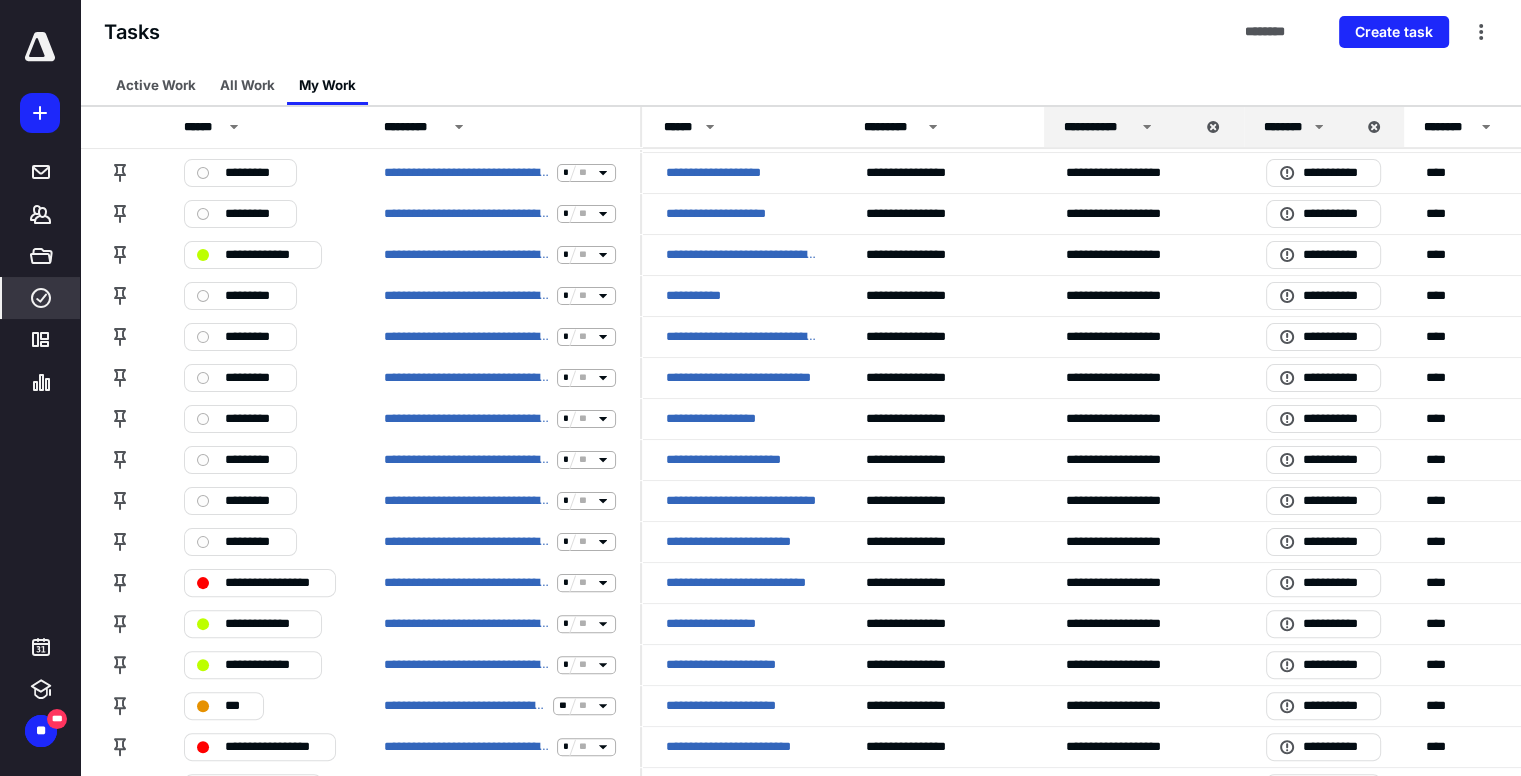 scroll, scrollTop: 400, scrollLeft: 0, axis: vertical 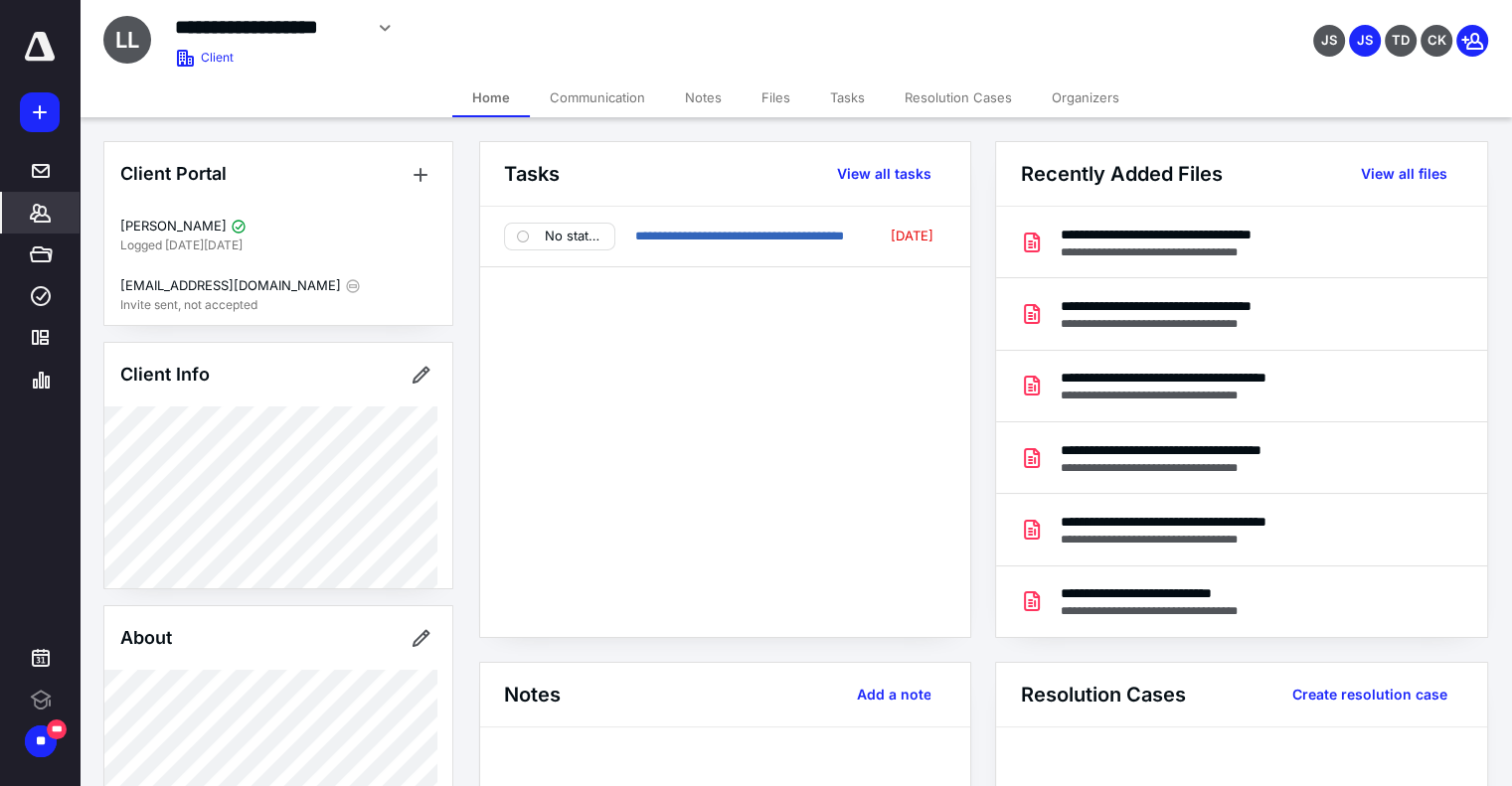 click on "Files" at bounding box center [775, 97] 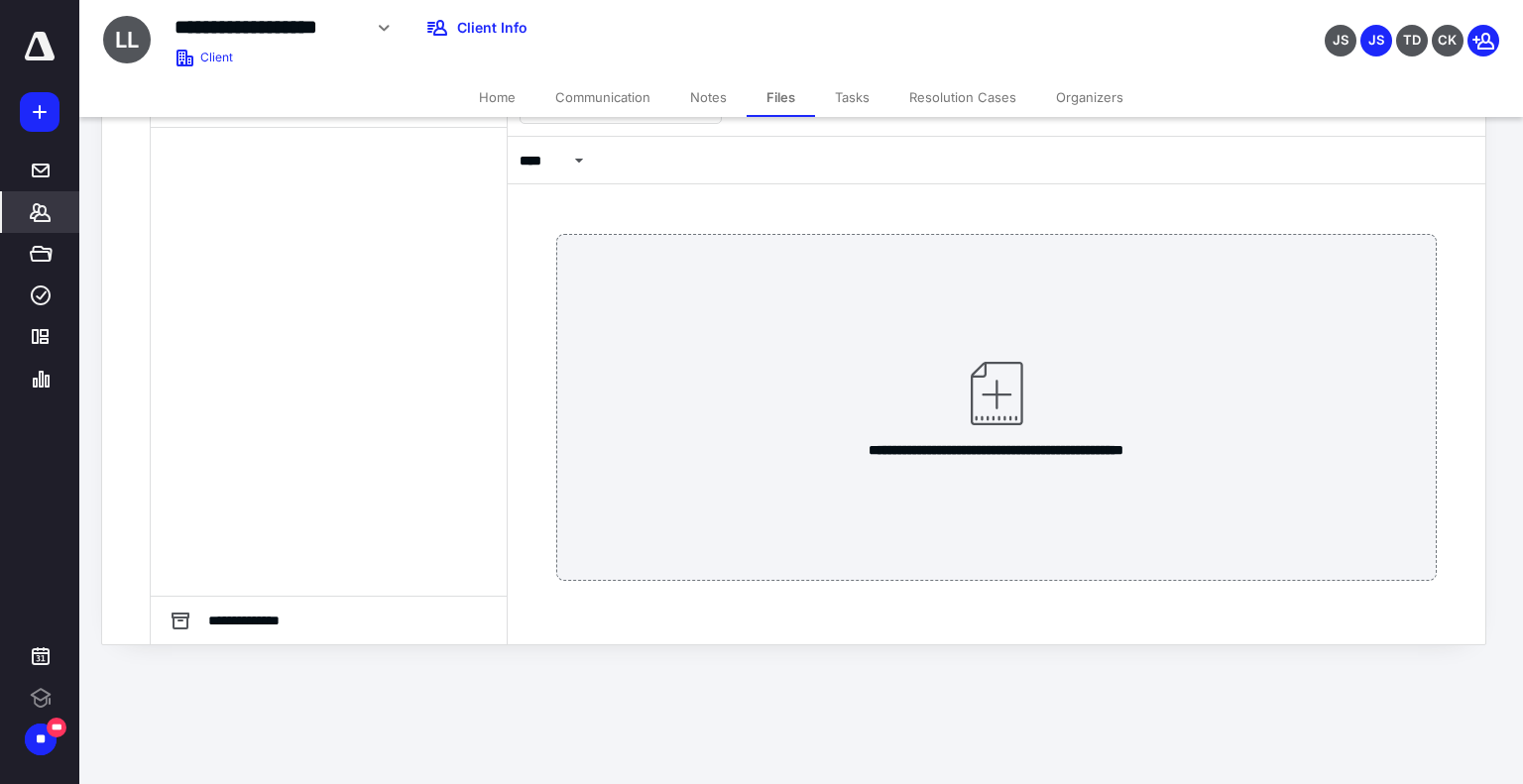 scroll, scrollTop: 0, scrollLeft: 0, axis: both 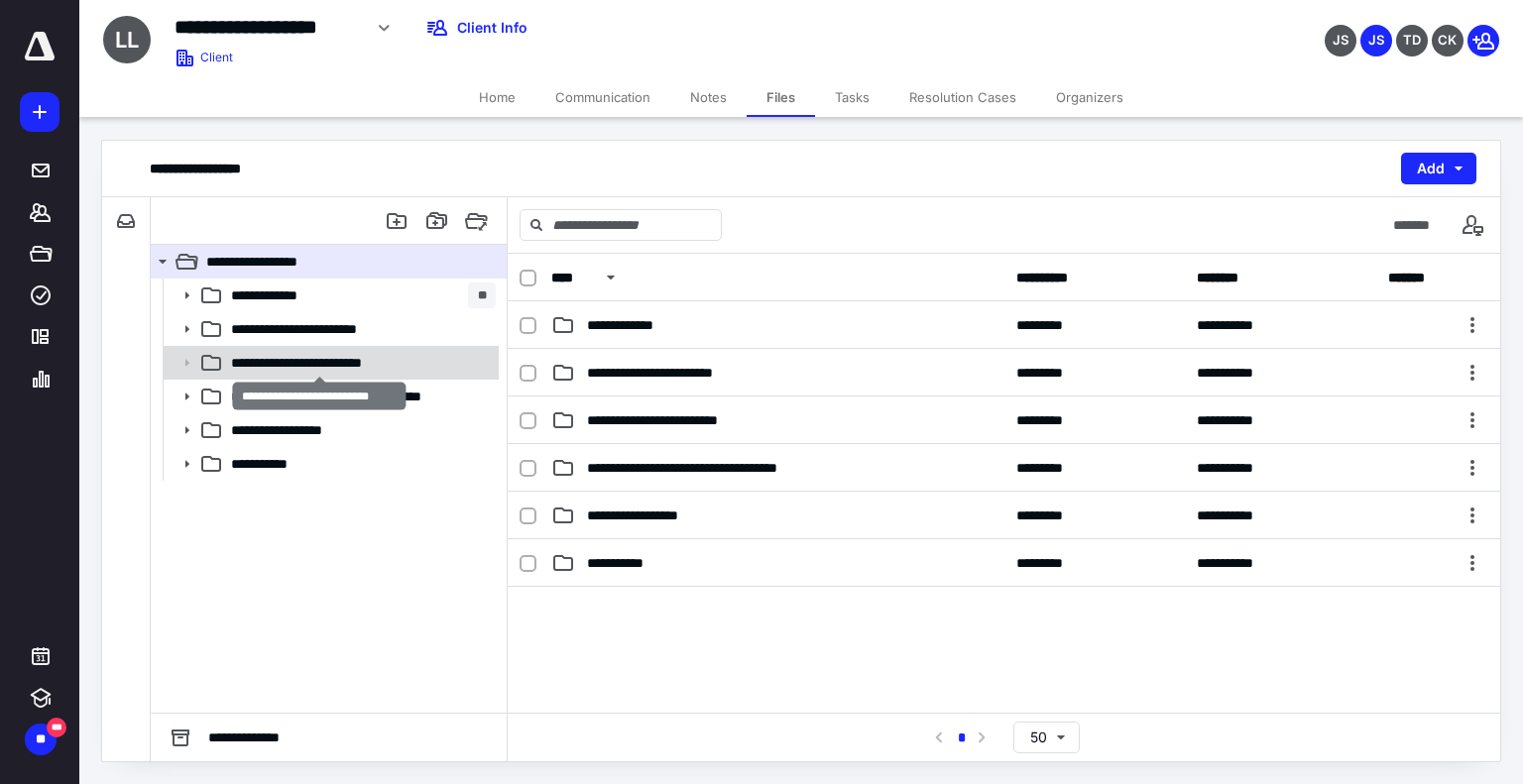 click on "**********" at bounding box center [319, 363] 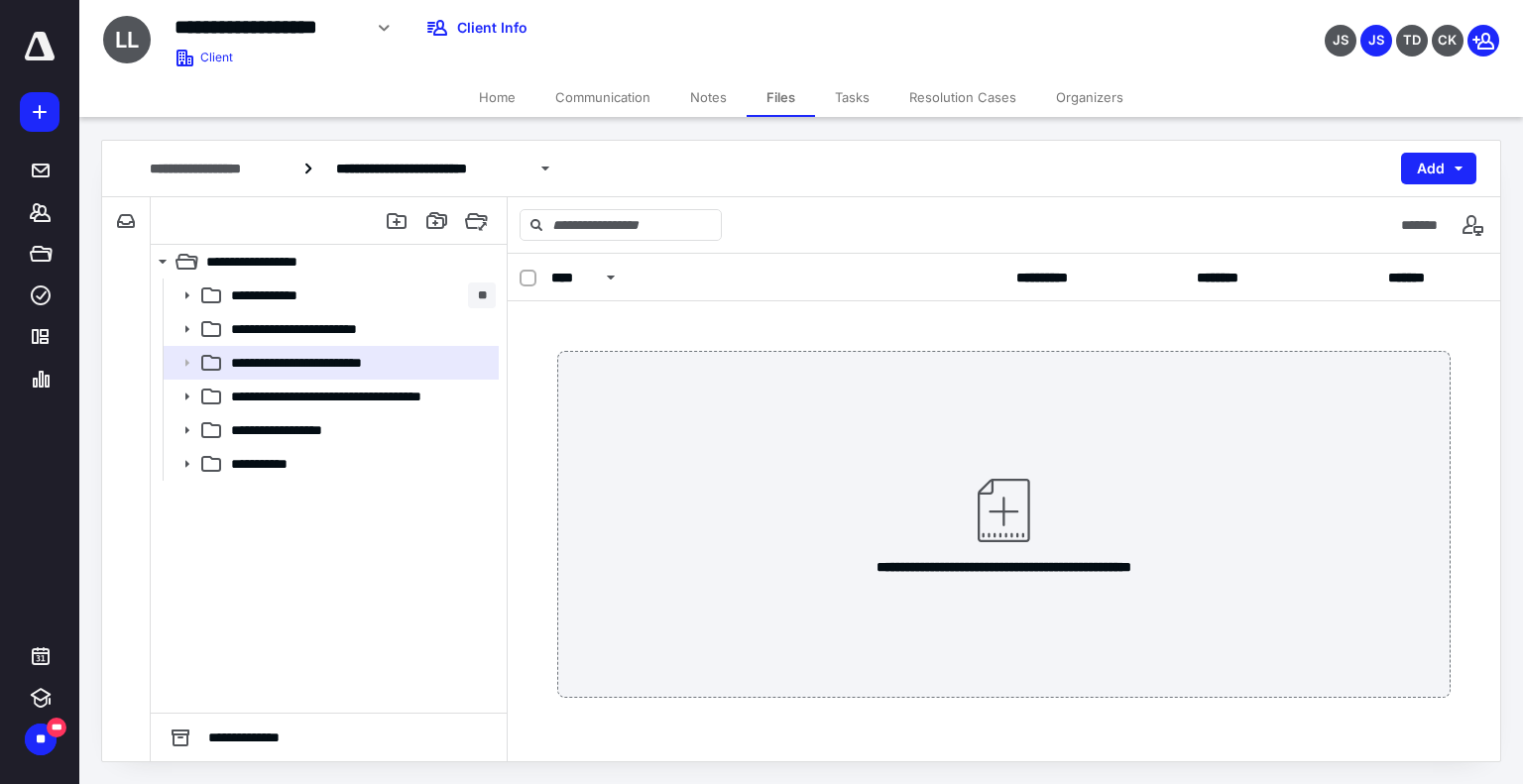 click on "**********" at bounding box center [318, 396] 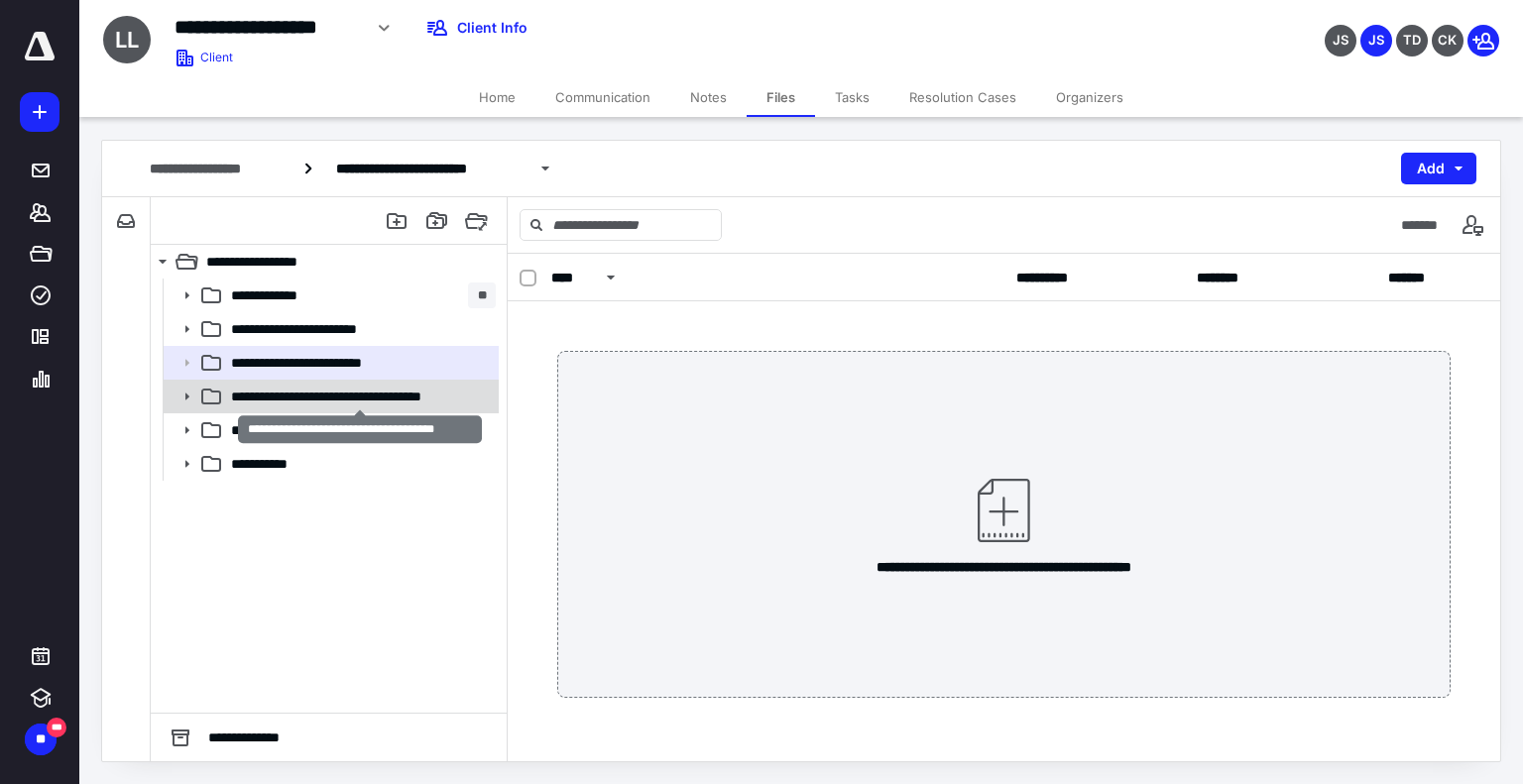 click on "**********" at bounding box center (360, 396) 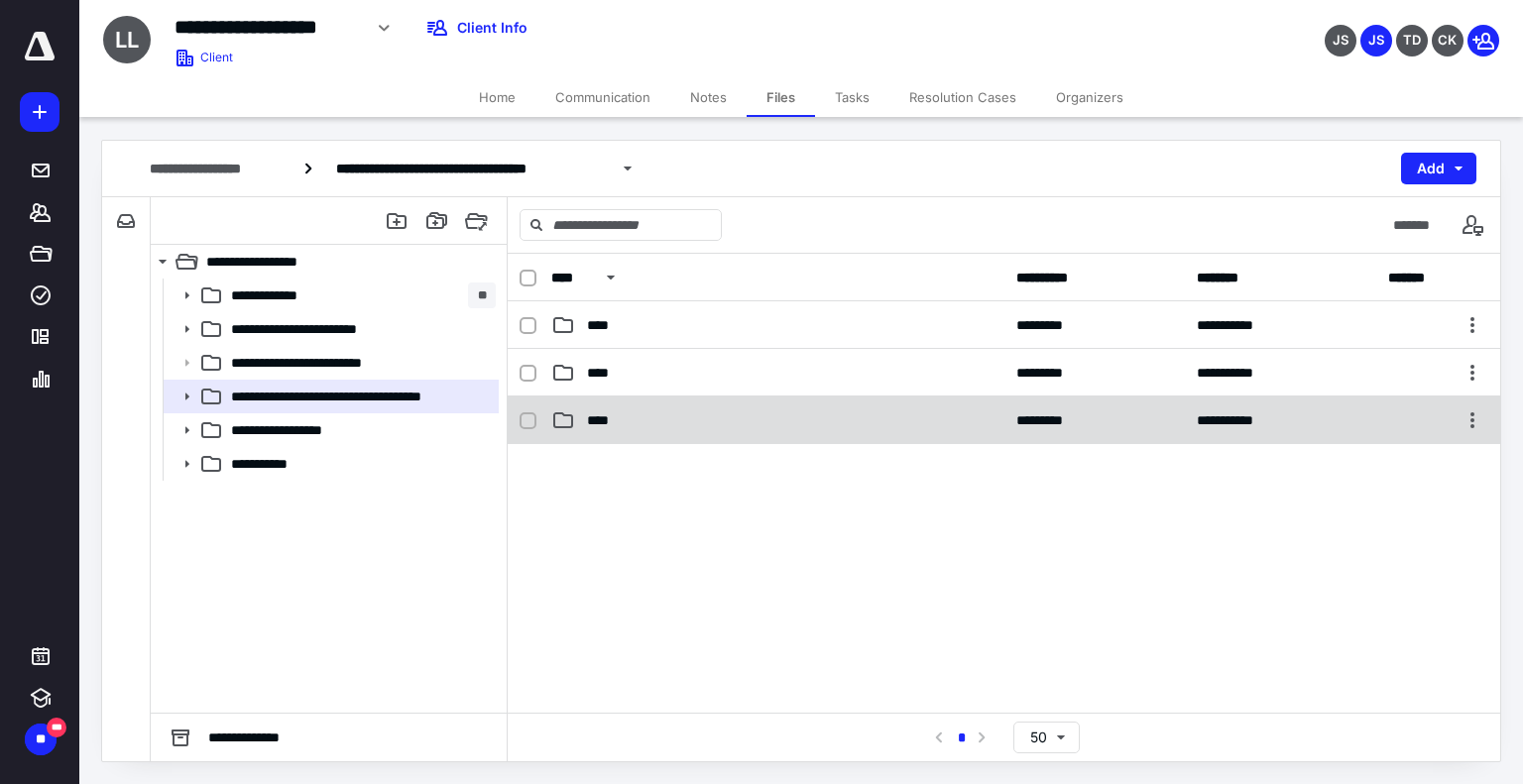 click on "****" at bounding box center (777, 420) 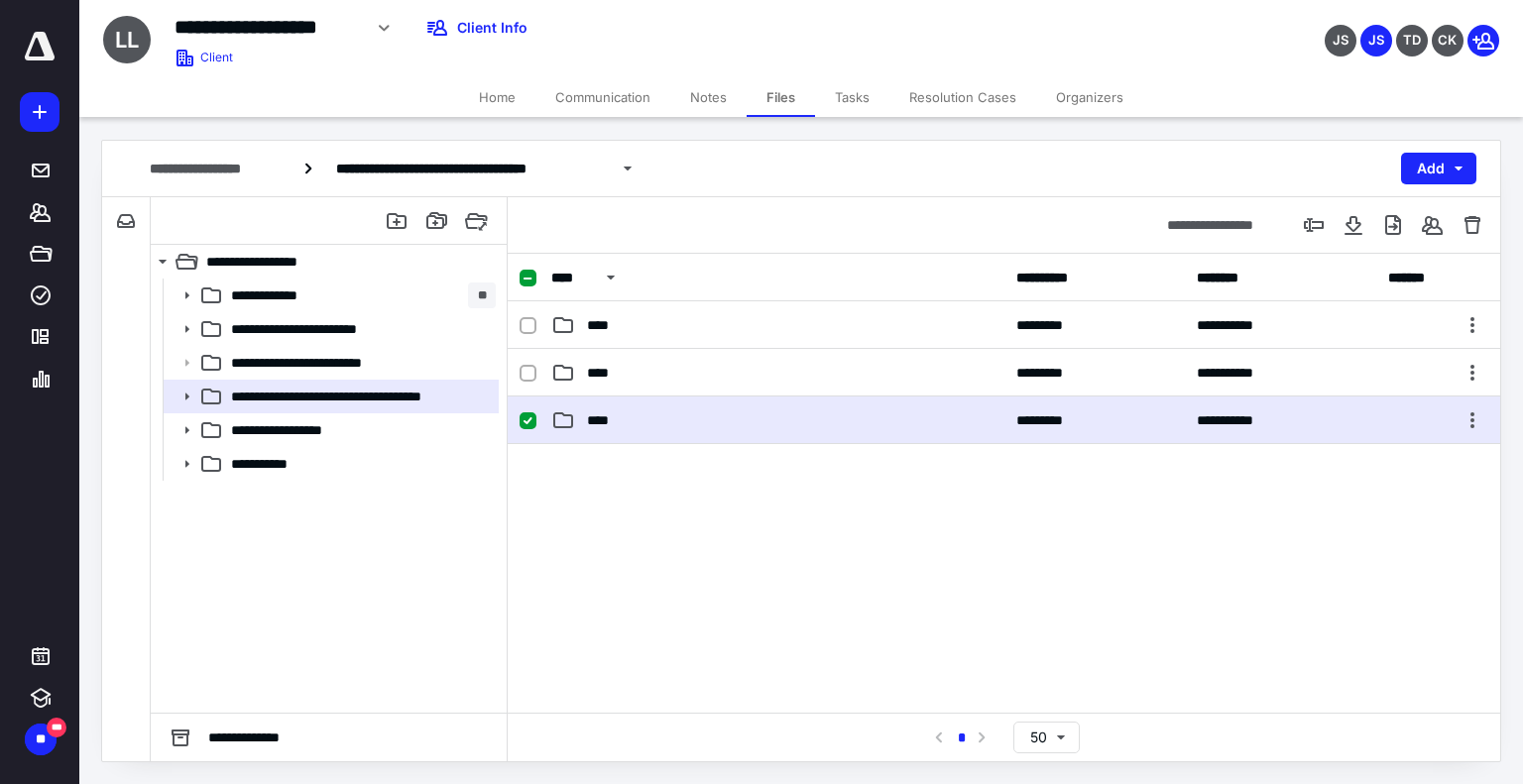click on "****" at bounding box center (777, 420) 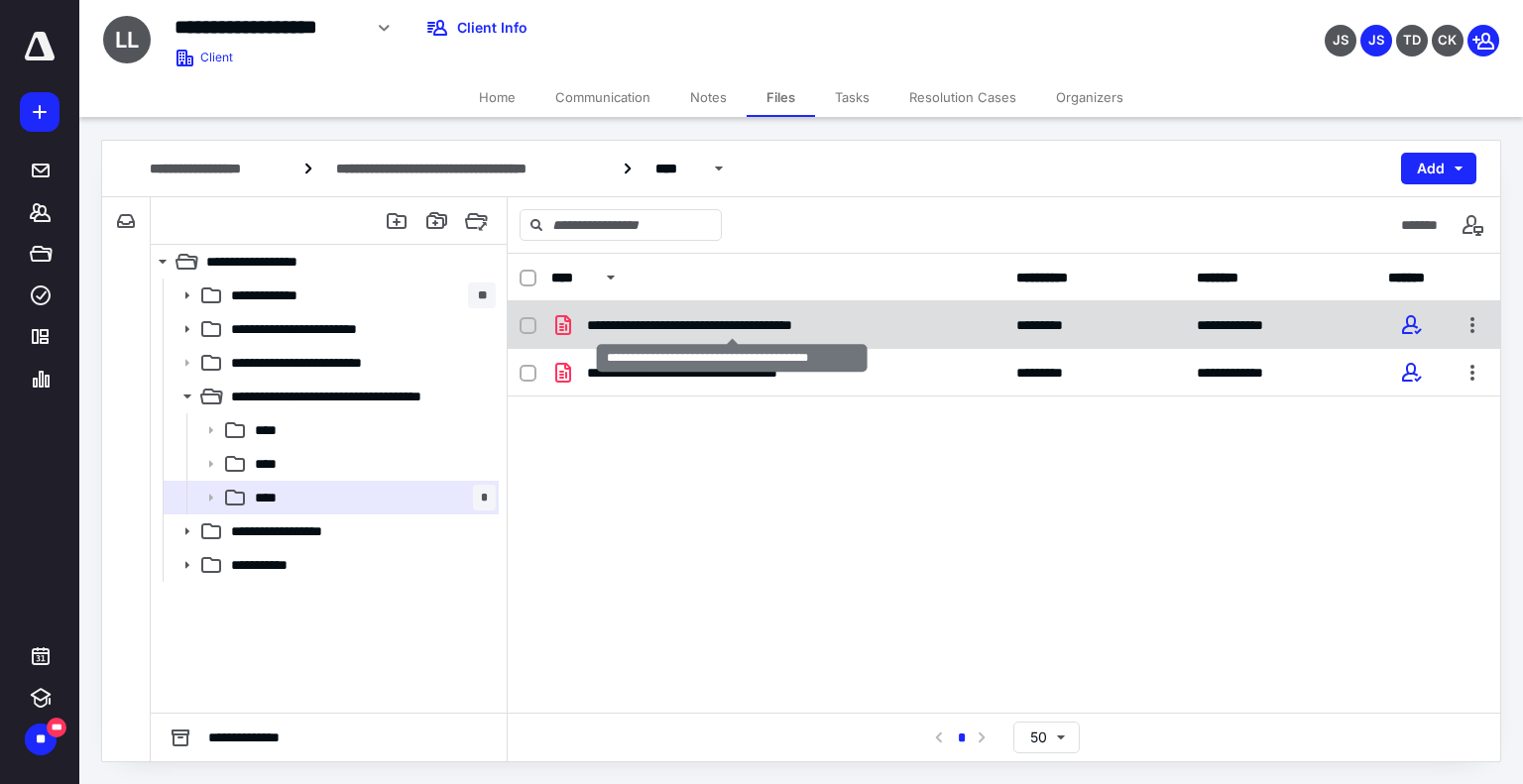 click on "**********" at bounding box center (732, 325) 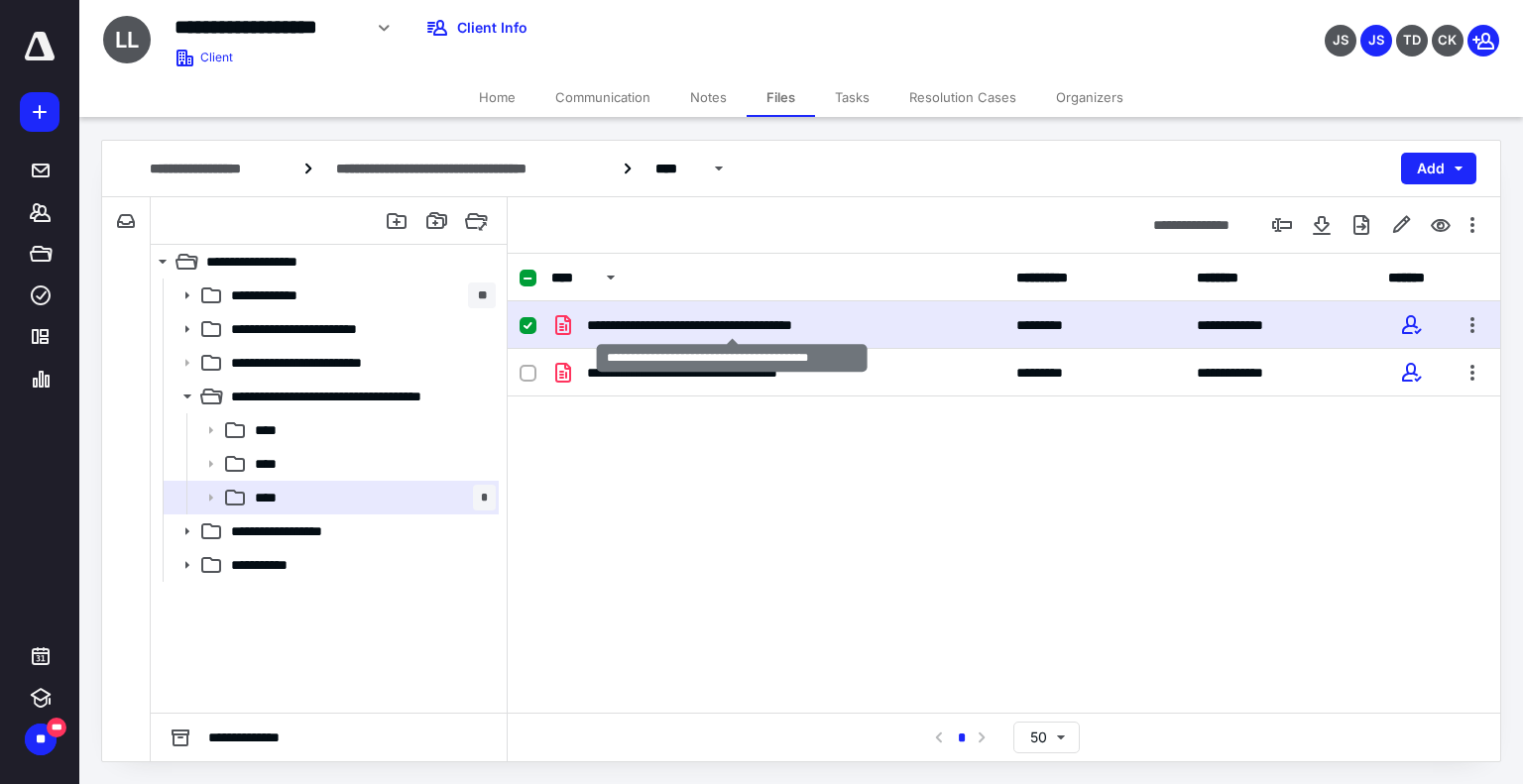 click on "**********" at bounding box center (732, 325) 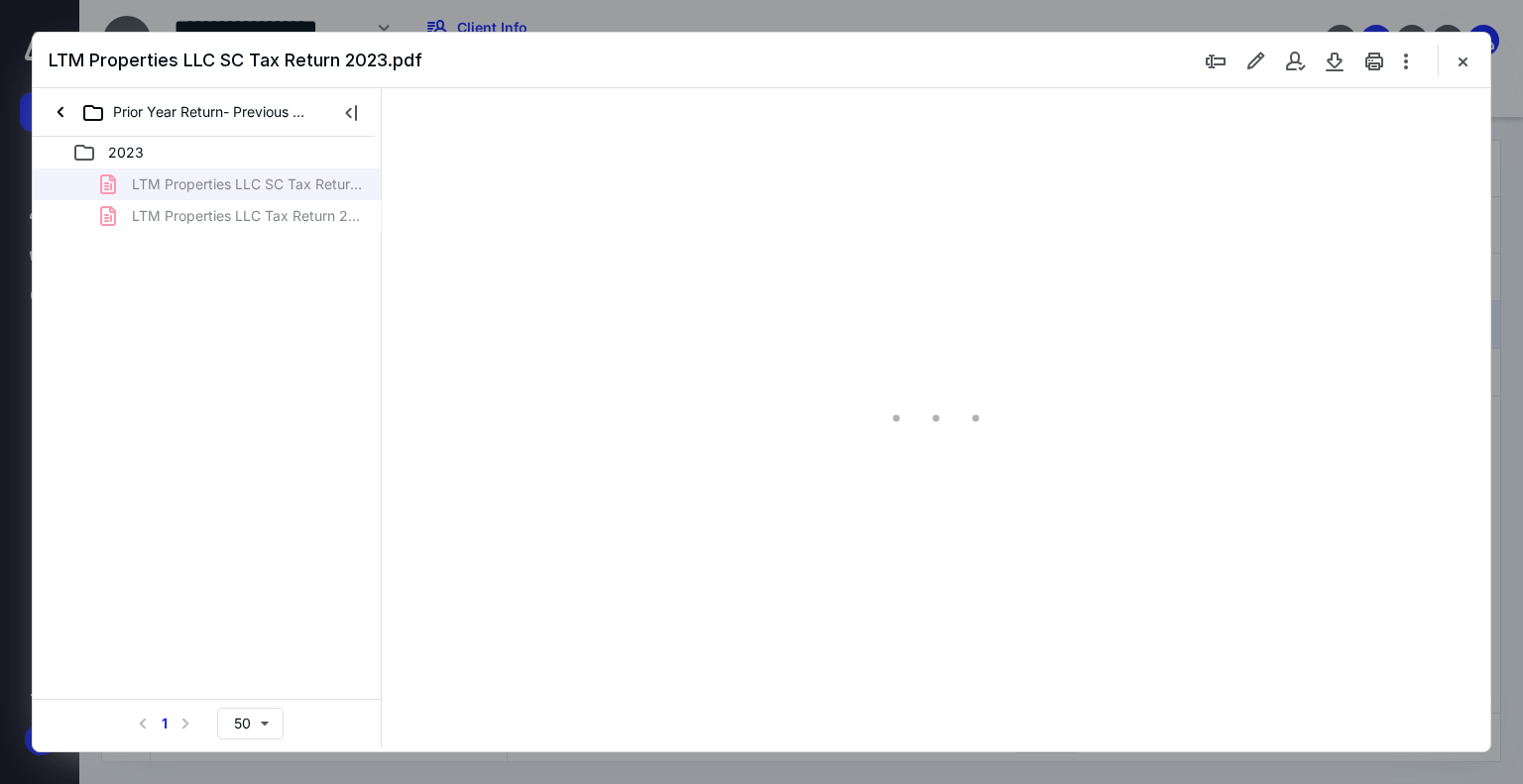 scroll, scrollTop: 0, scrollLeft: 0, axis: both 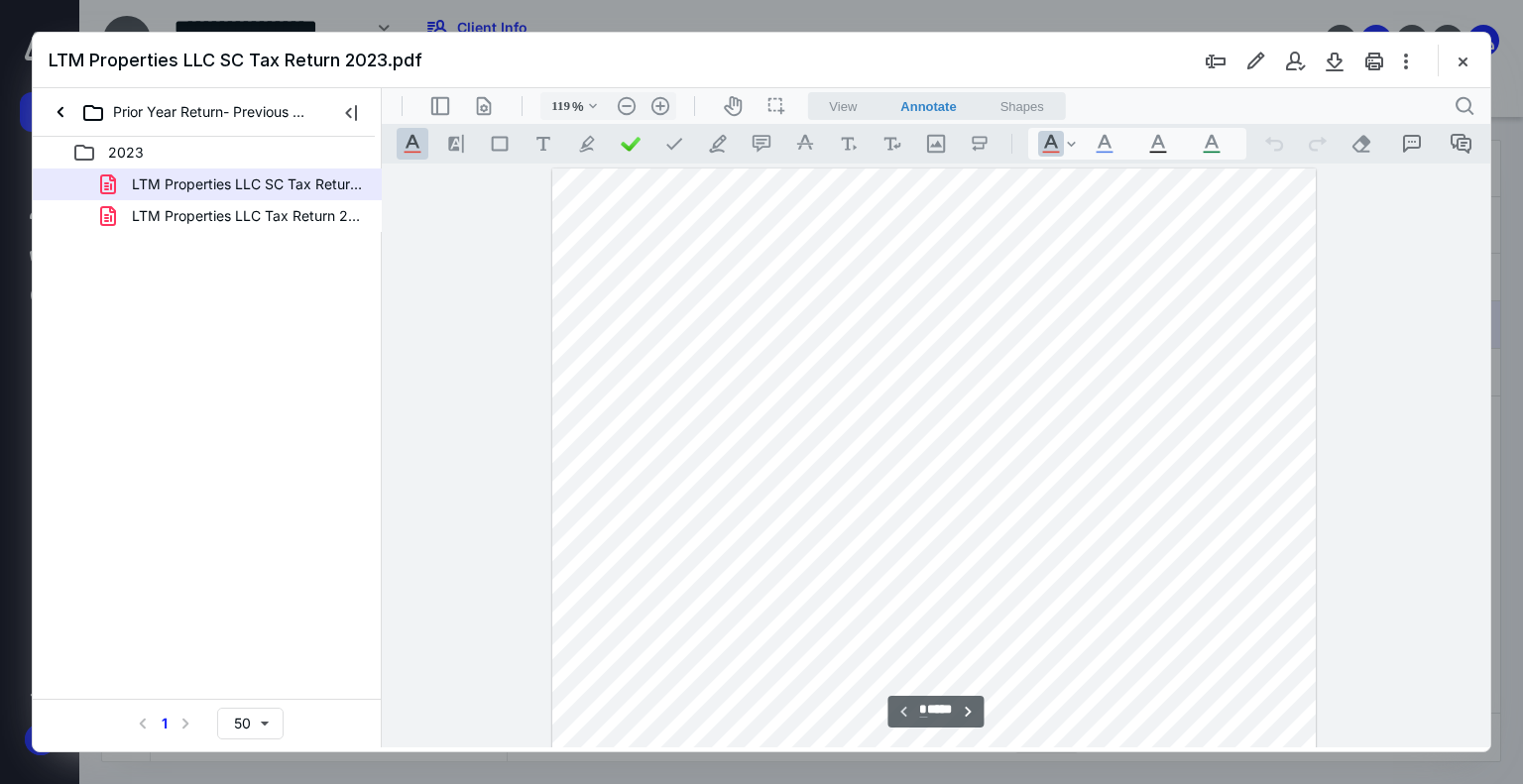 type on "94" 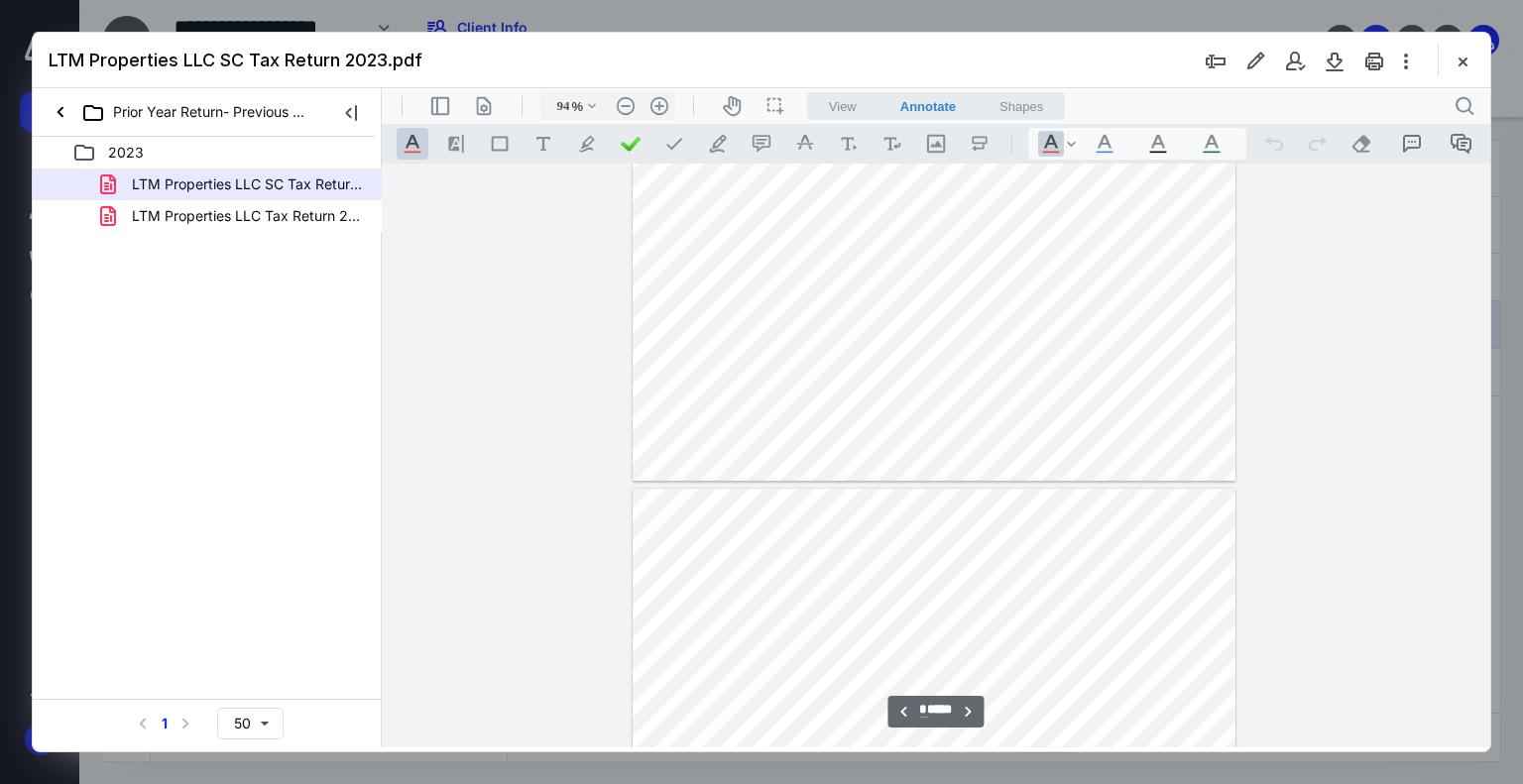 type on "*" 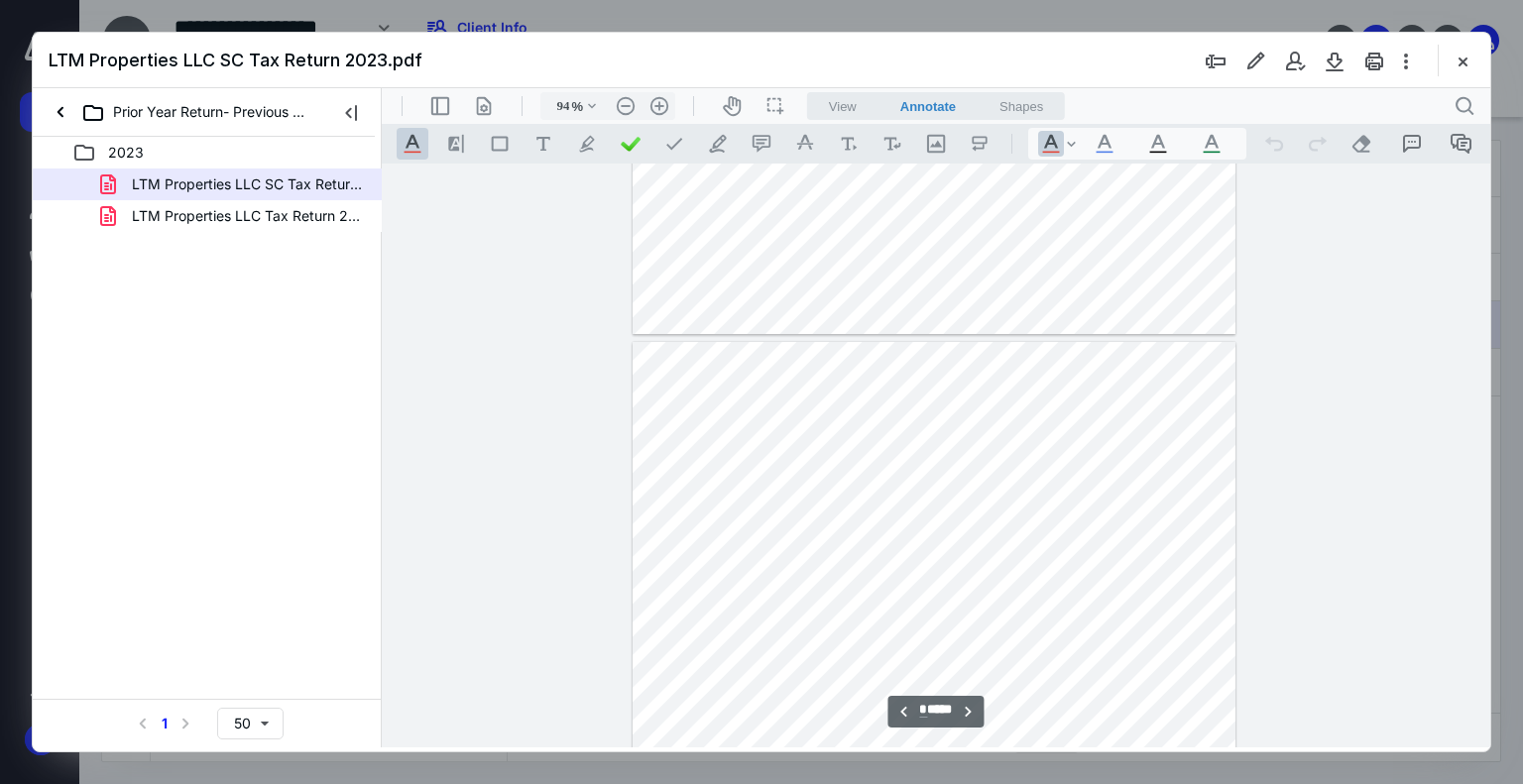 scroll, scrollTop: 1388, scrollLeft: 0, axis: vertical 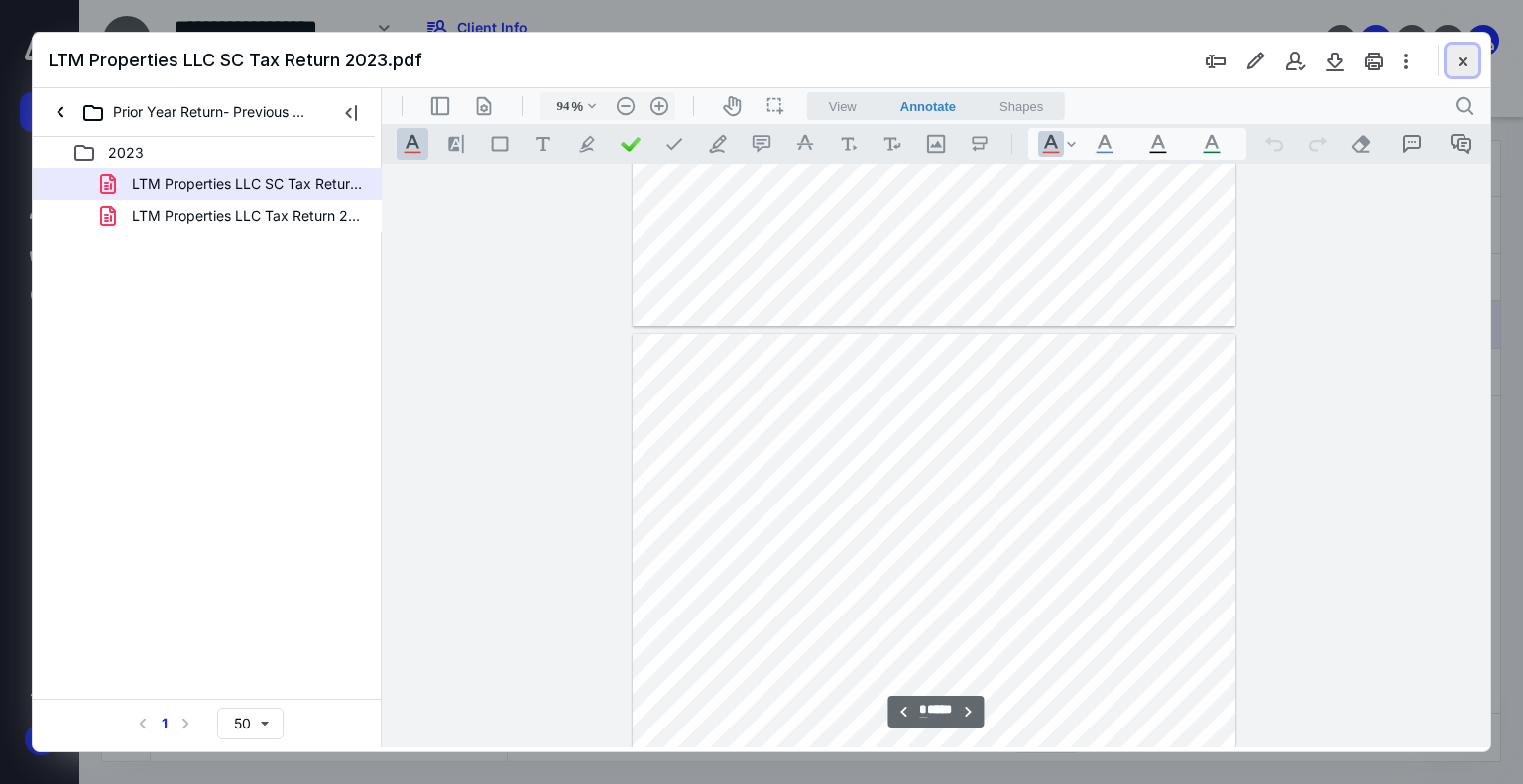 click at bounding box center [1463, 60] 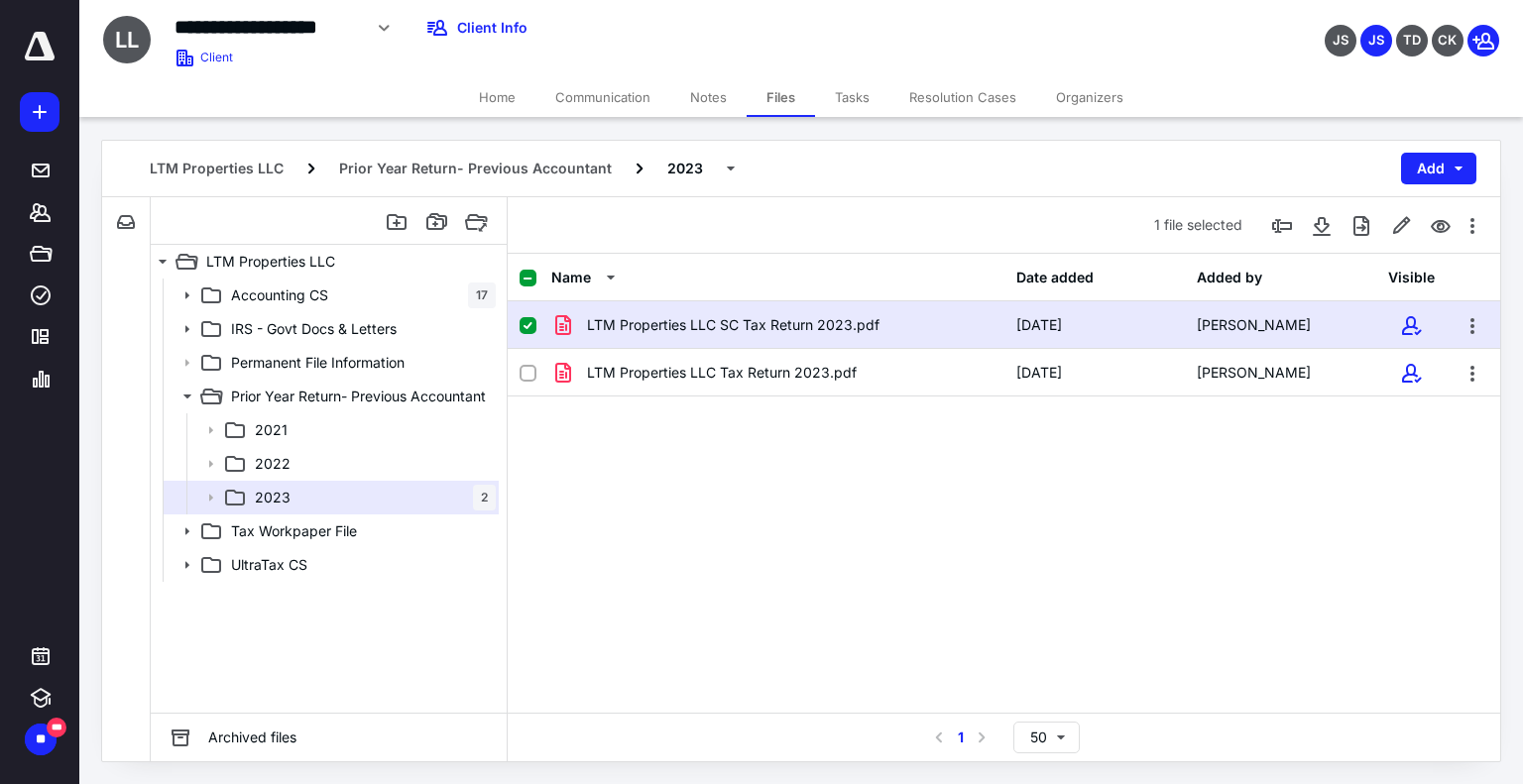 click on "5/14/2025" at bounding box center [1095, 325] 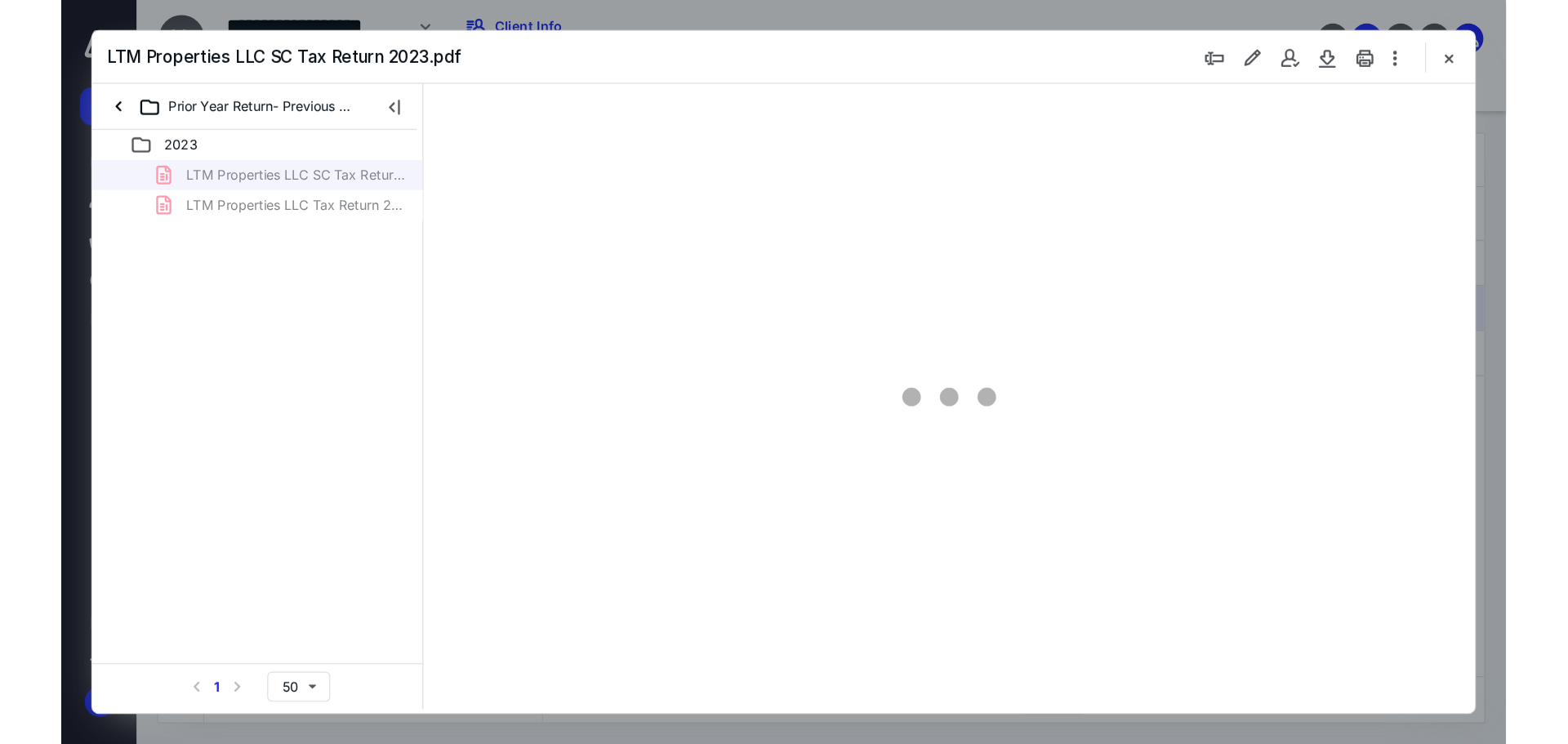 scroll, scrollTop: 0, scrollLeft: 0, axis: both 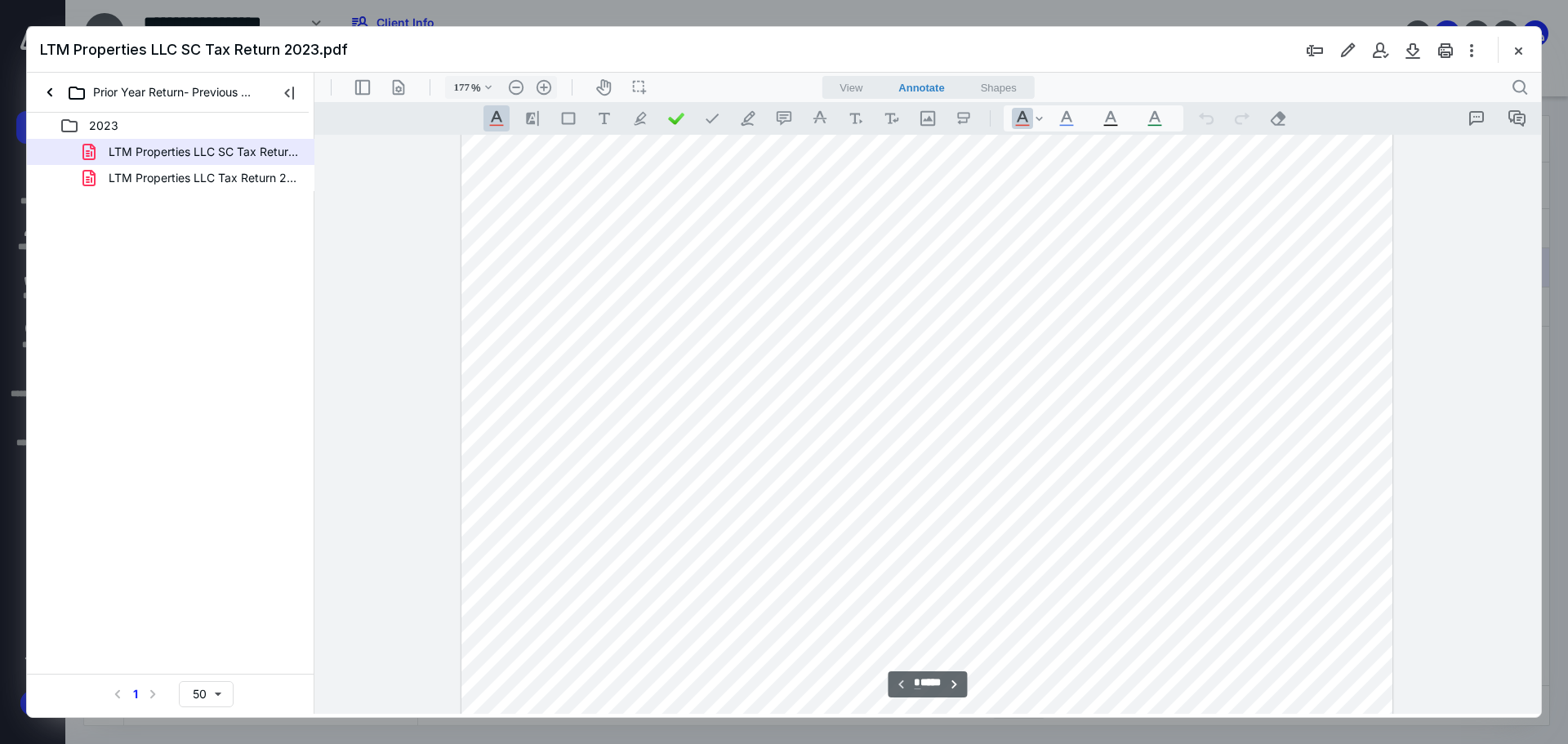 type on "127" 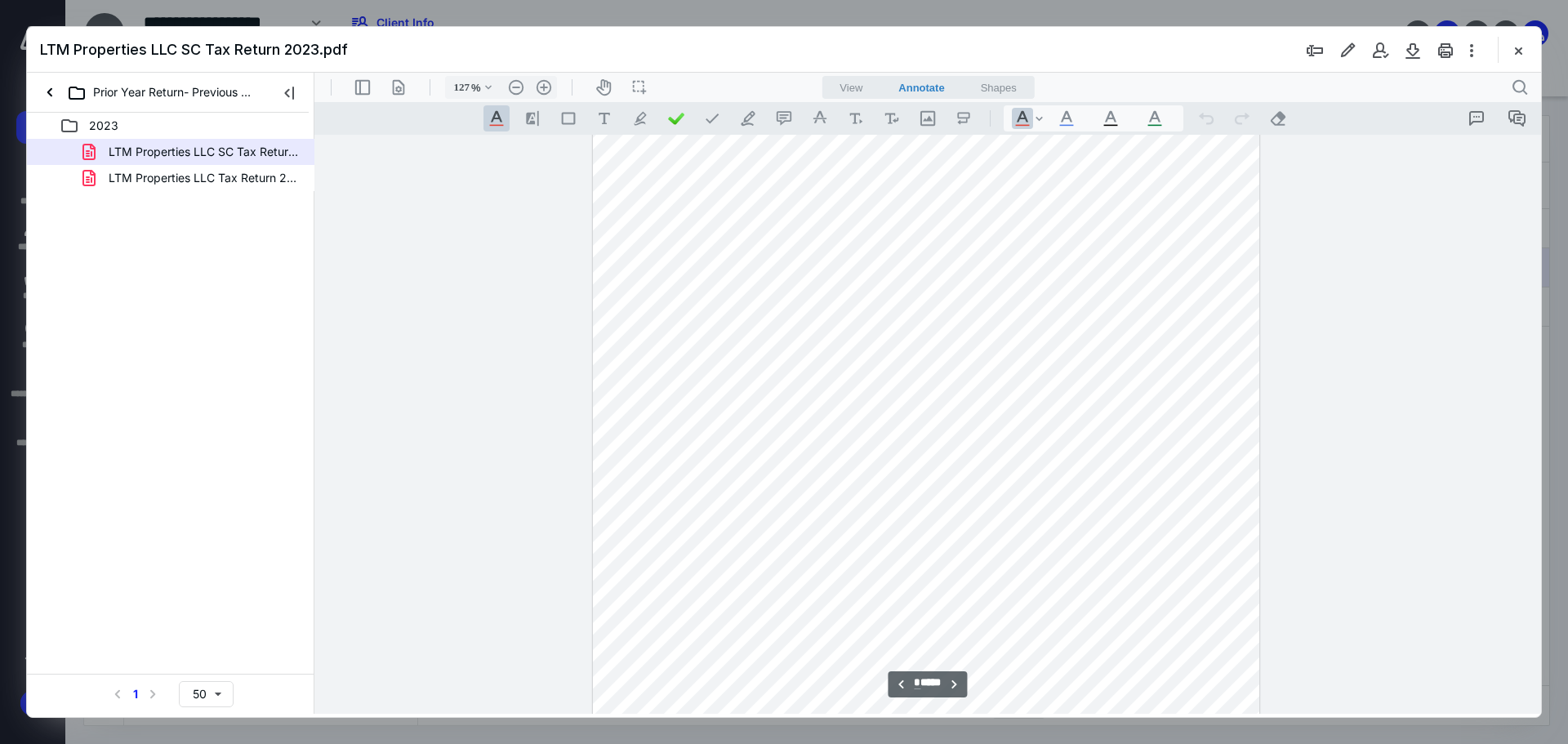 scroll, scrollTop: 3512, scrollLeft: 0, axis: vertical 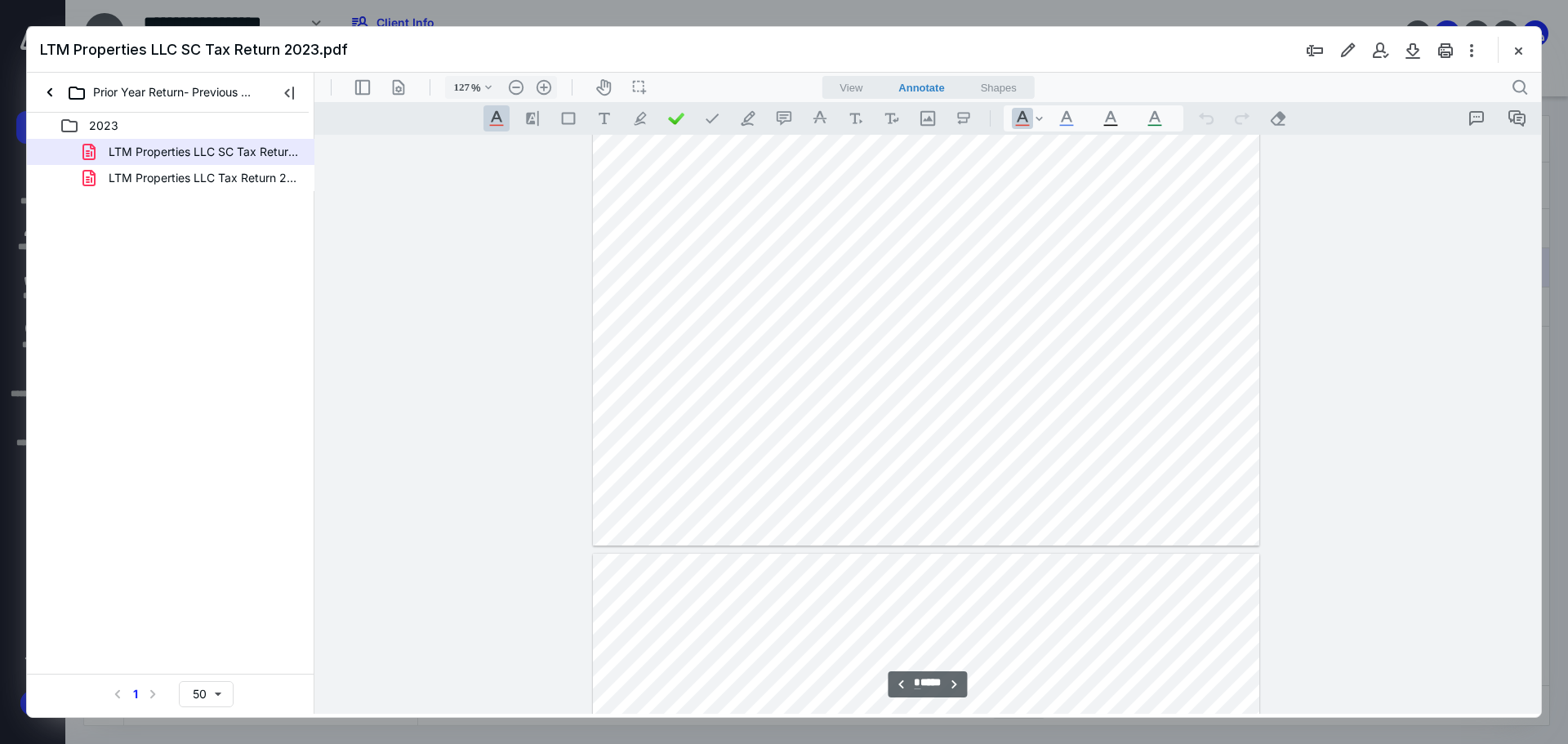 type on "*" 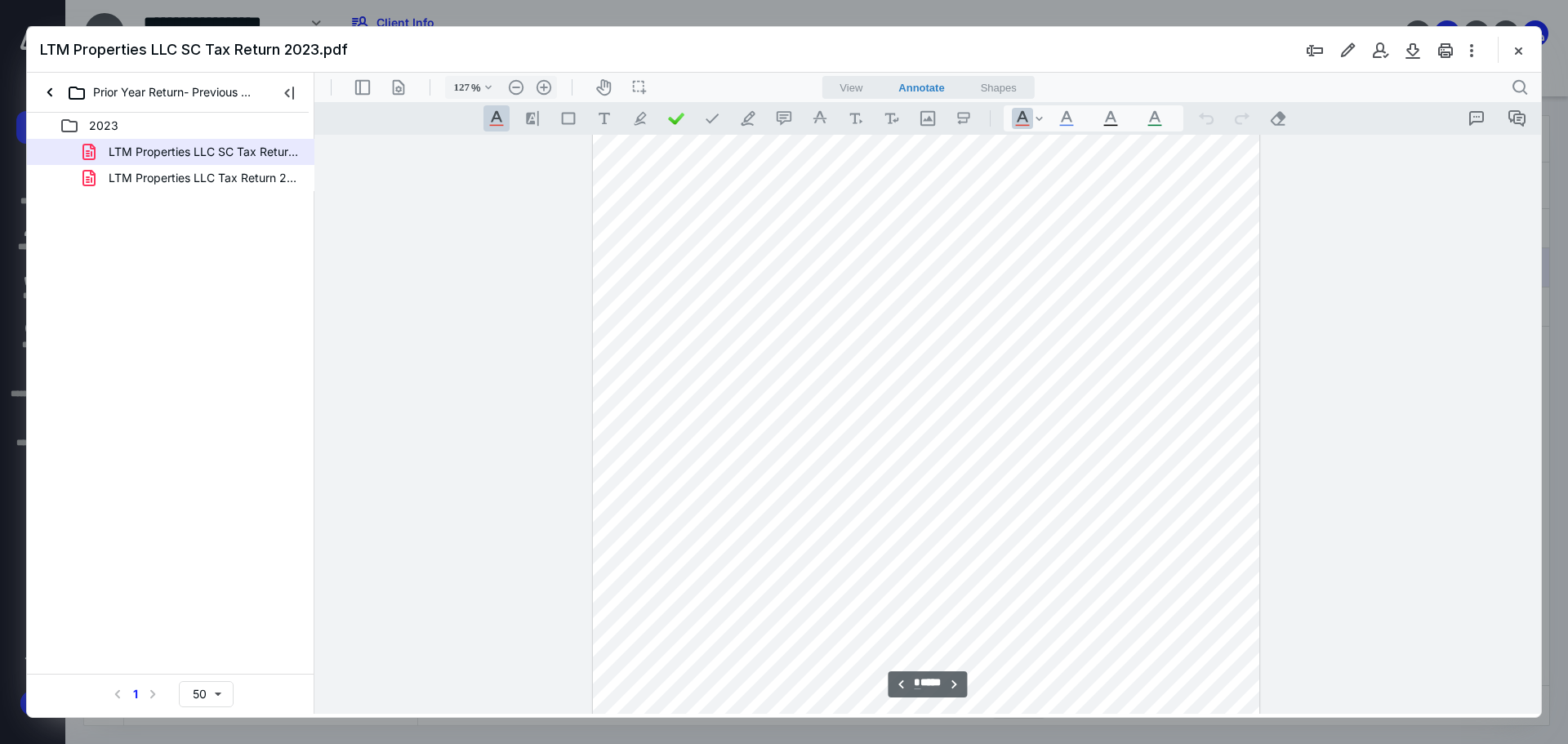 scroll, scrollTop: 5227, scrollLeft: 0, axis: vertical 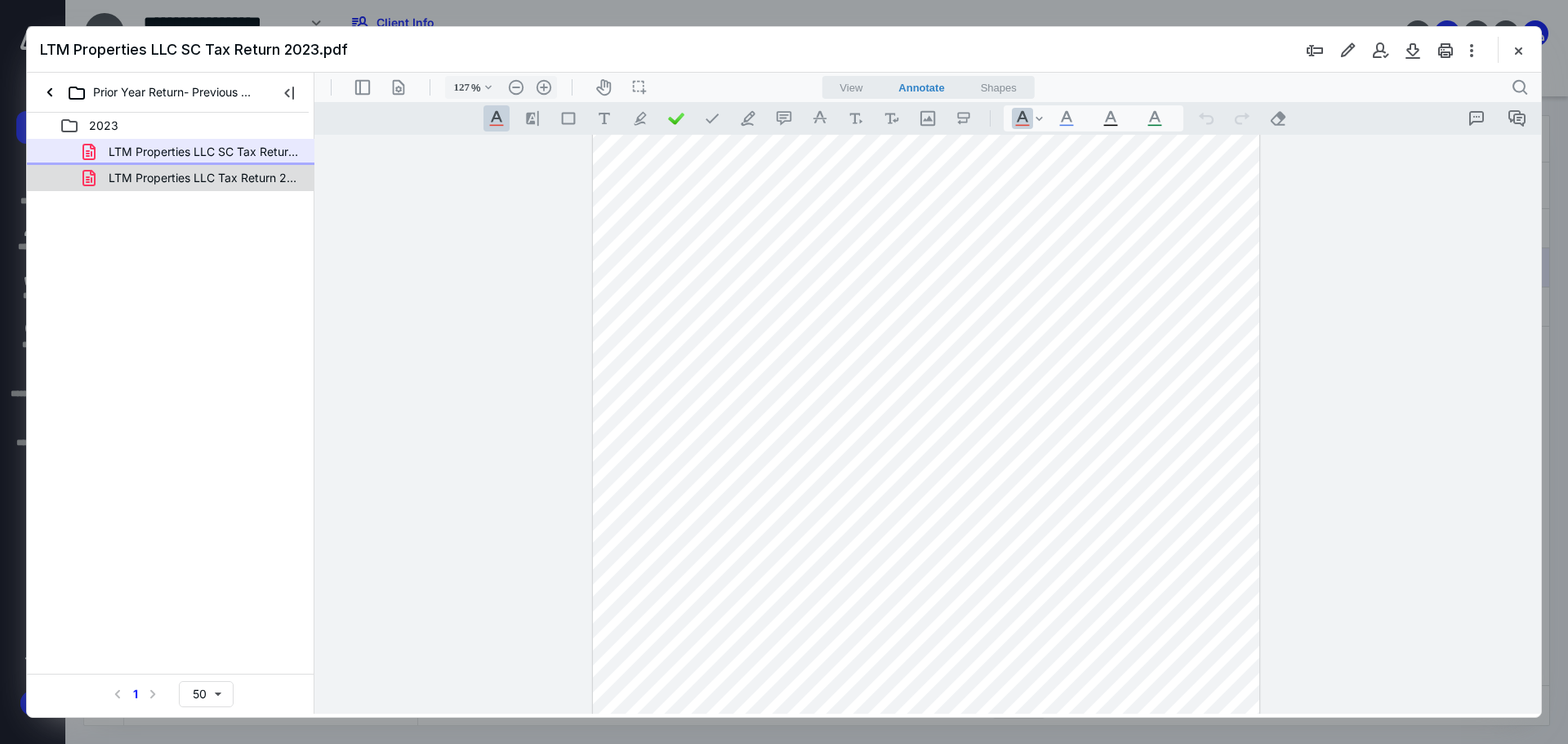 click on "LTM Properties LLC Tax Return 2023.pdf" at bounding box center (203, 178) 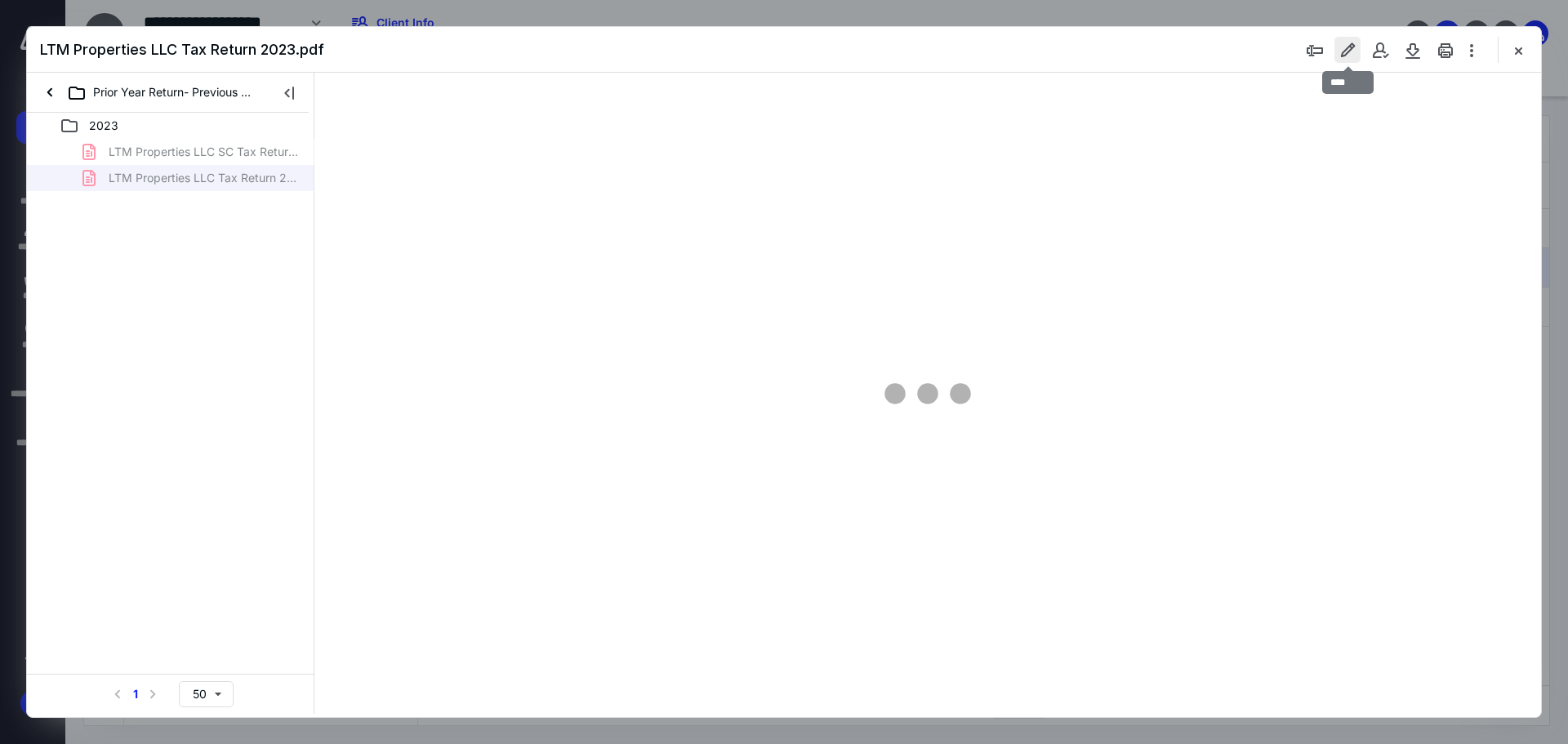 click at bounding box center (1348, 50) 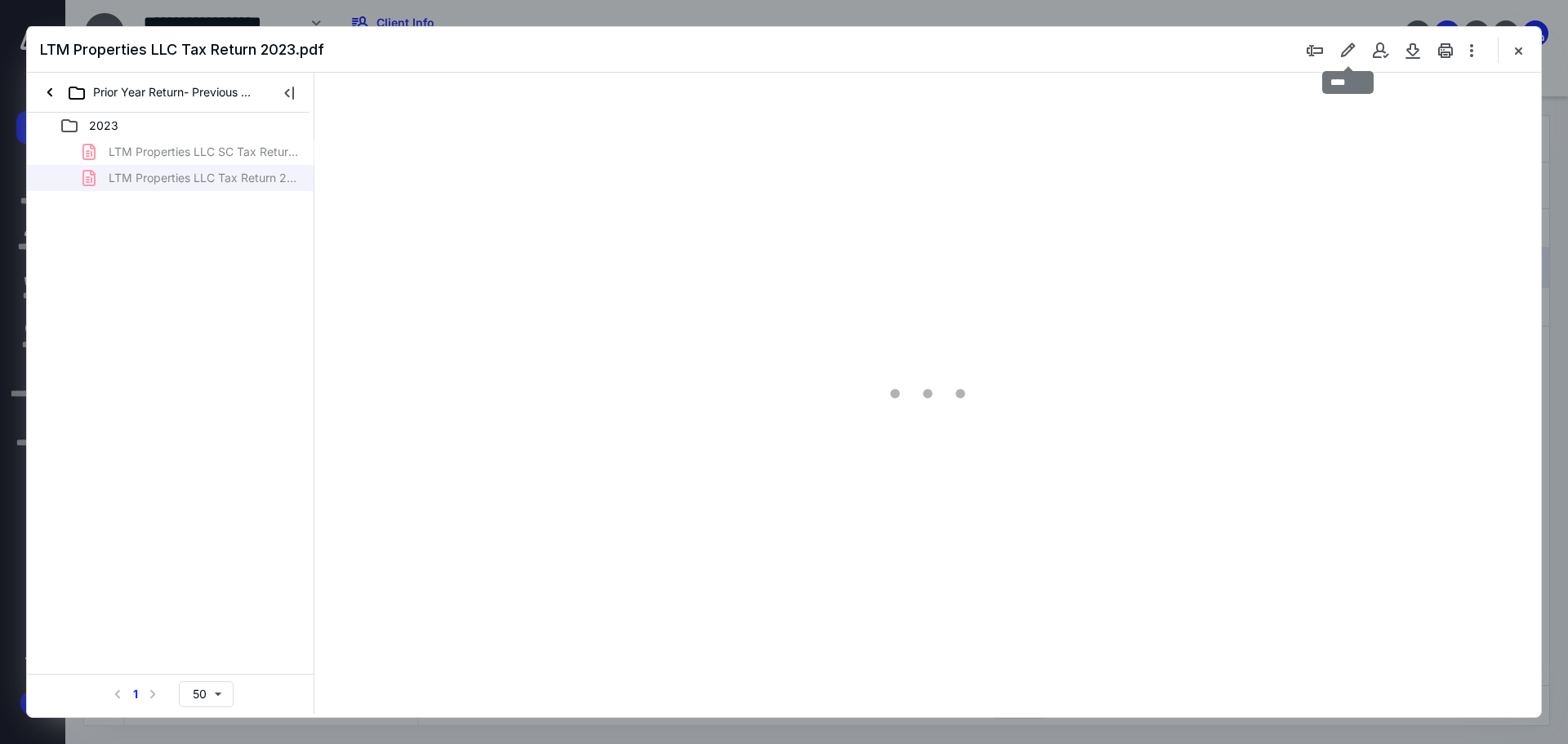 scroll, scrollTop: 69, scrollLeft: 163, axis: both 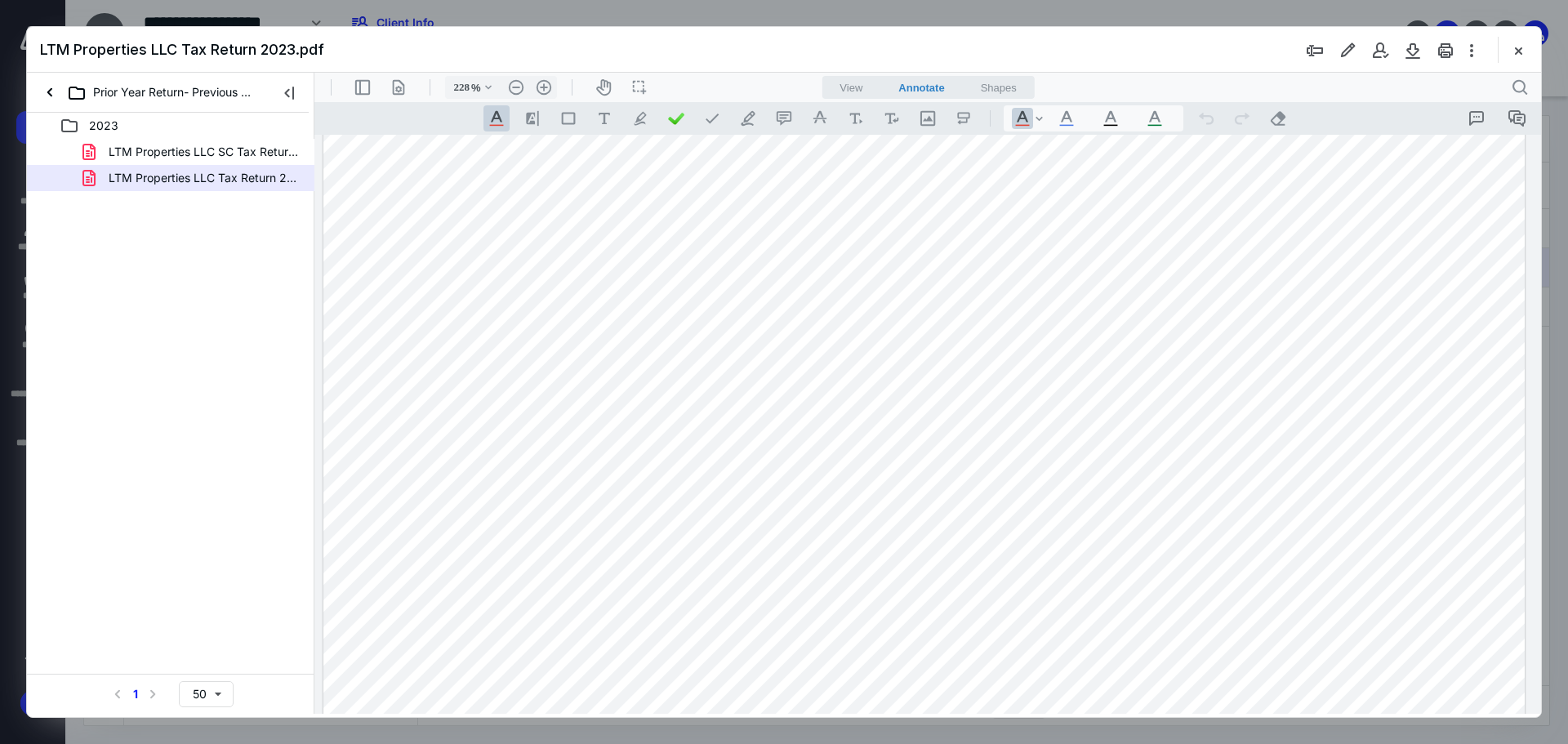 drag, startPoint x: 226, startPoint y: 153, endPoint x: 701, endPoint y: 111, distance: 476.8532 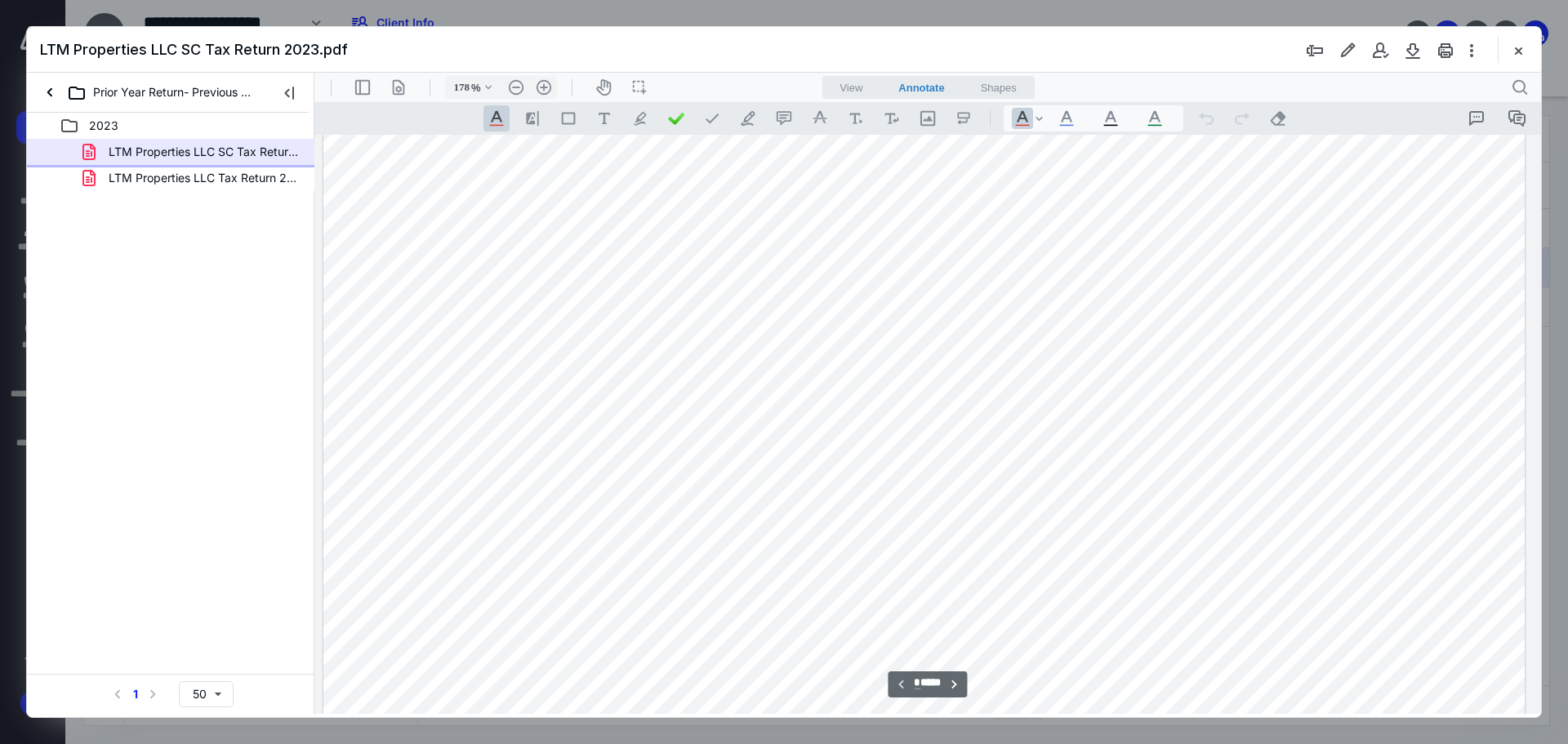 scroll, scrollTop: 11, scrollLeft: 0, axis: vertical 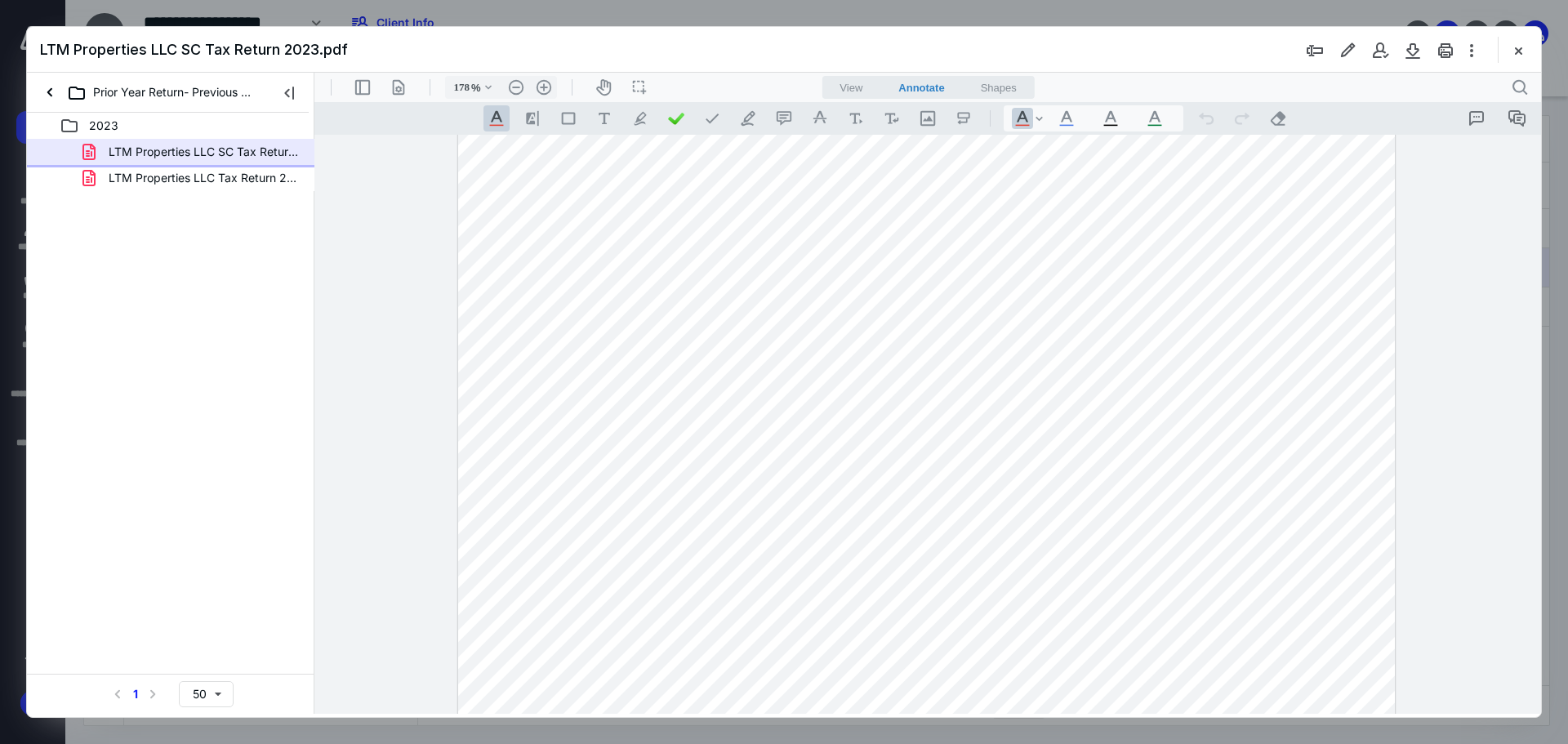 type on "128" 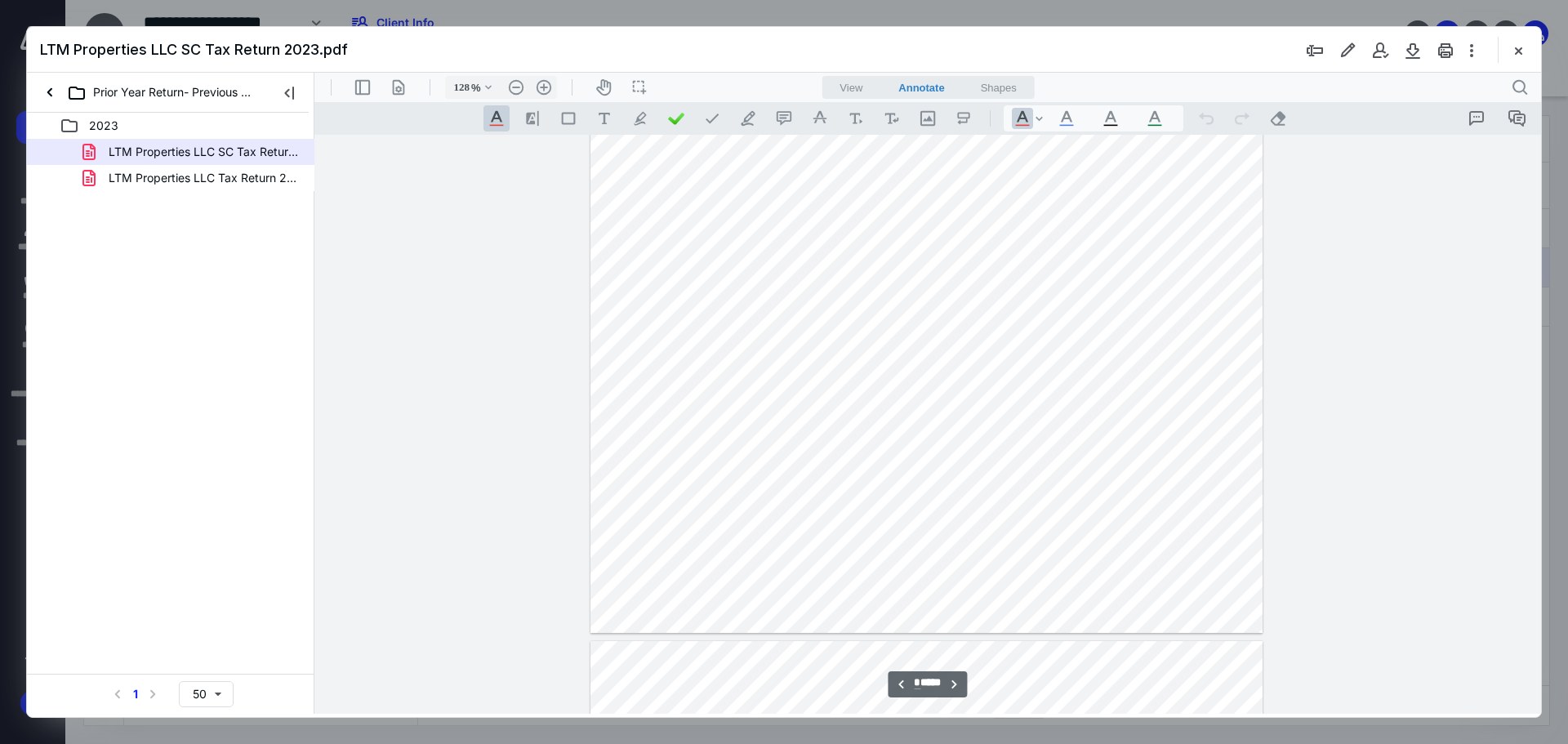 scroll, scrollTop: 3794, scrollLeft: 0, axis: vertical 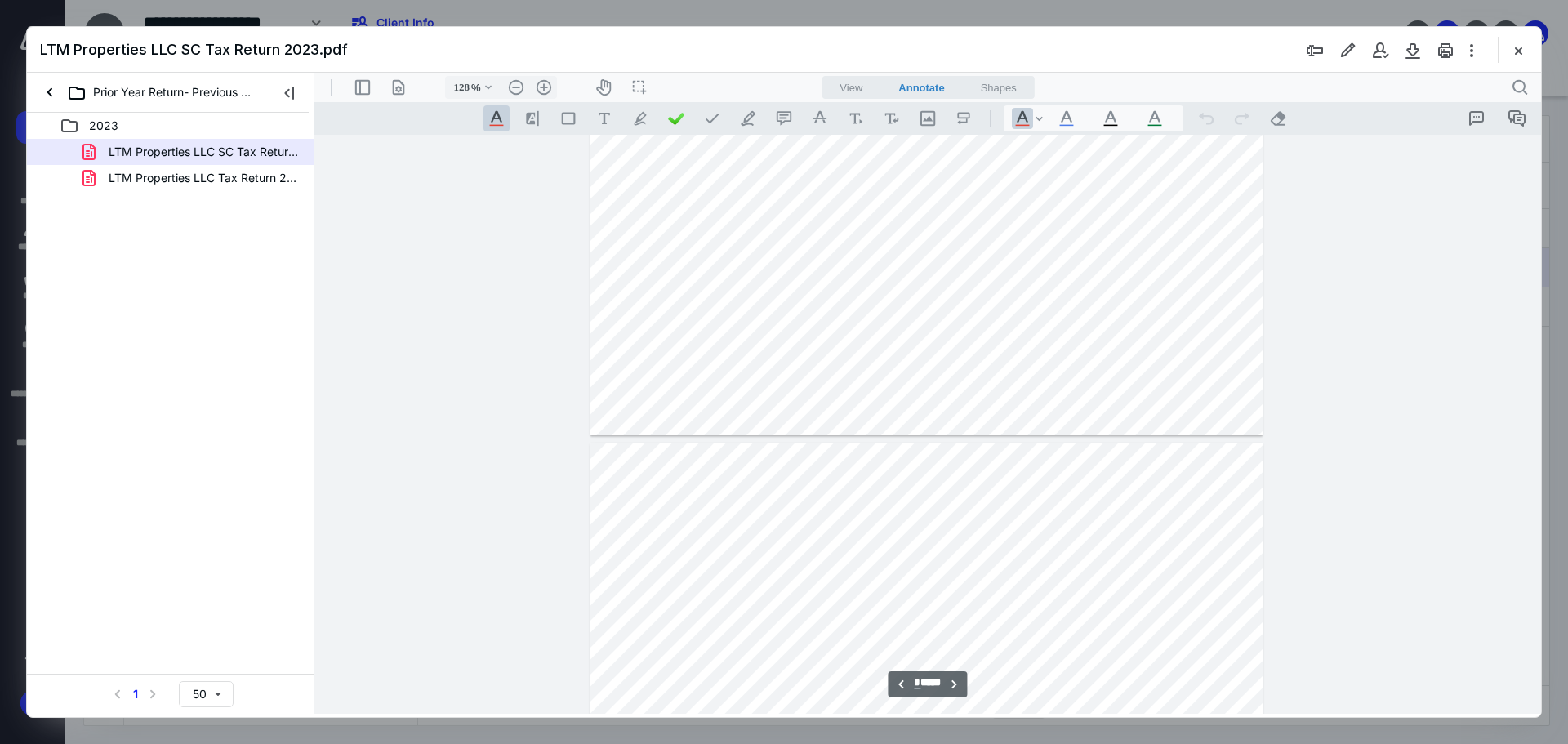 type on "*" 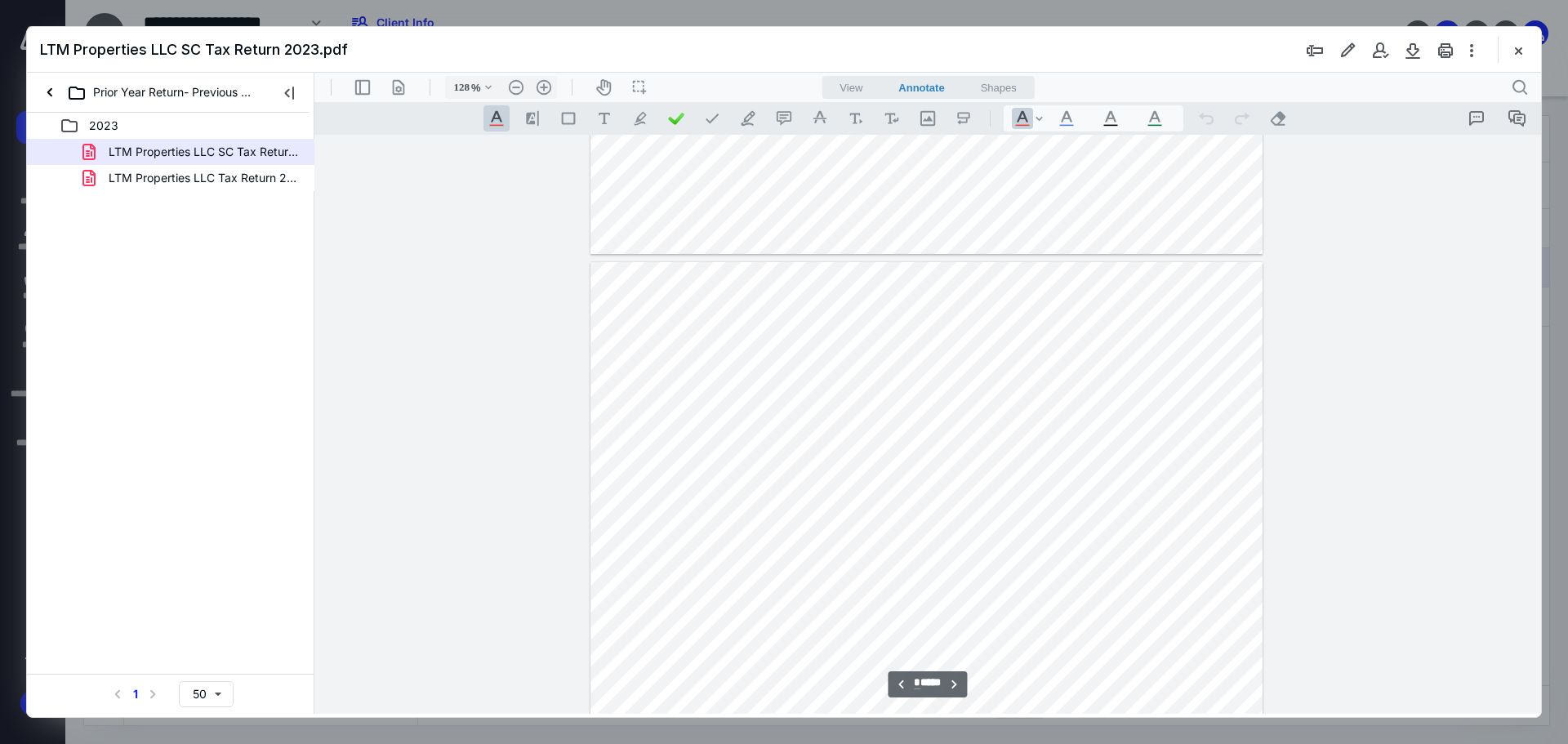 scroll, scrollTop: 4202, scrollLeft: 0, axis: vertical 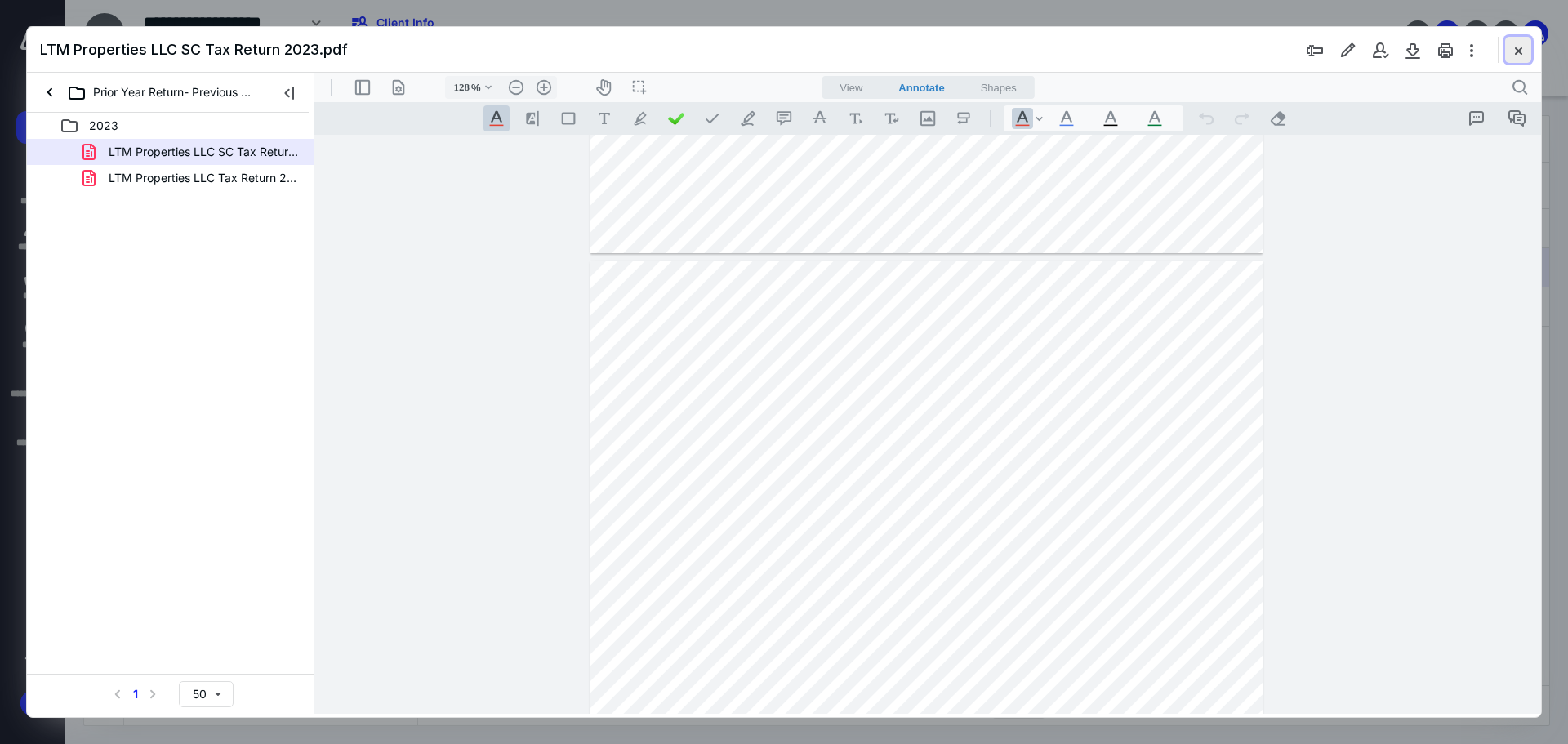 click at bounding box center (1518, 50) 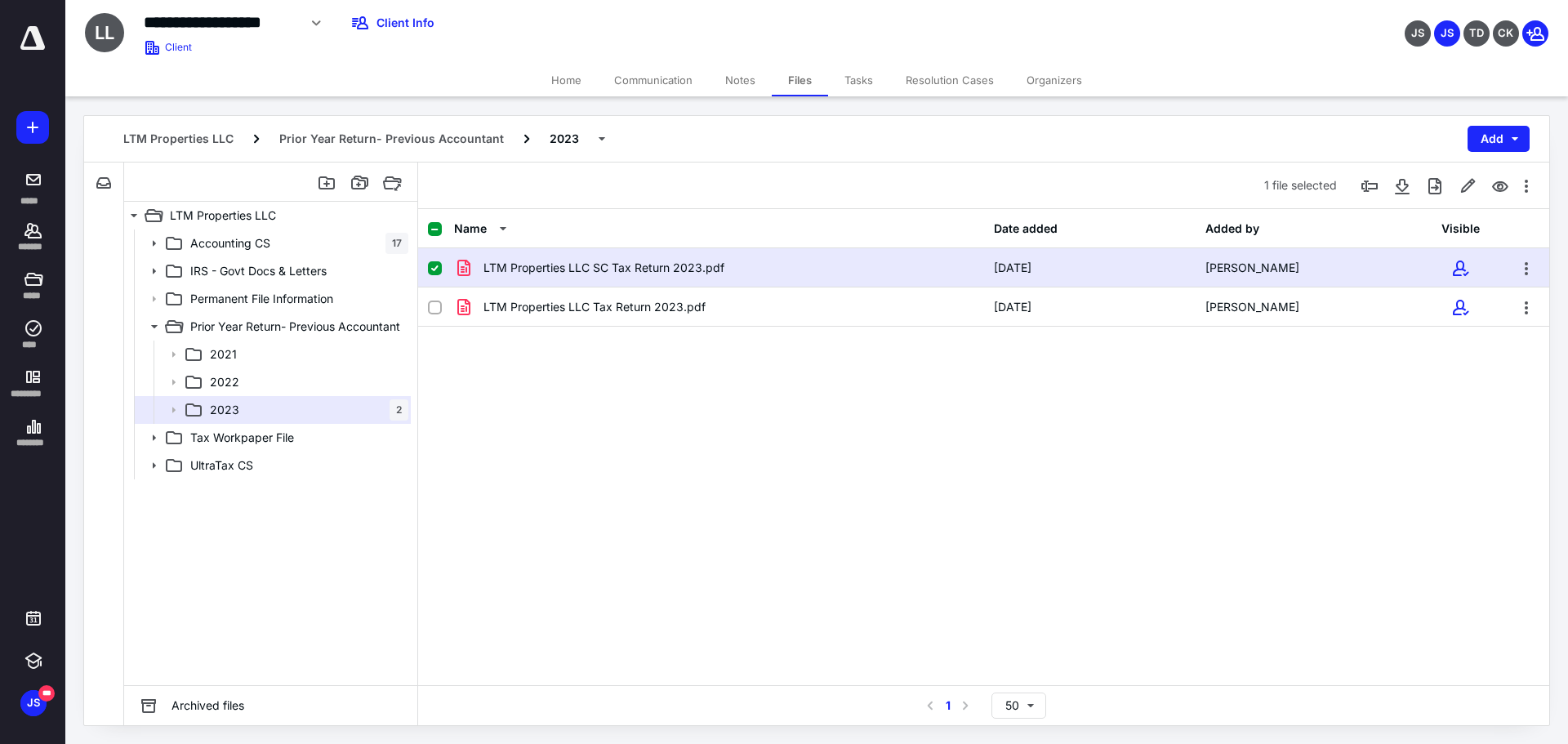click on "Name Date added Added by Visible LTM Properties LLC SC Tax Return 2023.pdf 5/14/2025 Martha Judson LTM Properties LLC Tax Return 2023.pdf 5/14/2025 Martha Judson" at bounding box center (983, 447) 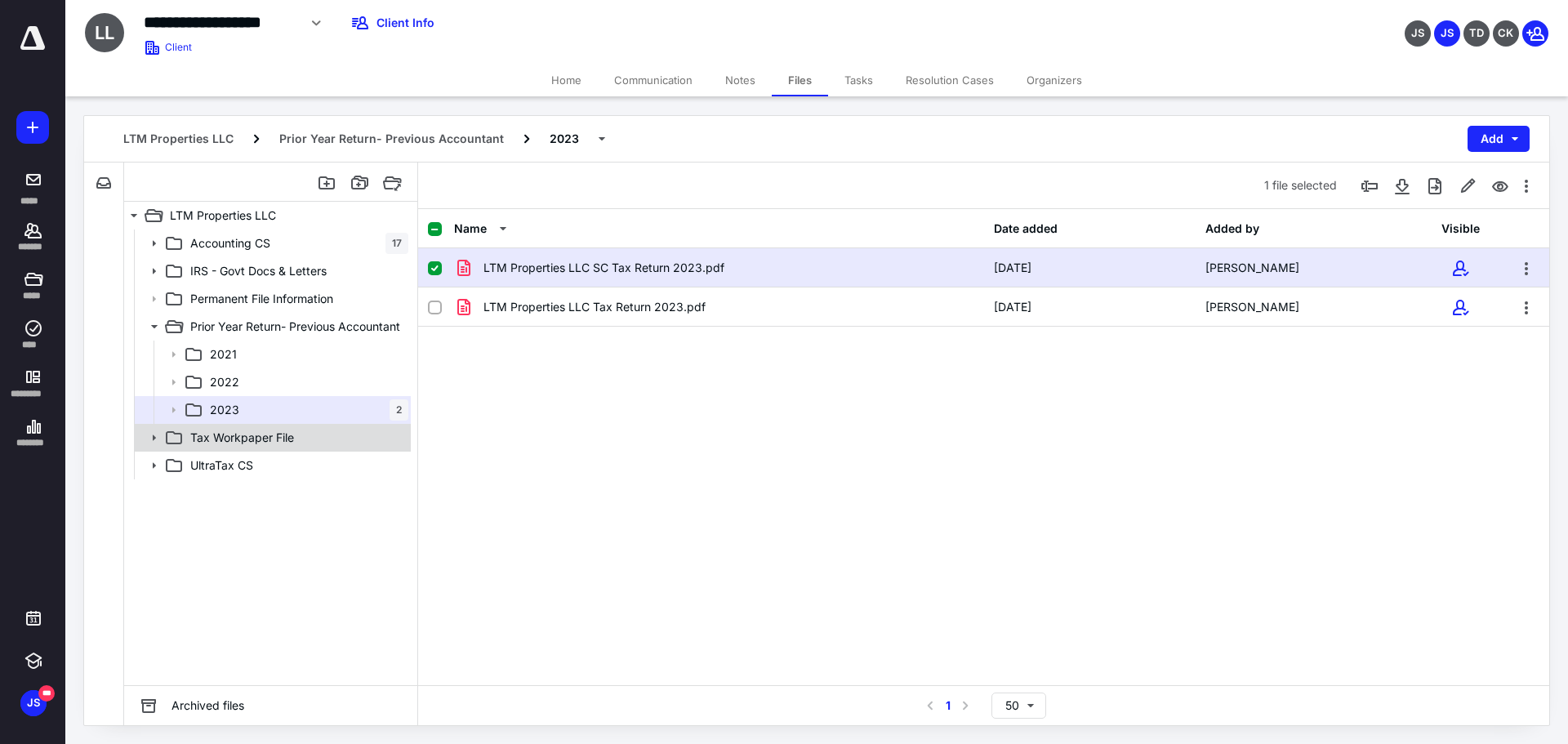 click on "Tax Workpaper File" at bounding box center (242, 438) 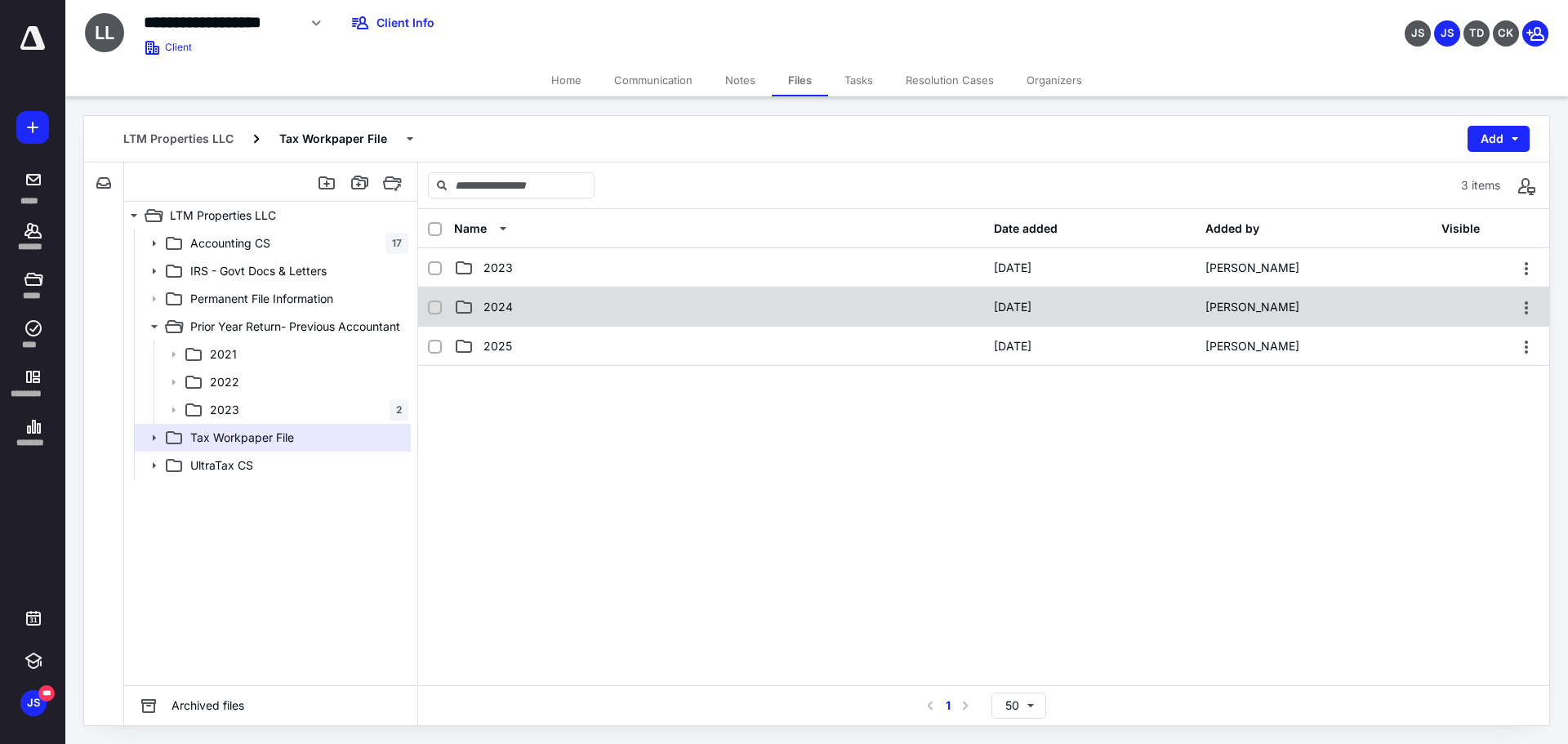 click on "2024" at bounding box center [719, 307] 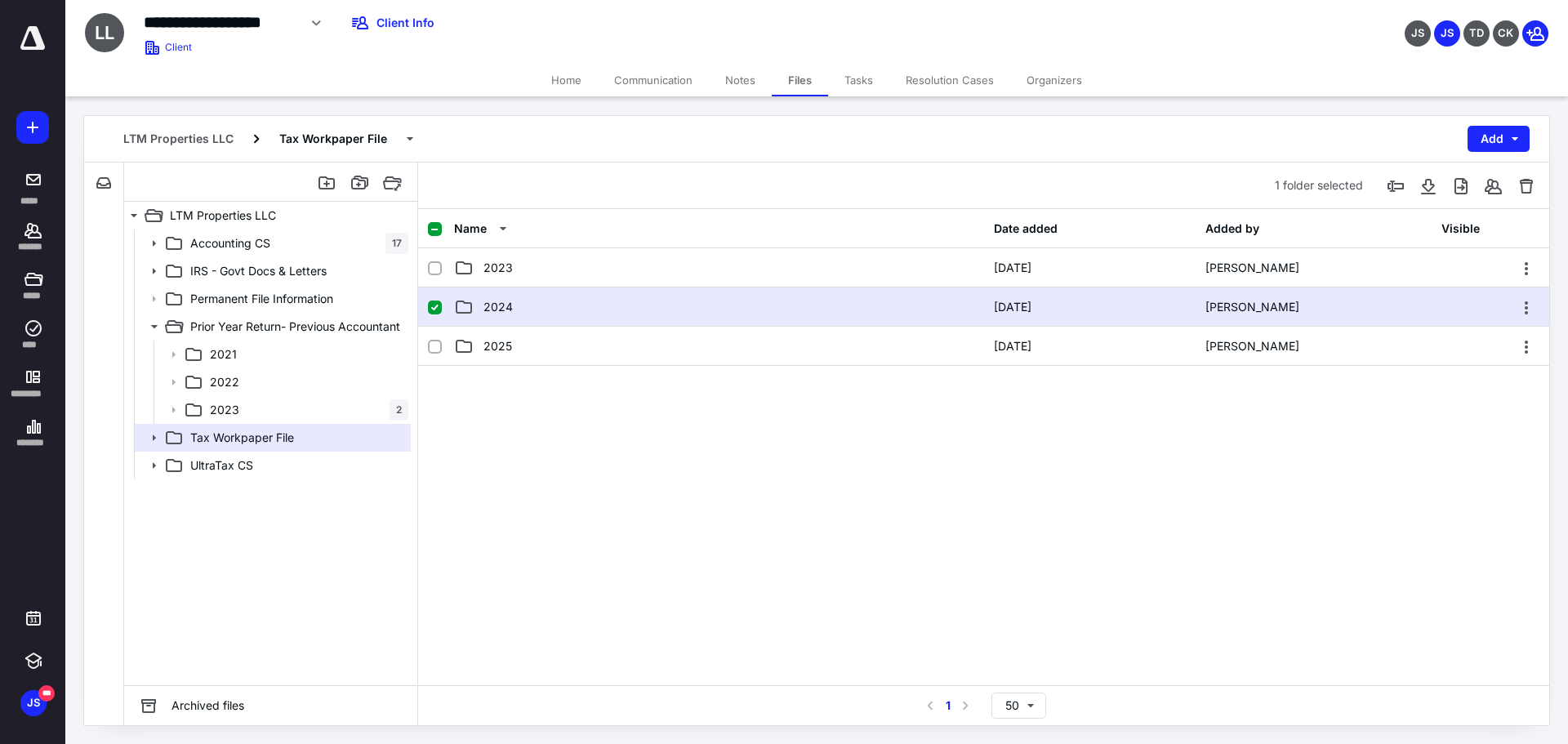 click on "2024" at bounding box center [719, 307] 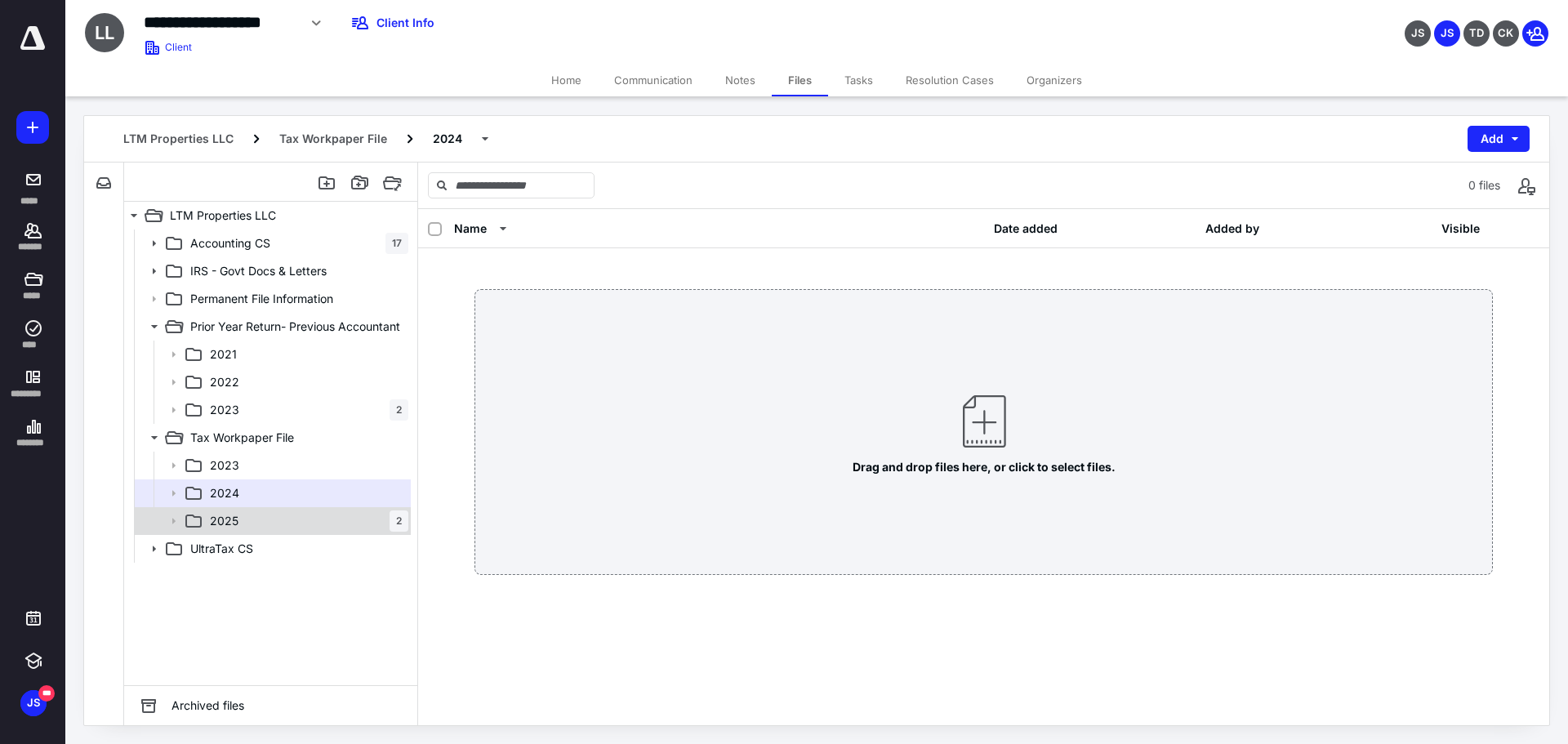 click on "2025 2" at bounding box center (305, 521) 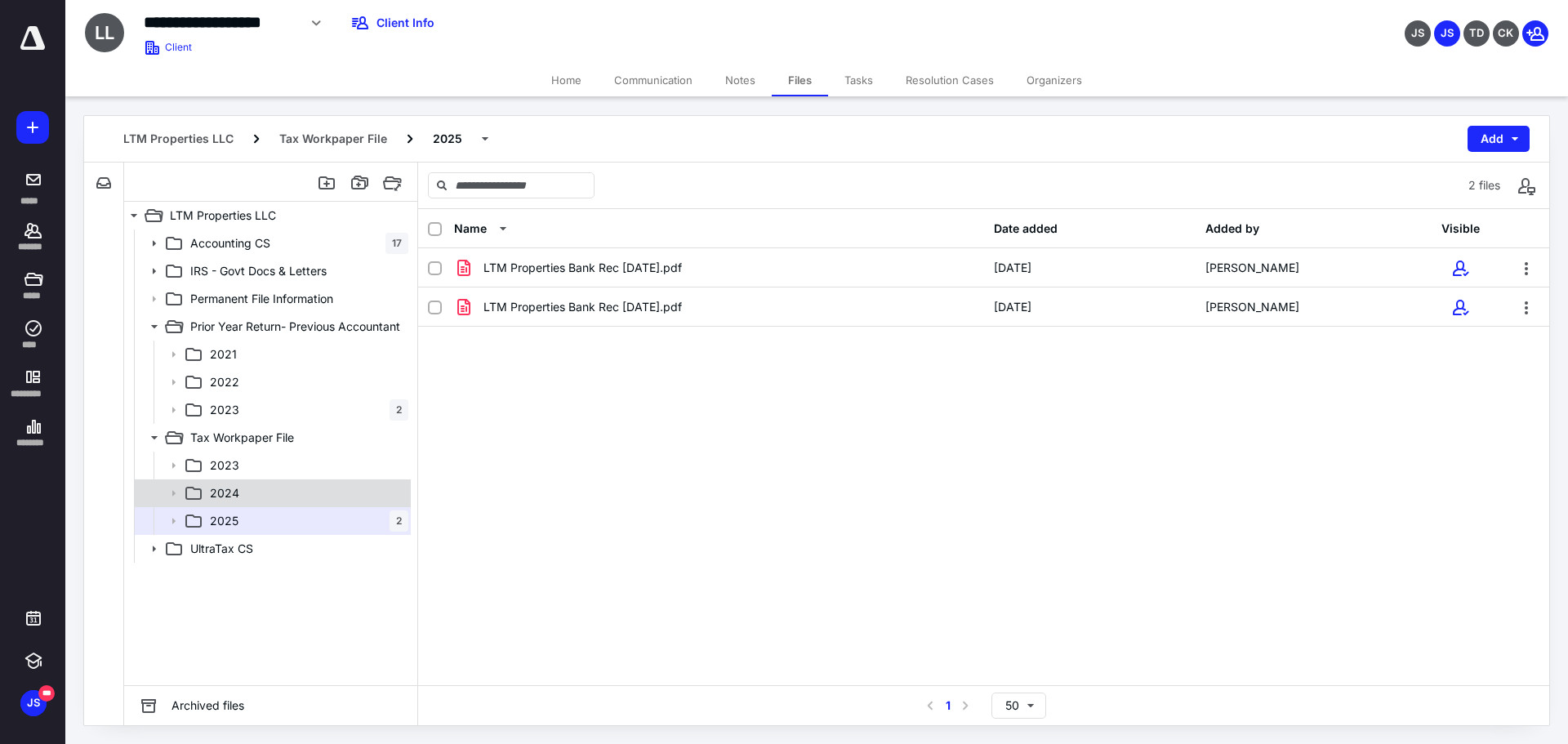 click on "2024" at bounding box center (305, 493) 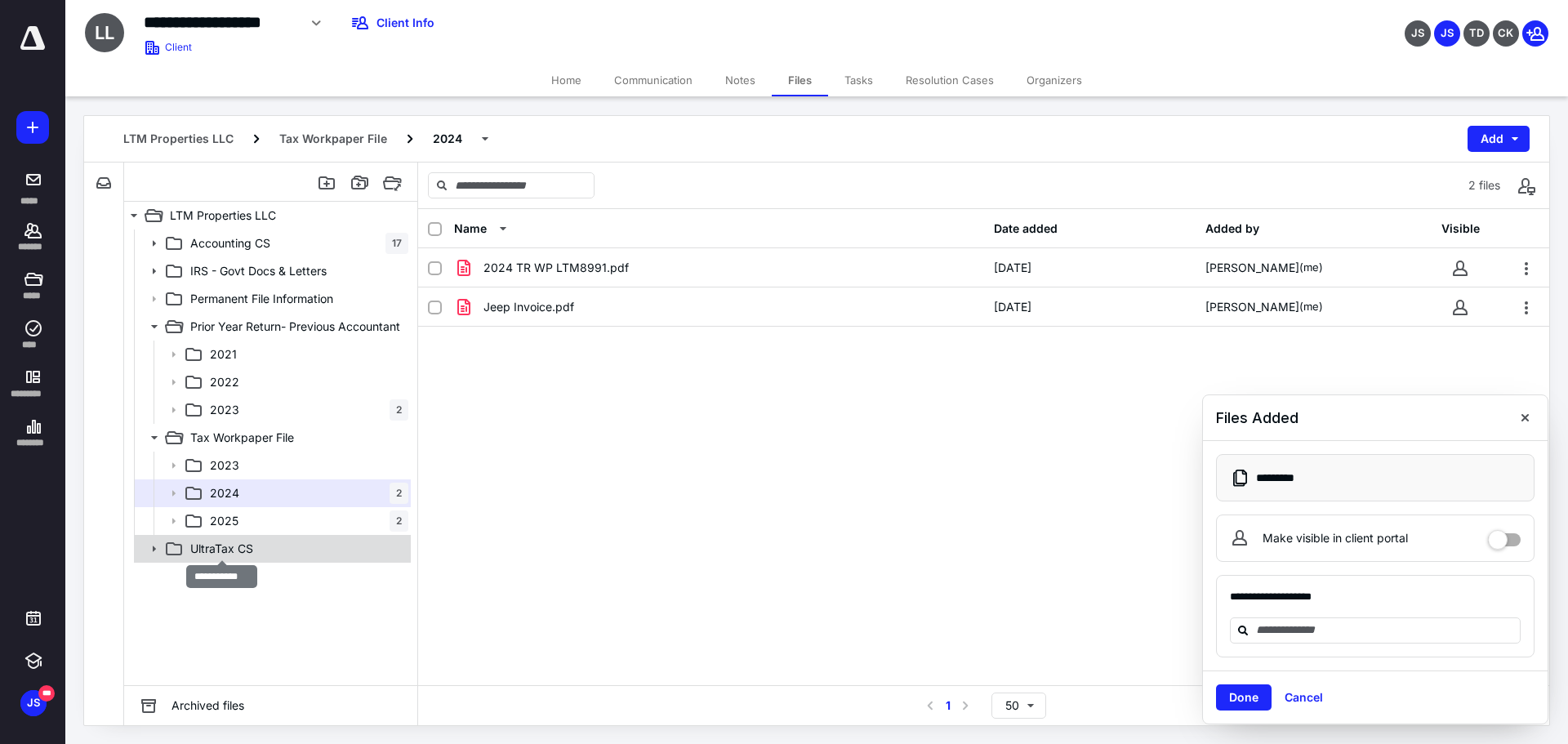 click on "UltraTax CS" at bounding box center (221, 549) 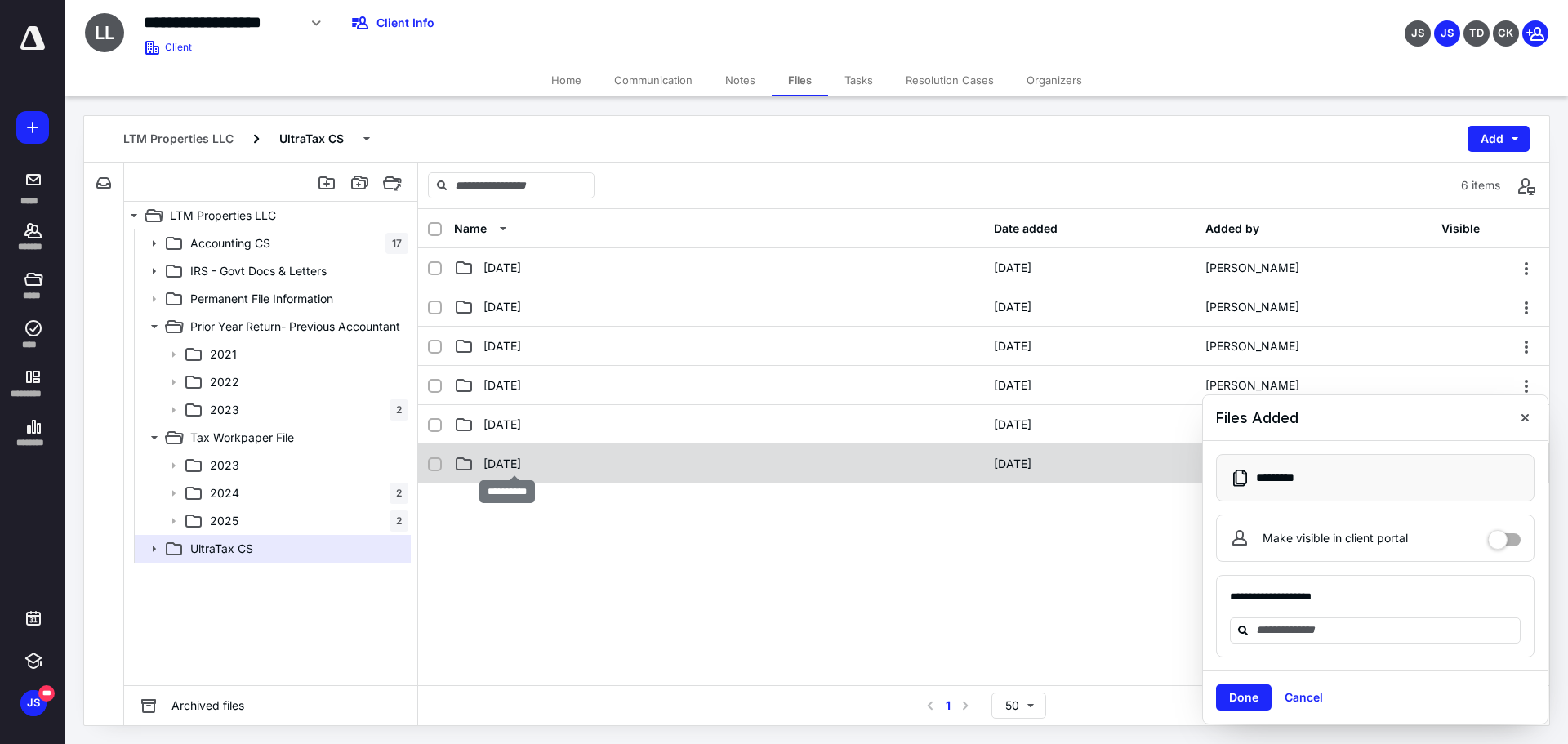 click on "2023-12-31" at bounding box center [502, 464] 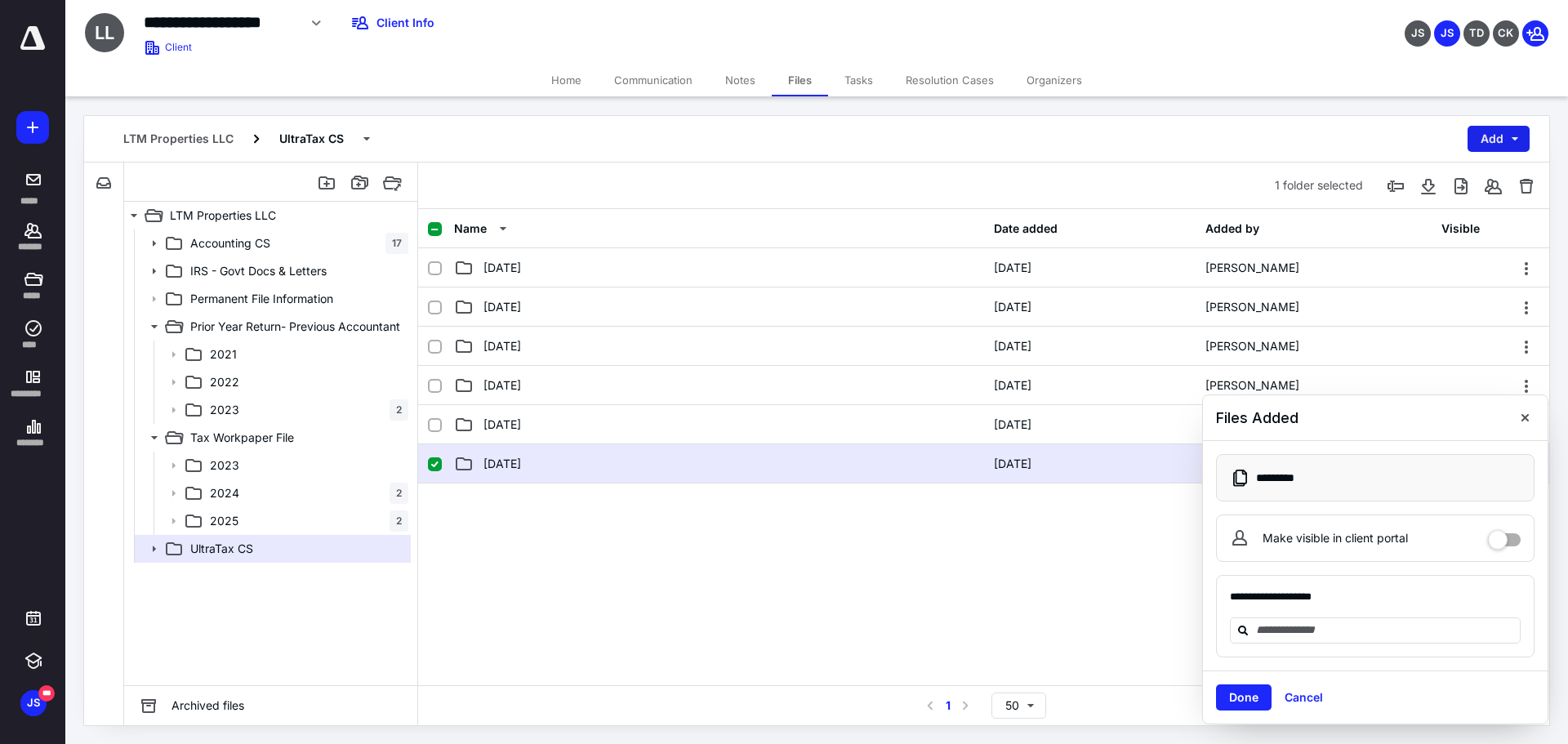 click on "Add" at bounding box center (1499, 139) 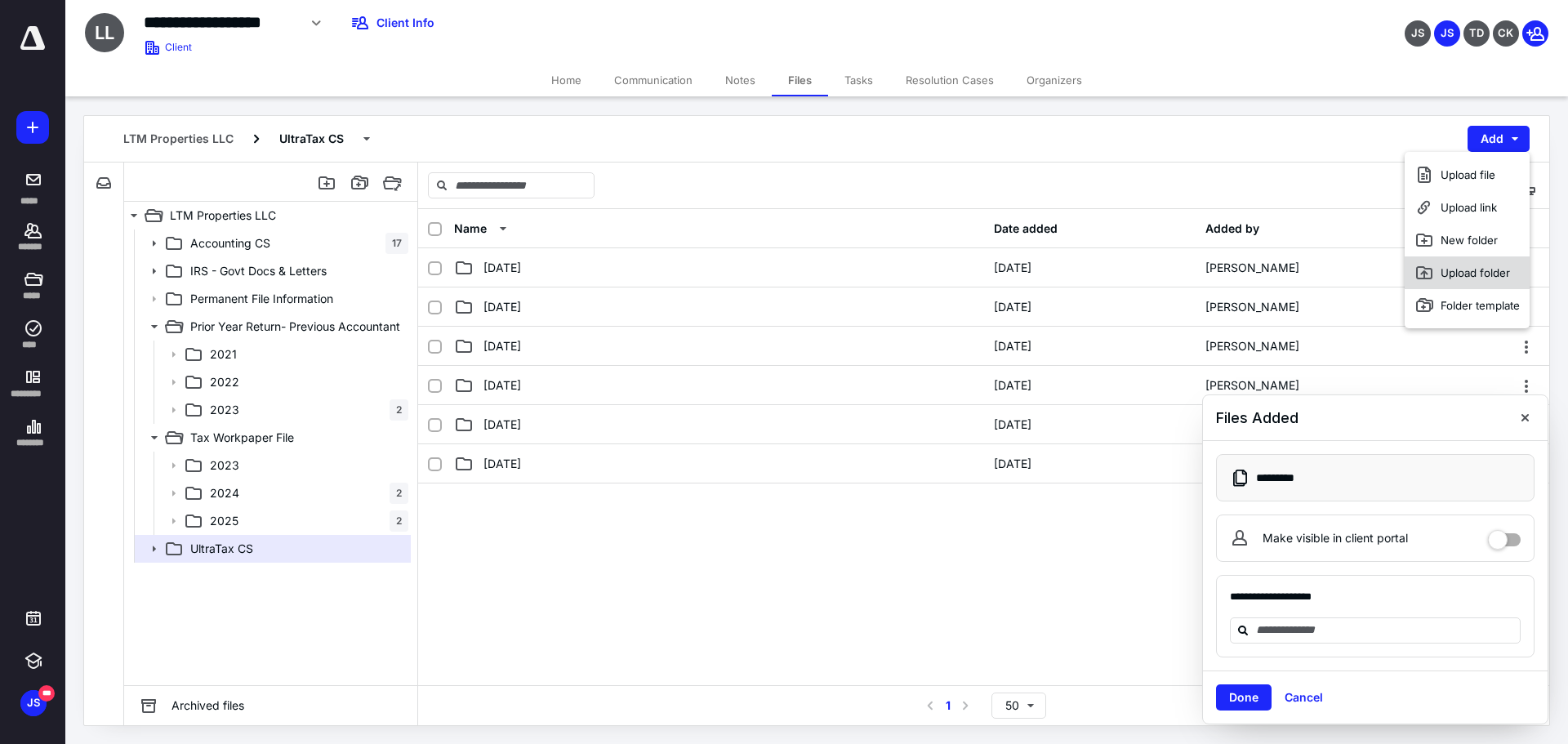 click on "Upload folder" at bounding box center [1467, 273] 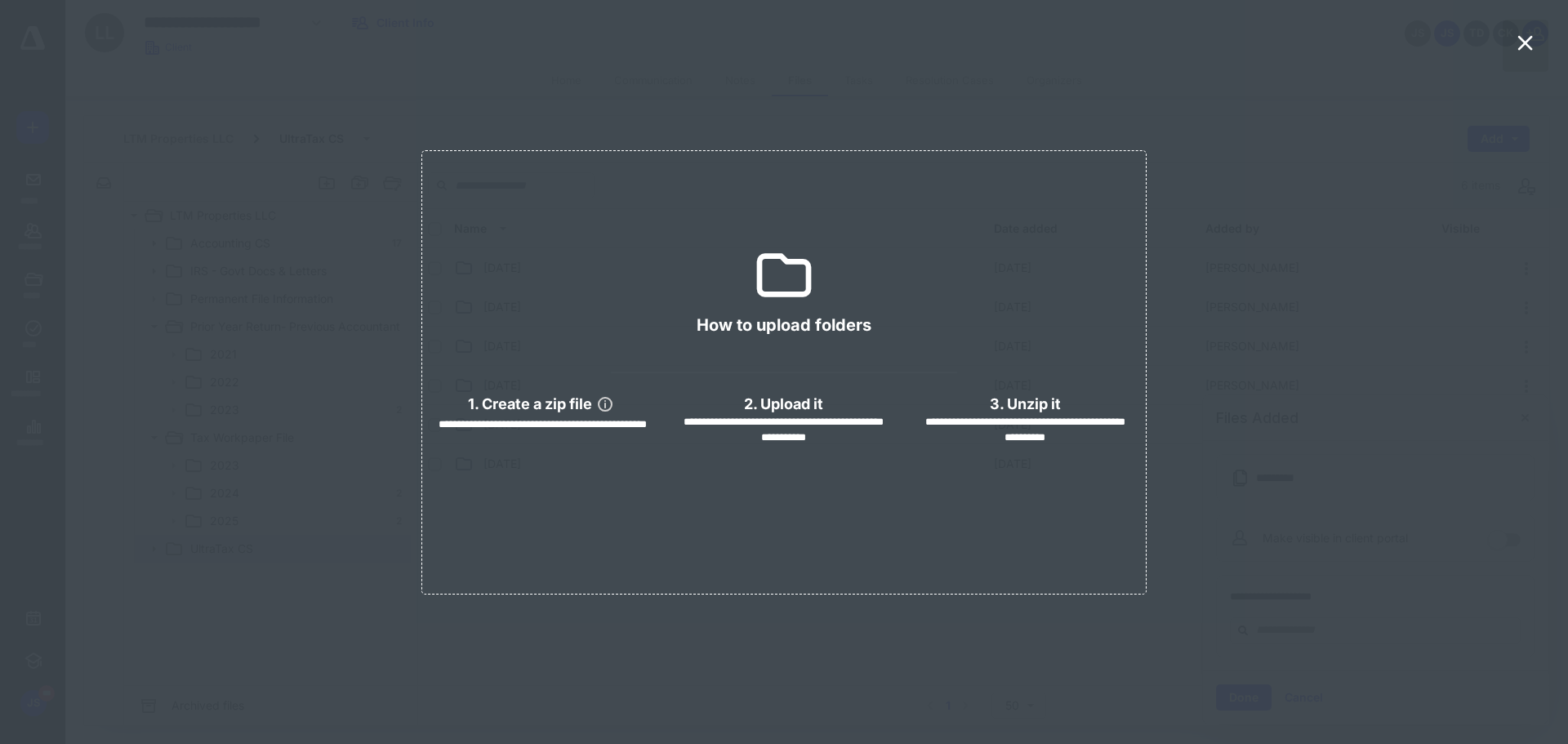 click at bounding box center (1526, 46) 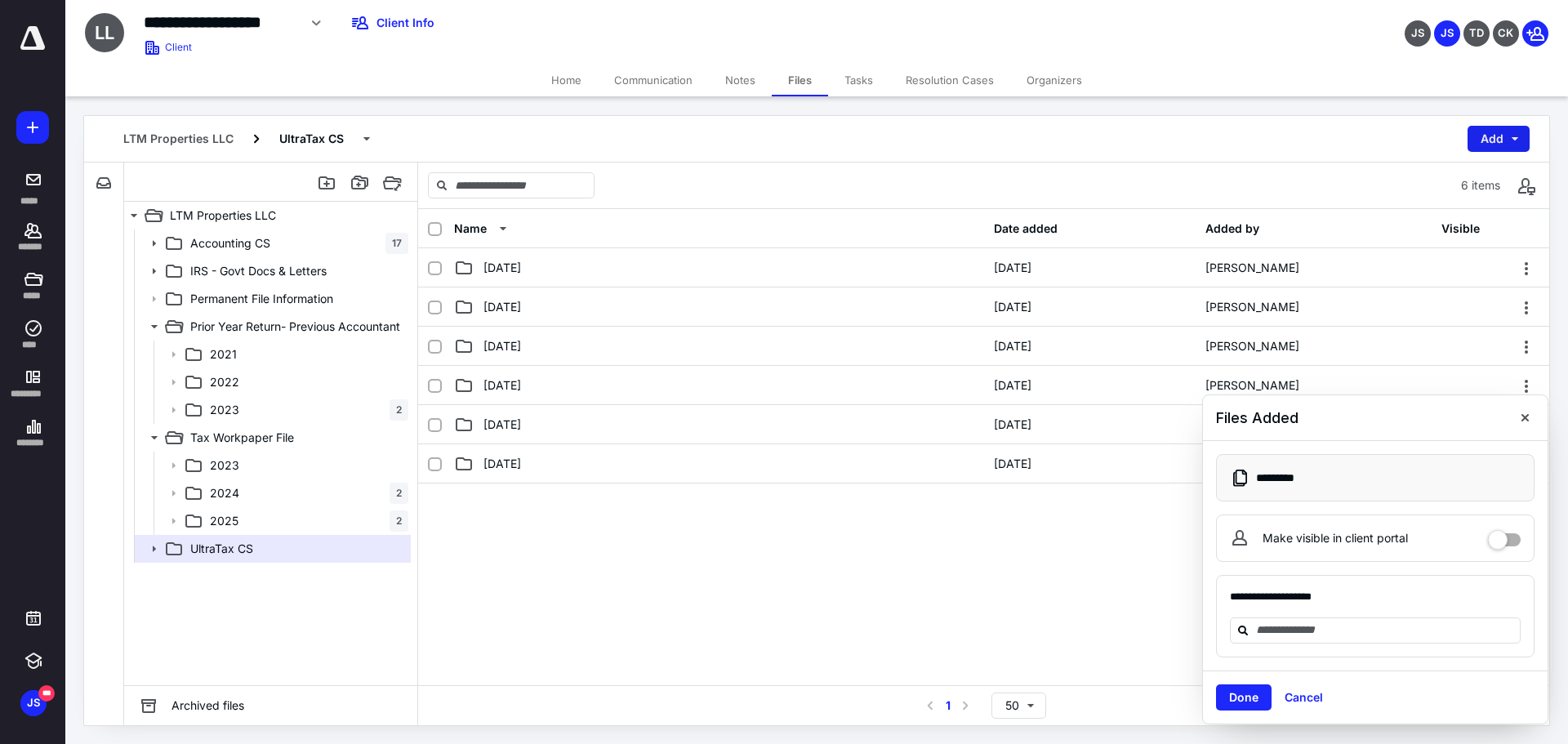 click on "Add" at bounding box center [1499, 139] 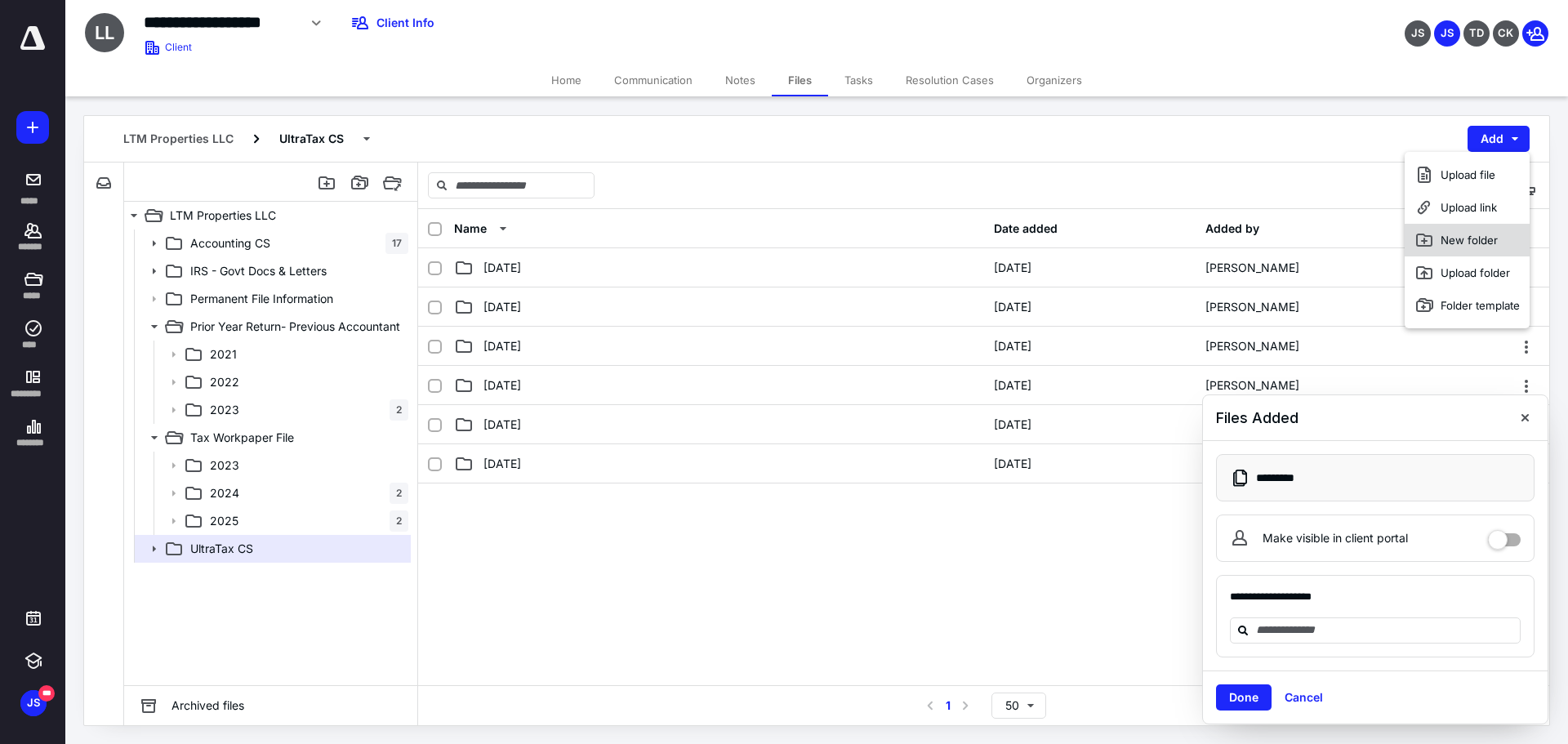 click on "New folder" at bounding box center (1467, 240) 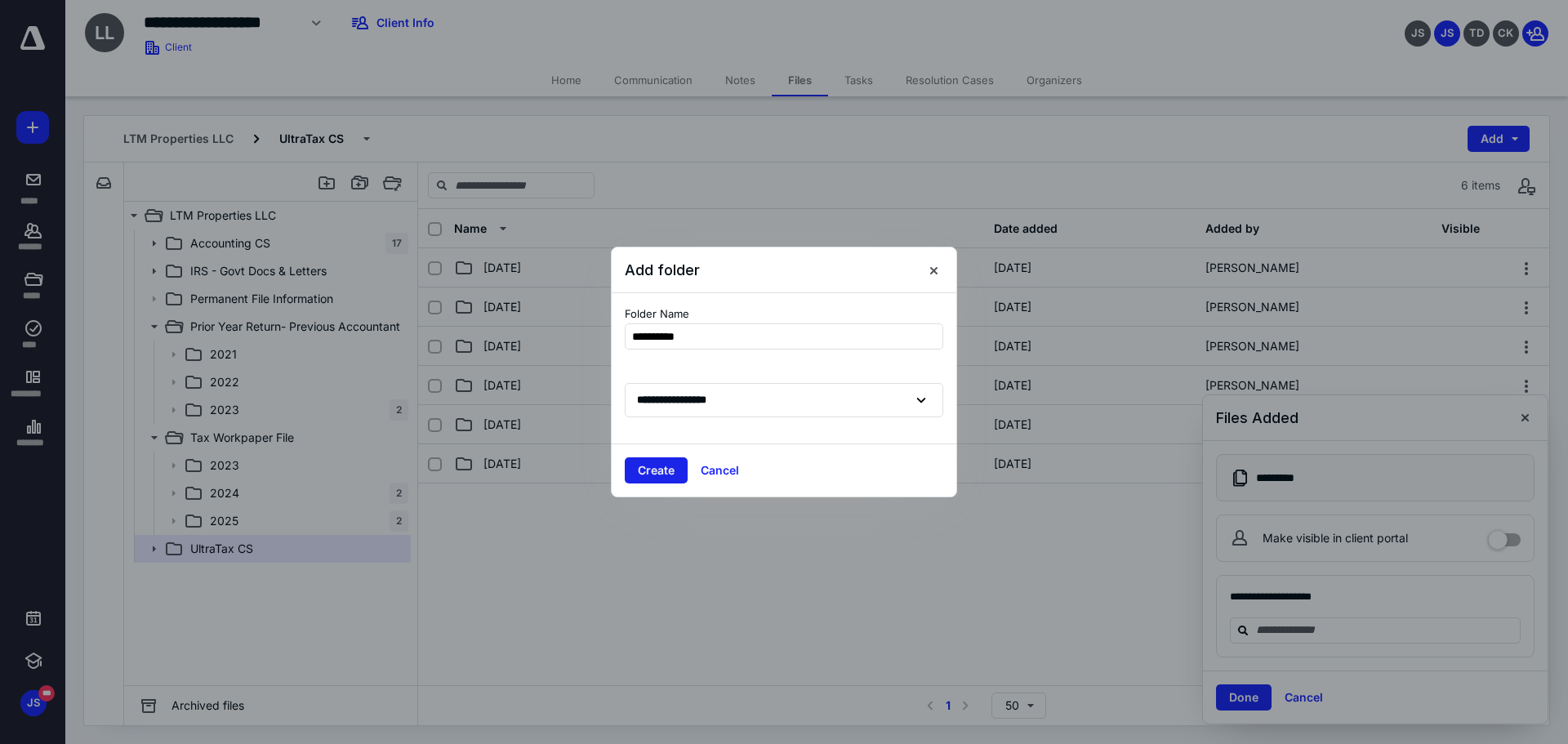 type on "**********" 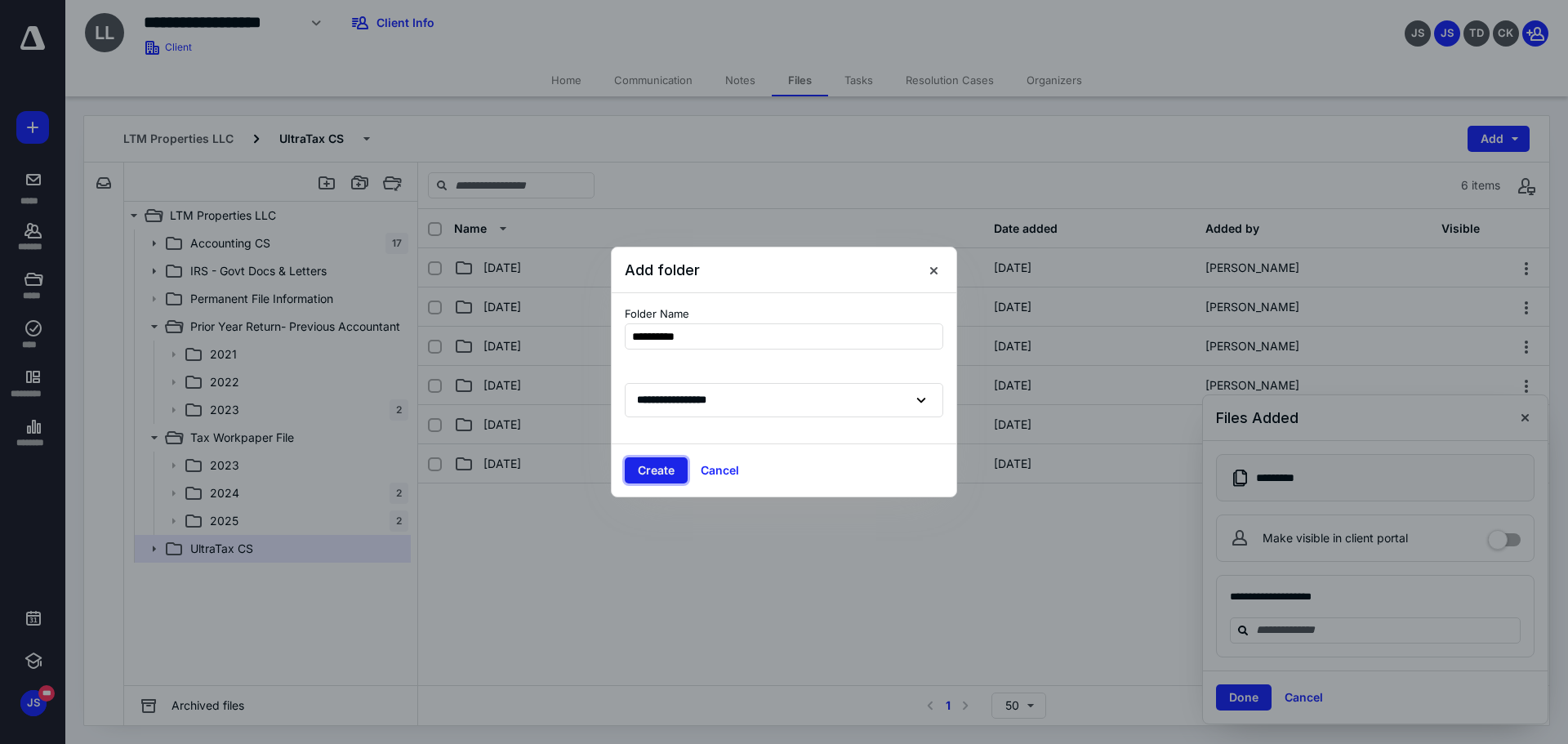 click on "Create" at bounding box center [656, 470] 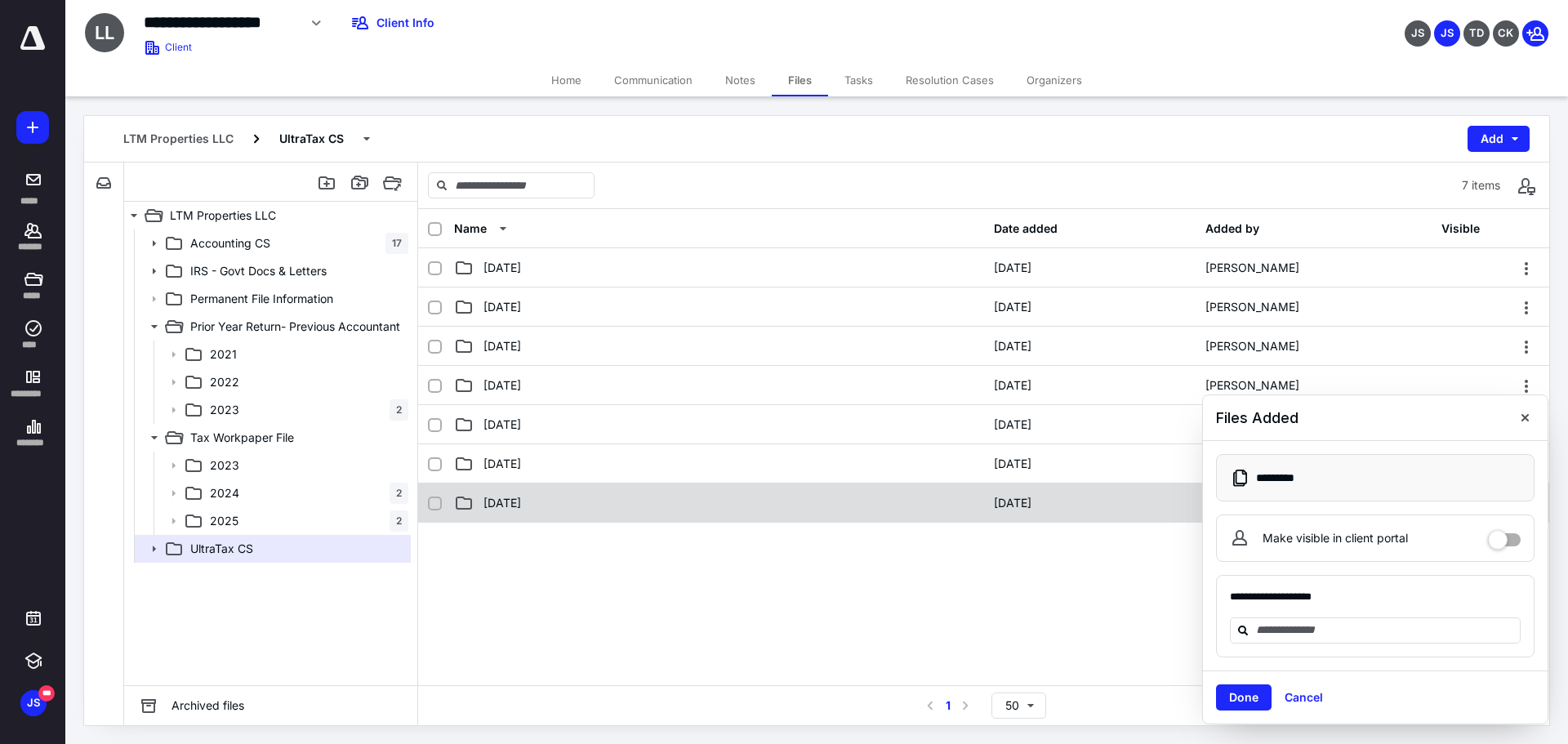 click on "2024-12-31" at bounding box center (719, 503) 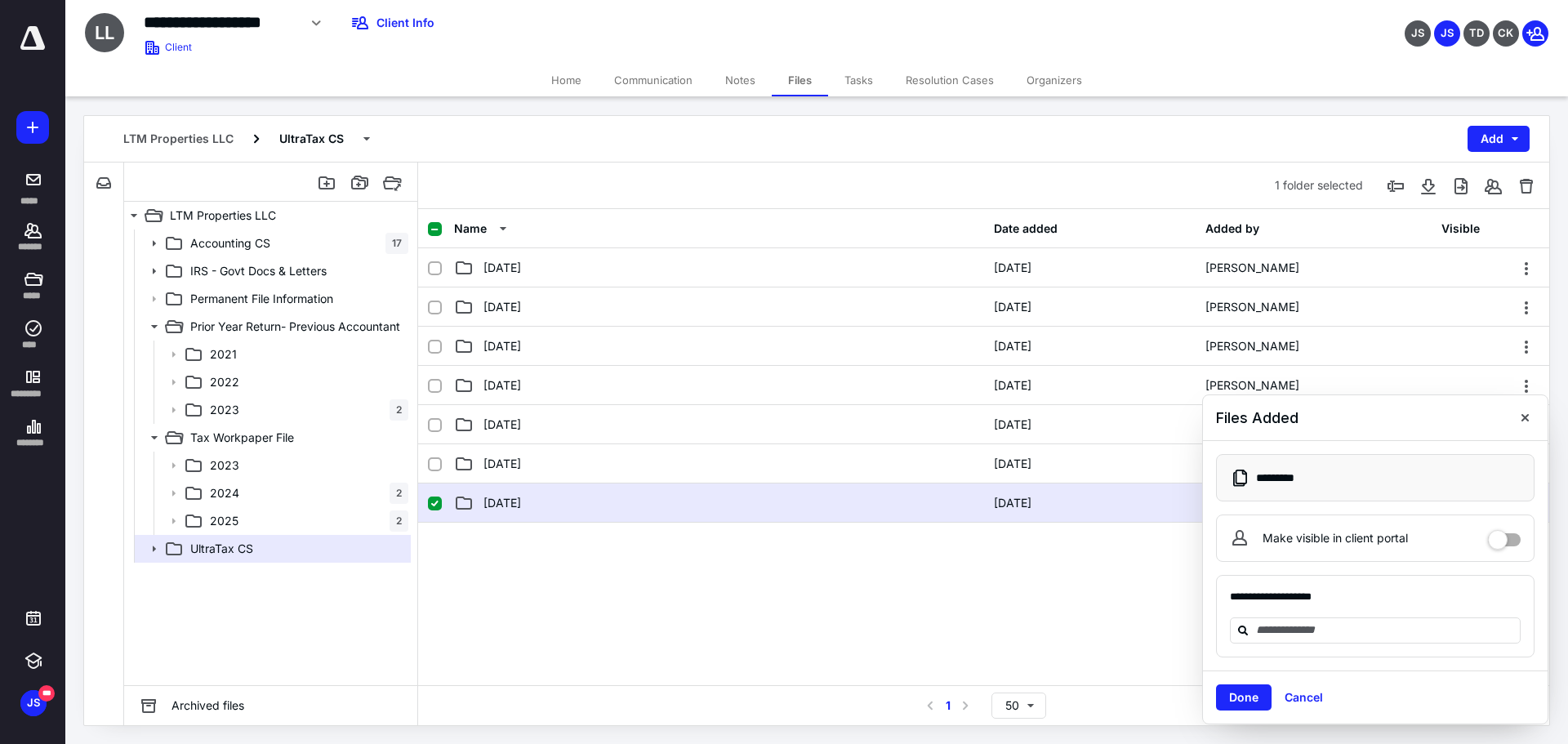 click on "2024-12-31" at bounding box center (719, 503) 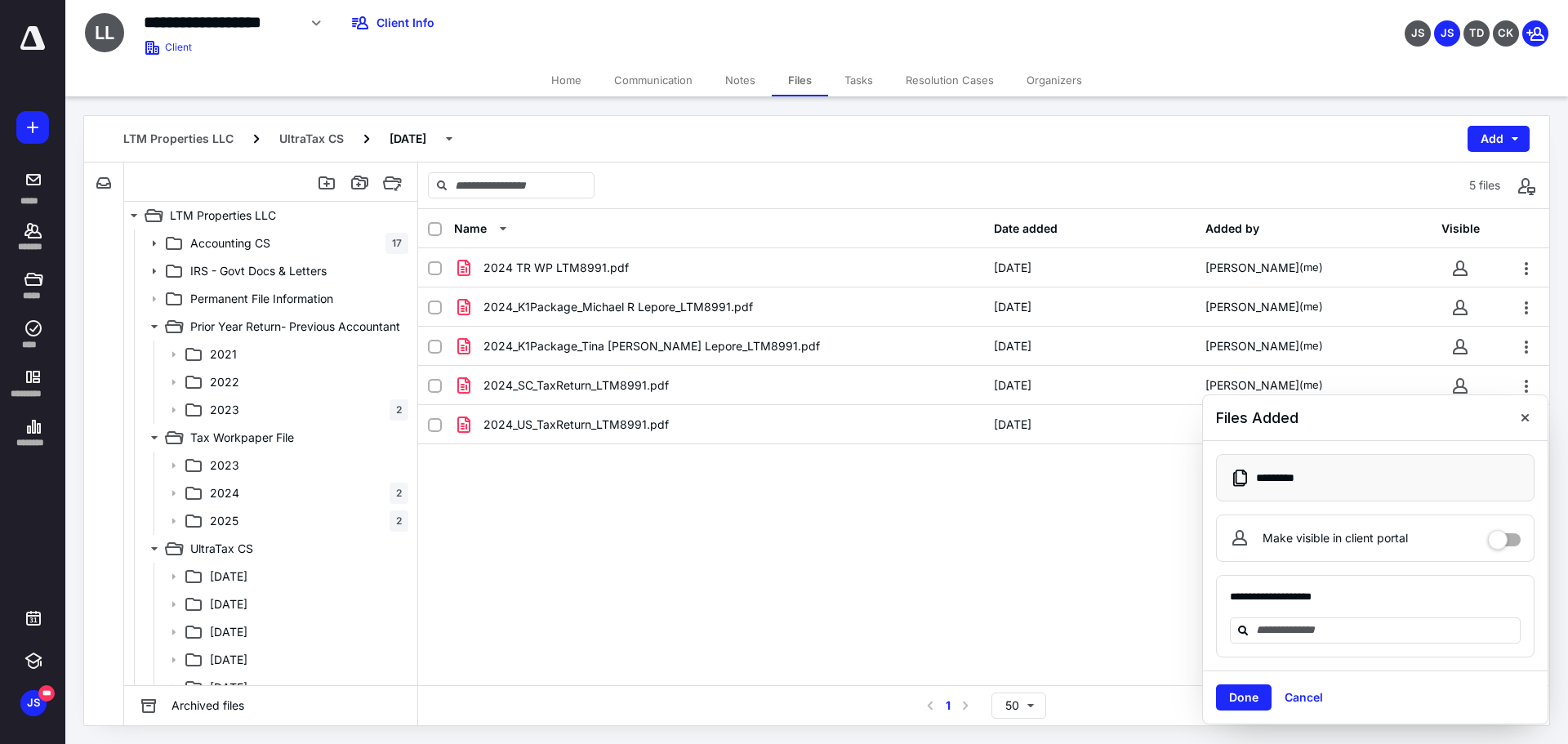 click on "Name Date added Added by Visible 2024 TR WP LTM8991.pdf 7/11/2025 Justin Sheehan  (me) 2024_K1Package_Michael R Lepore_LTM8991.pdf 7/11/2025 Justin Sheehan  (me) 2024_K1Package_Tina Marie  Lepore_LTM8991.pdf 7/11/2025 Justin Sheehan  (me) 2024_SC_TaxReturn_LTM8991.pdf 7/11/2025 Justin Sheehan  (me) 2024_US_TaxReturn_LTM8991.pdf 7/11/2025 Justin Sheehan  (me)" at bounding box center [983, 447] 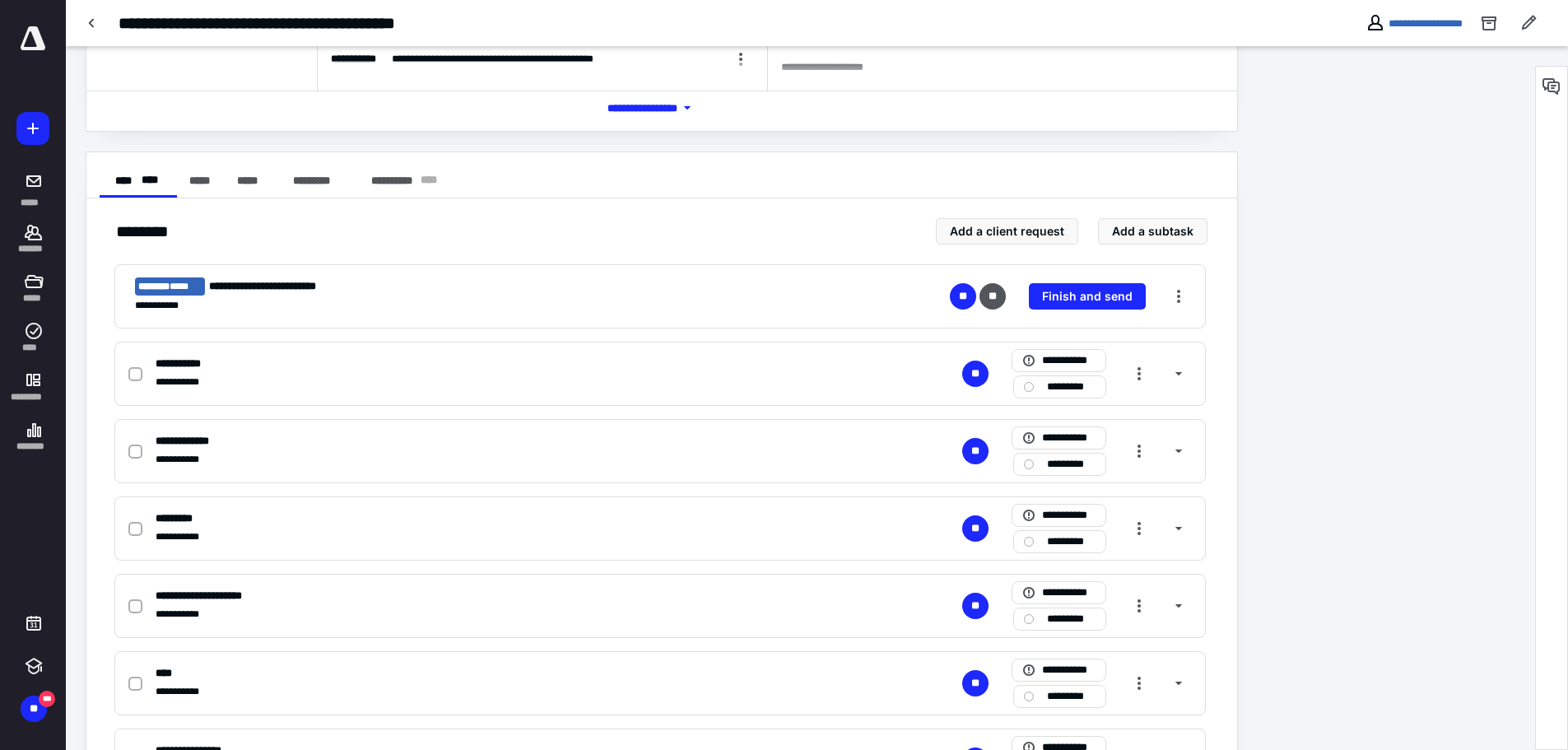 scroll, scrollTop: 247, scrollLeft: 0, axis: vertical 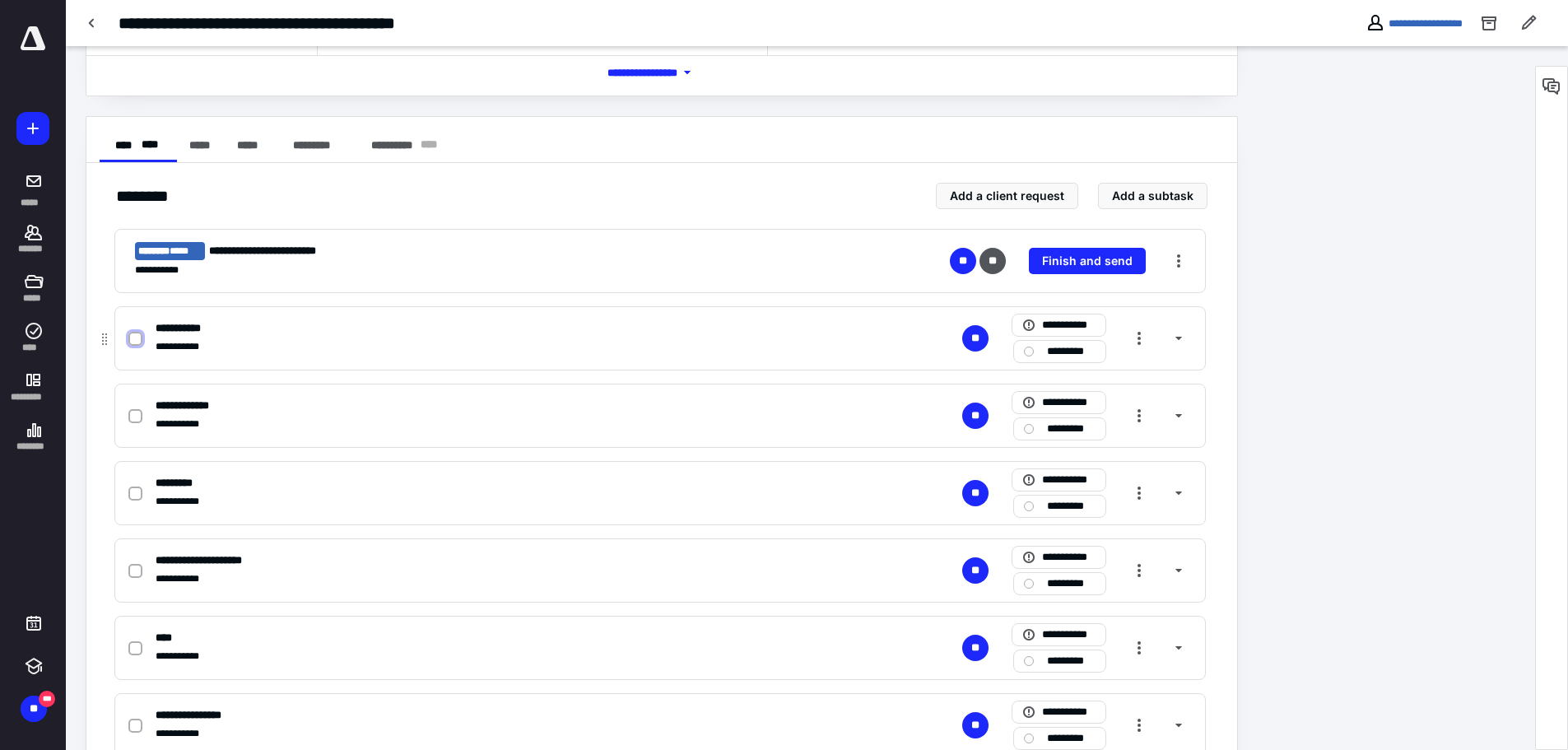 click at bounding box center [135, 339] 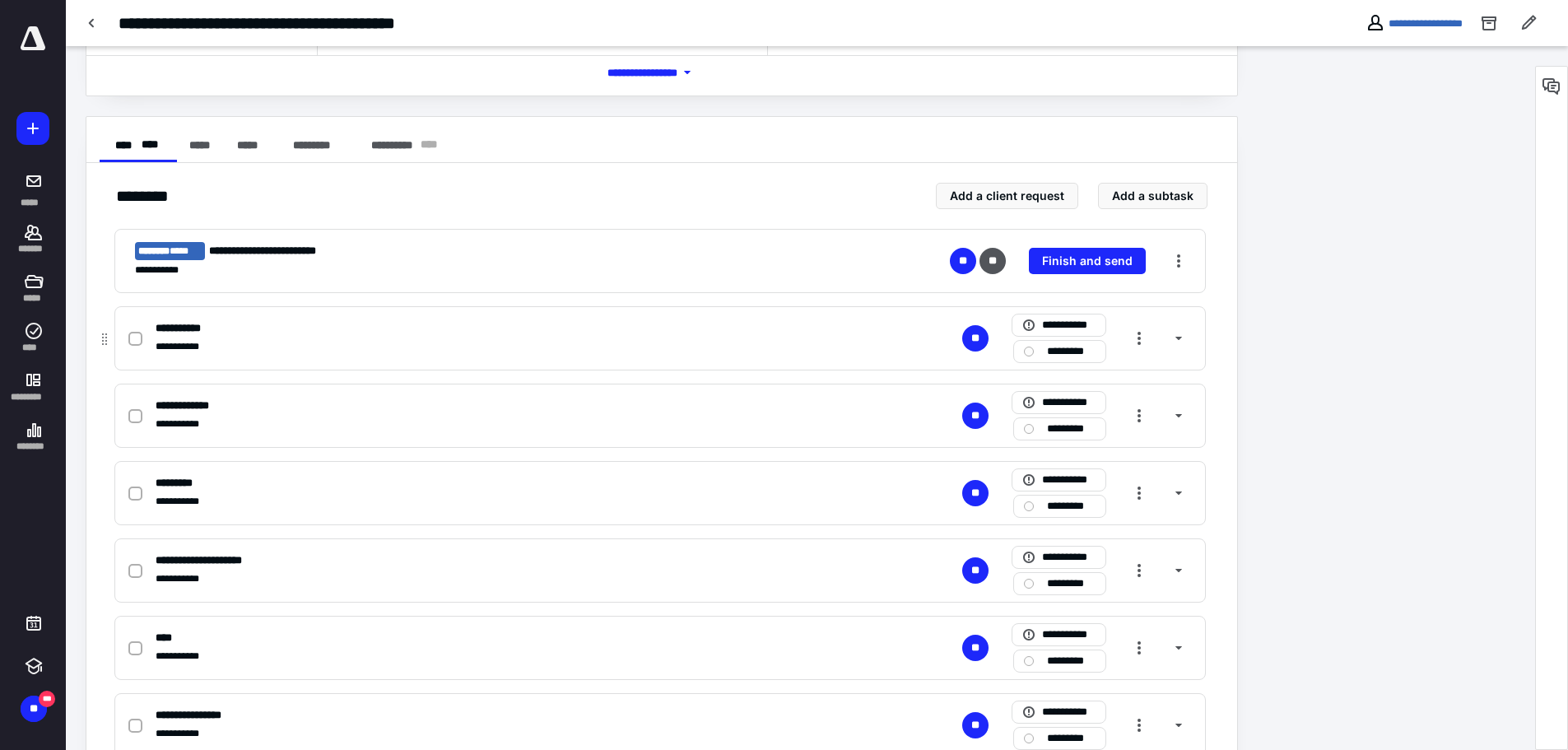 checkbox on "true" 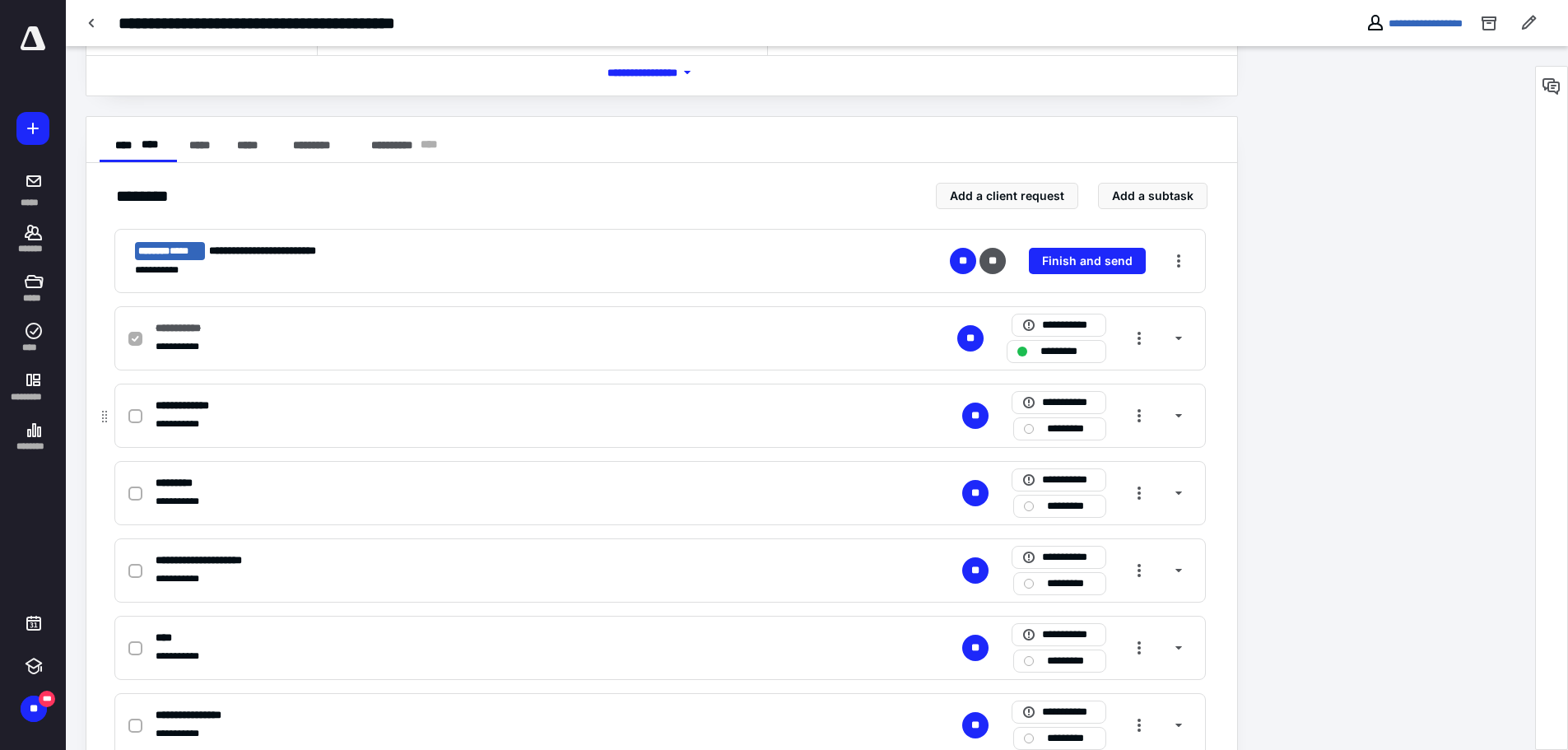 click 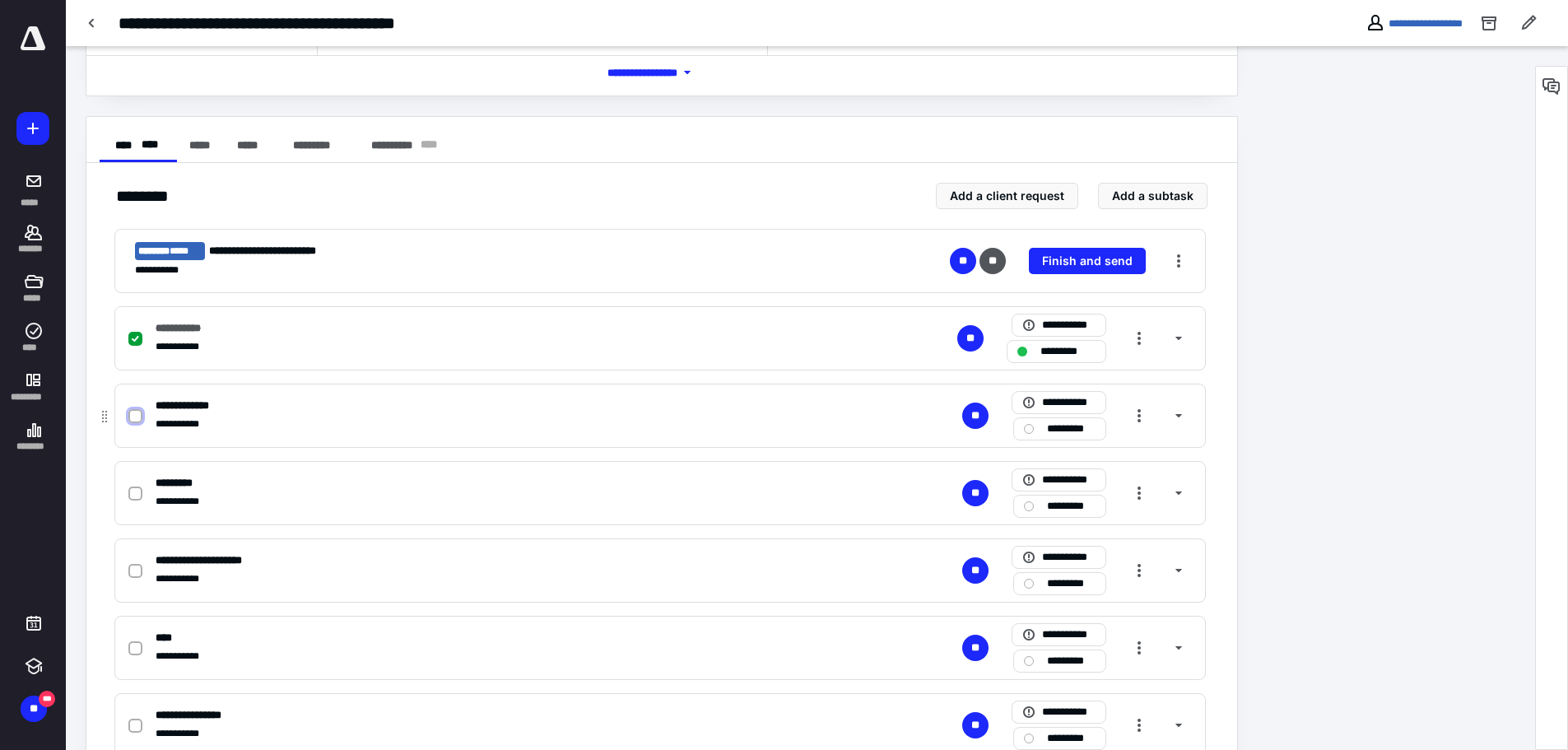 drag, startPoint x: 140, startPoint y: 416, endPoint x: 135, endPoint y: 437, distance: 21.587033 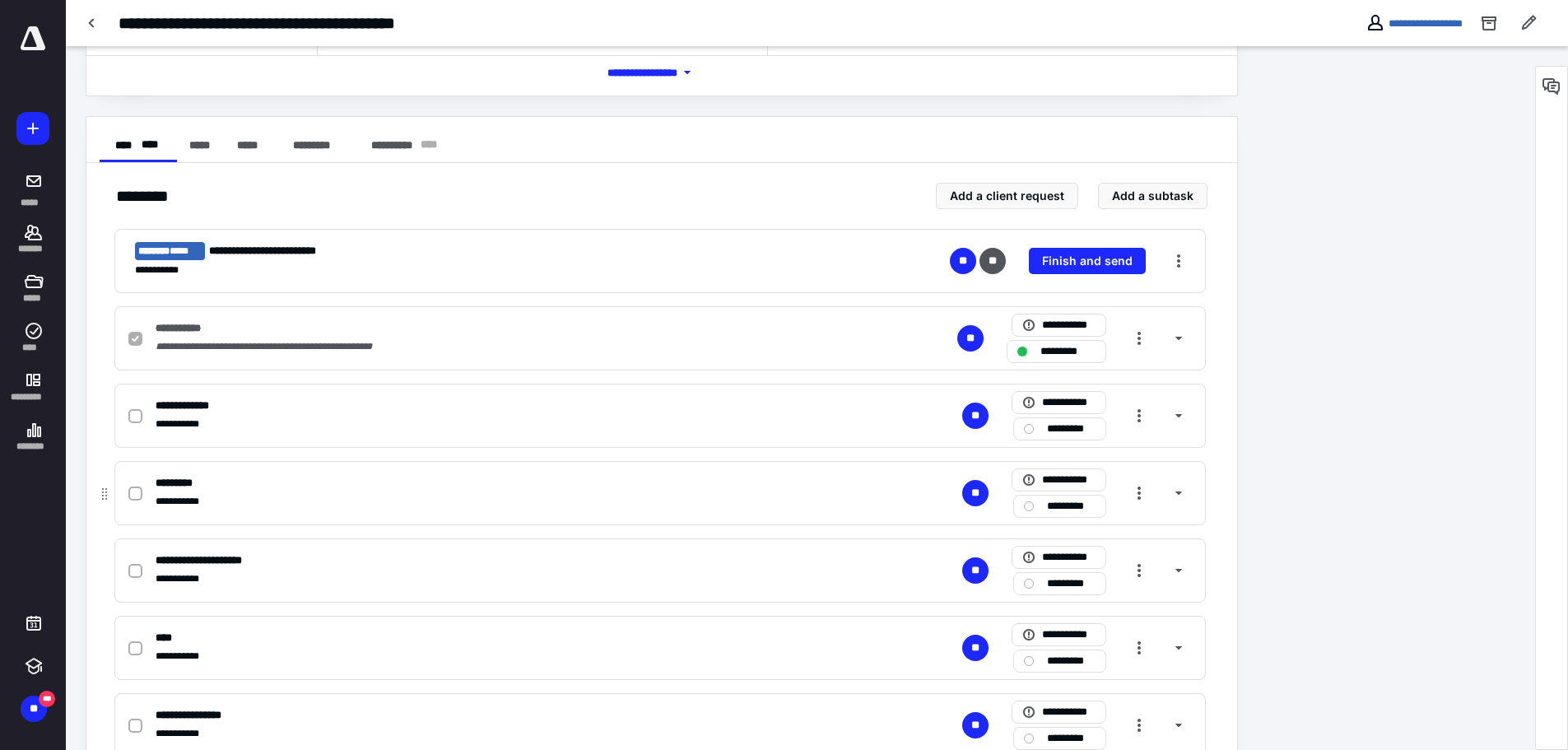 checkbox on "true" 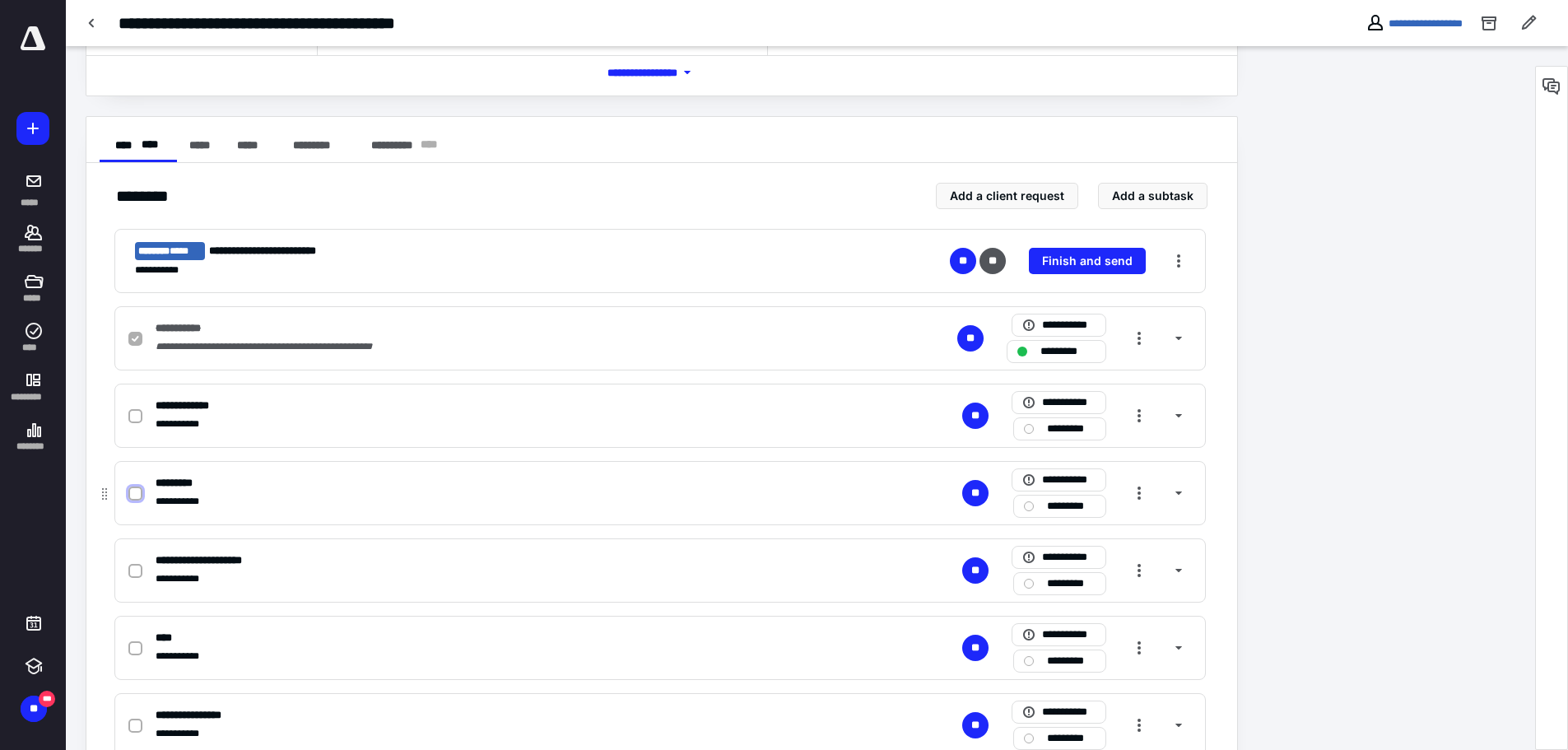 click at bounding box center [135, 494] 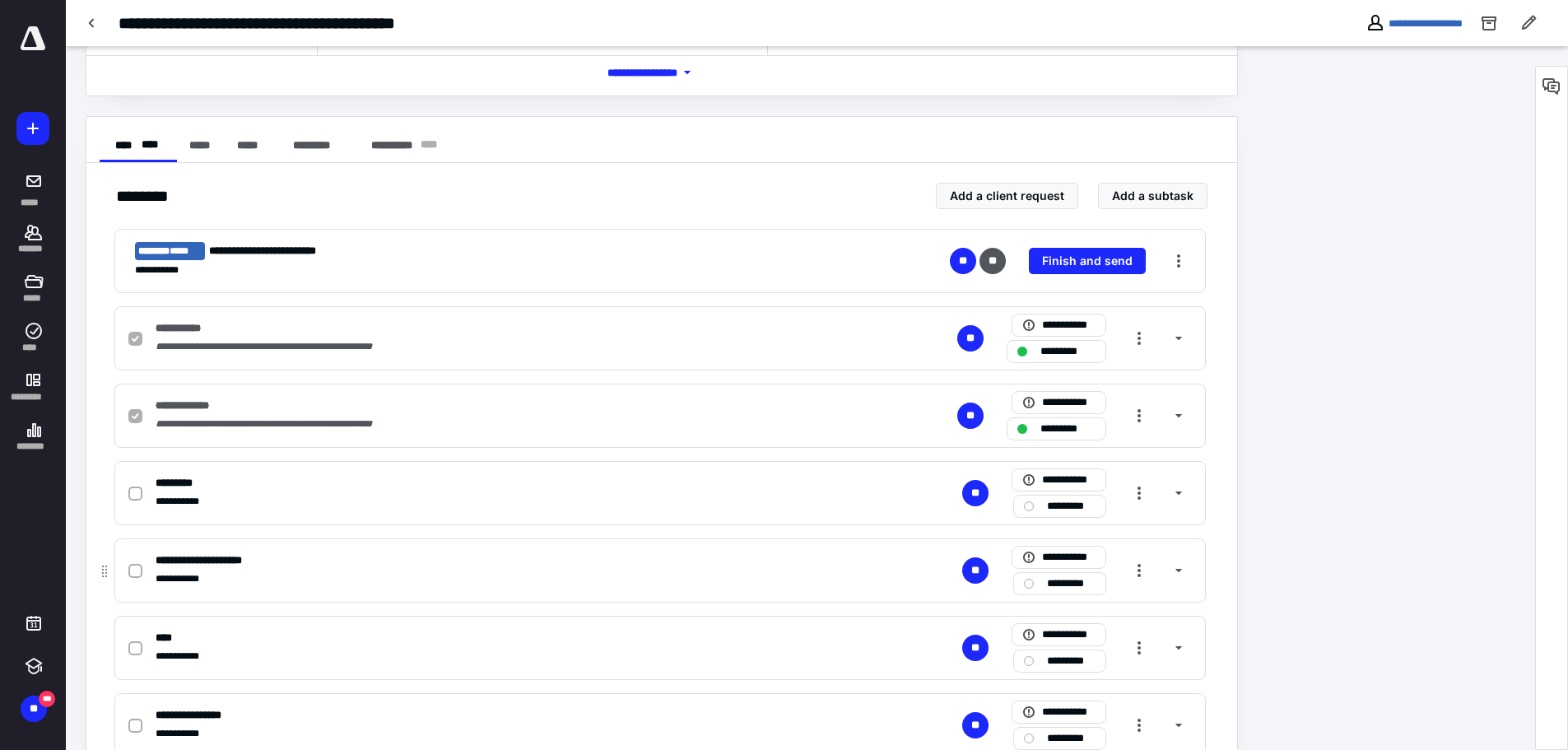 click 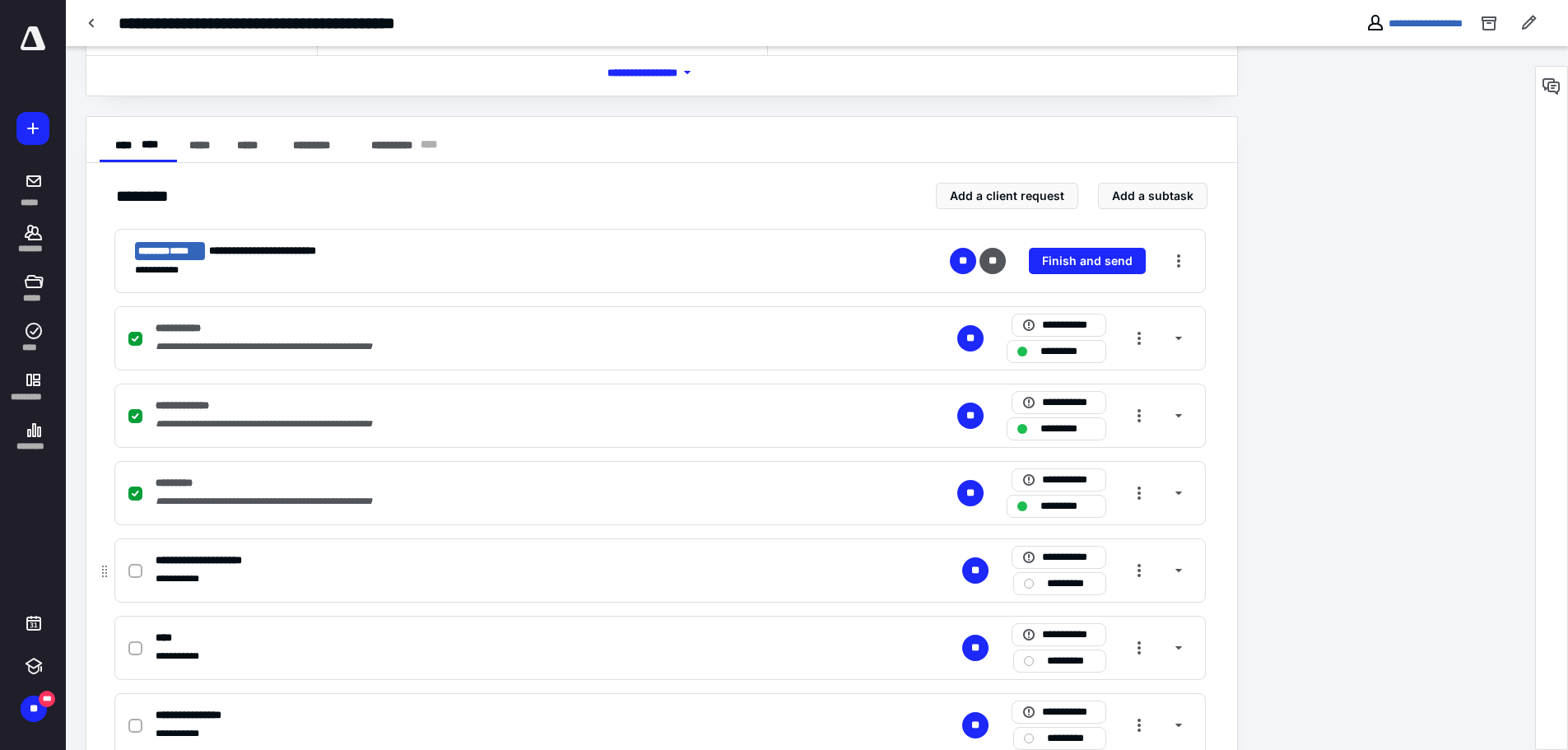 click 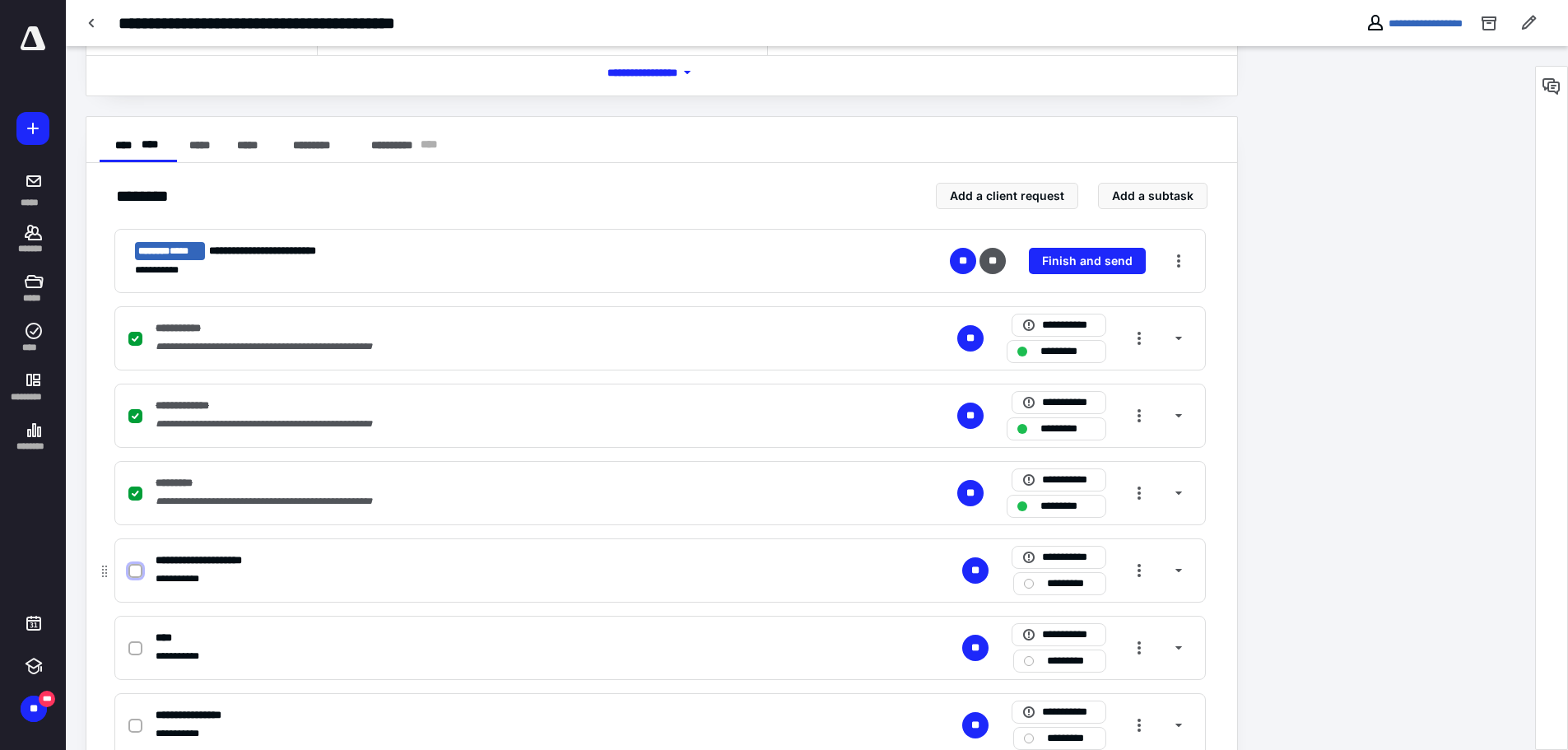 click at bounding box center (135, 571) 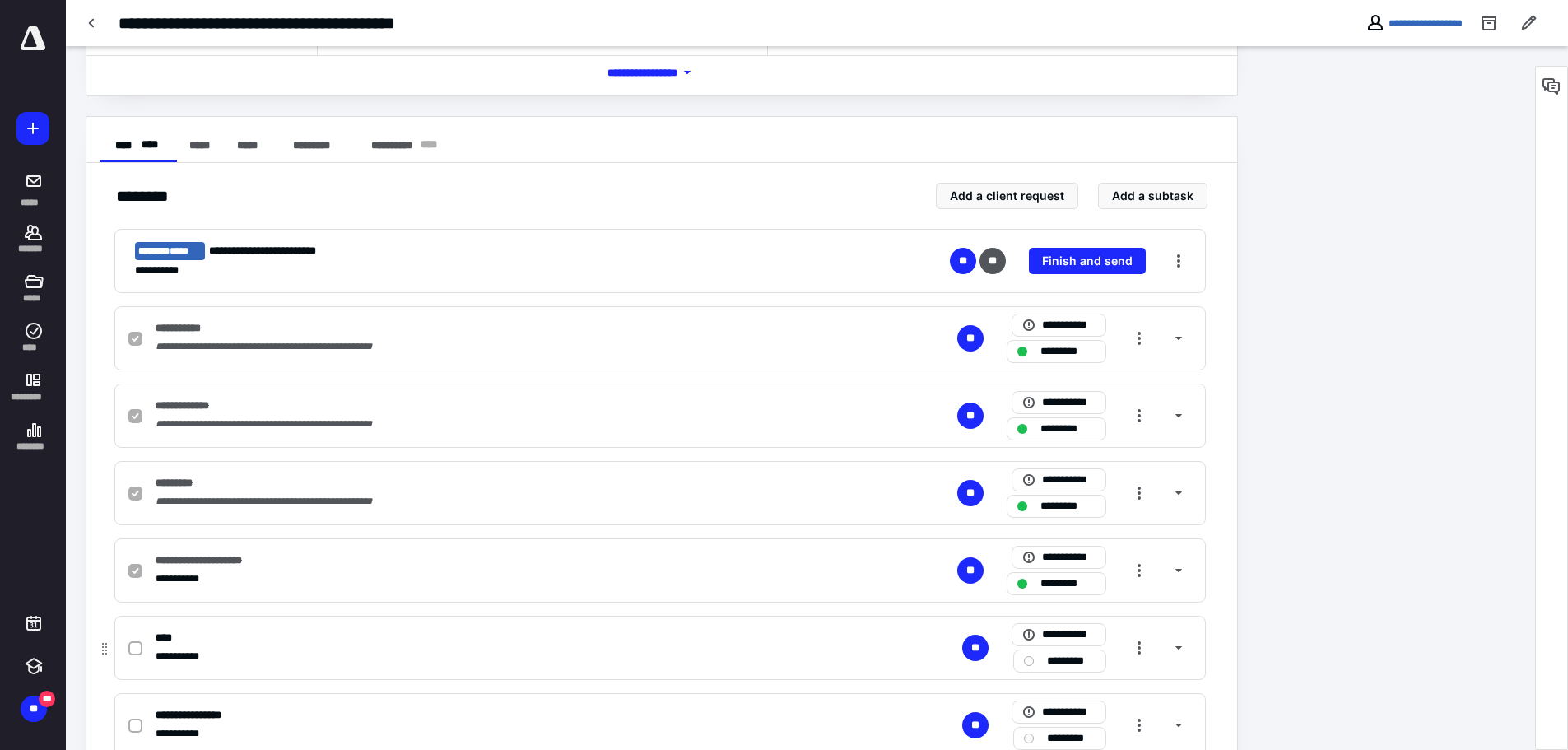 checkbox on "false" 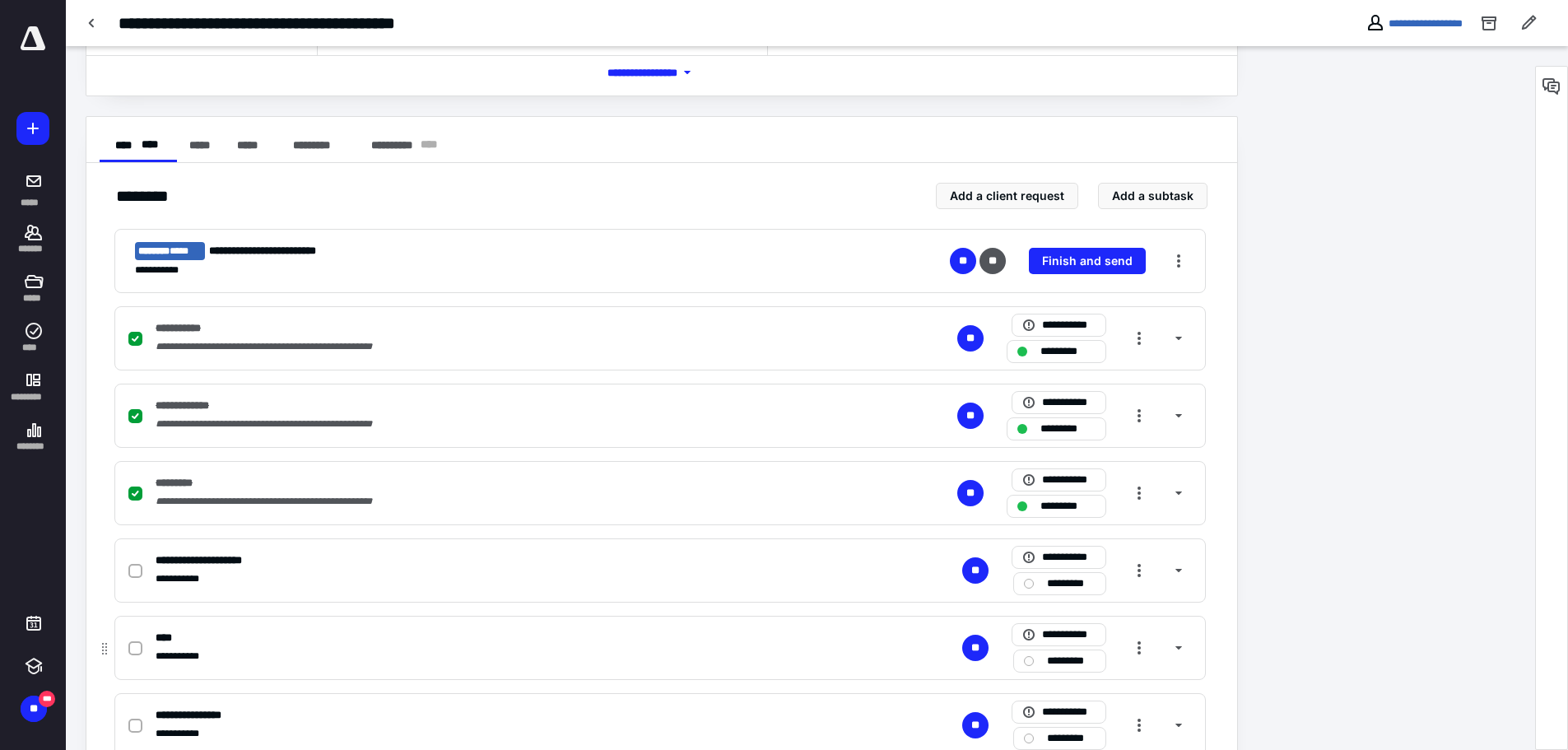 click 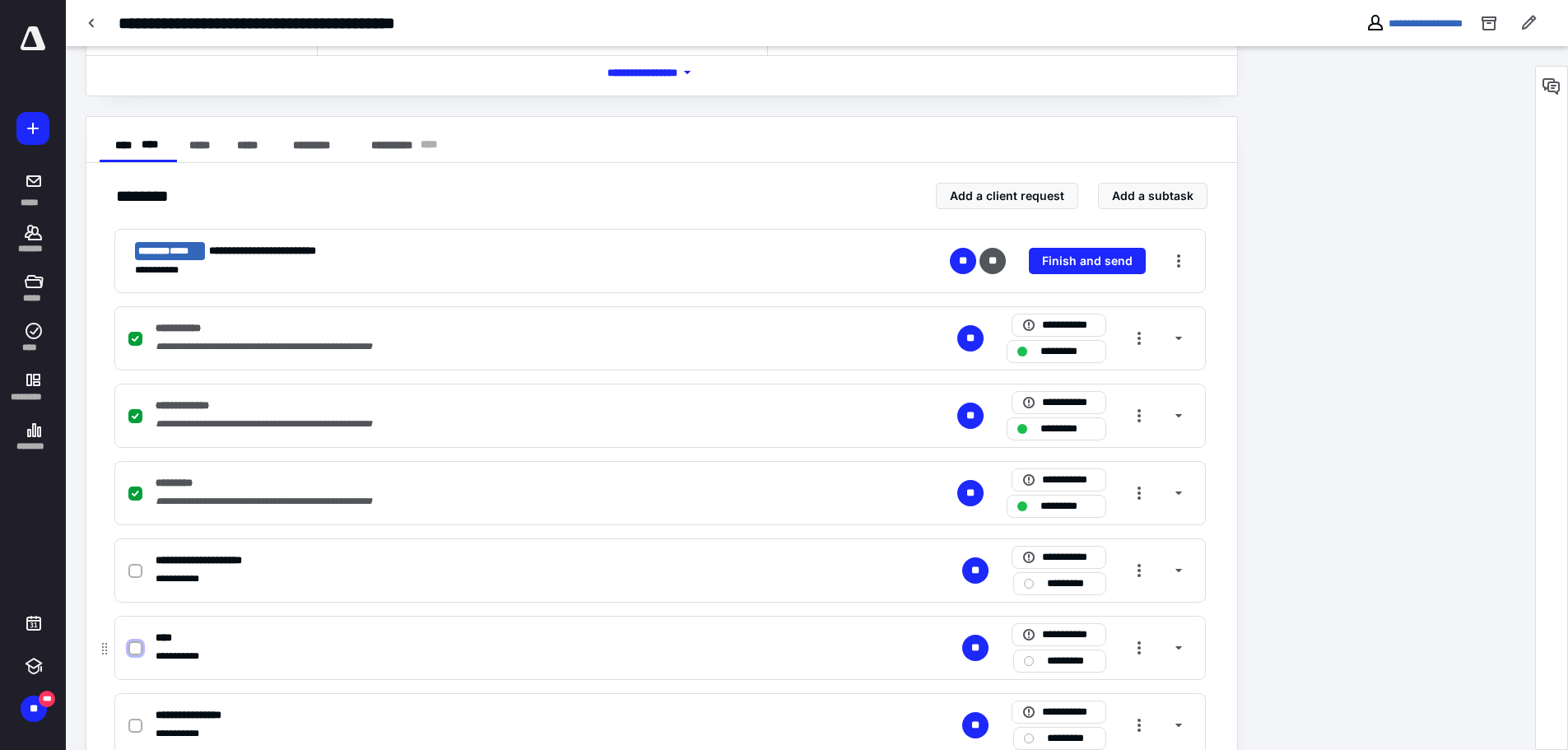 click at bounding box center (135, 649) 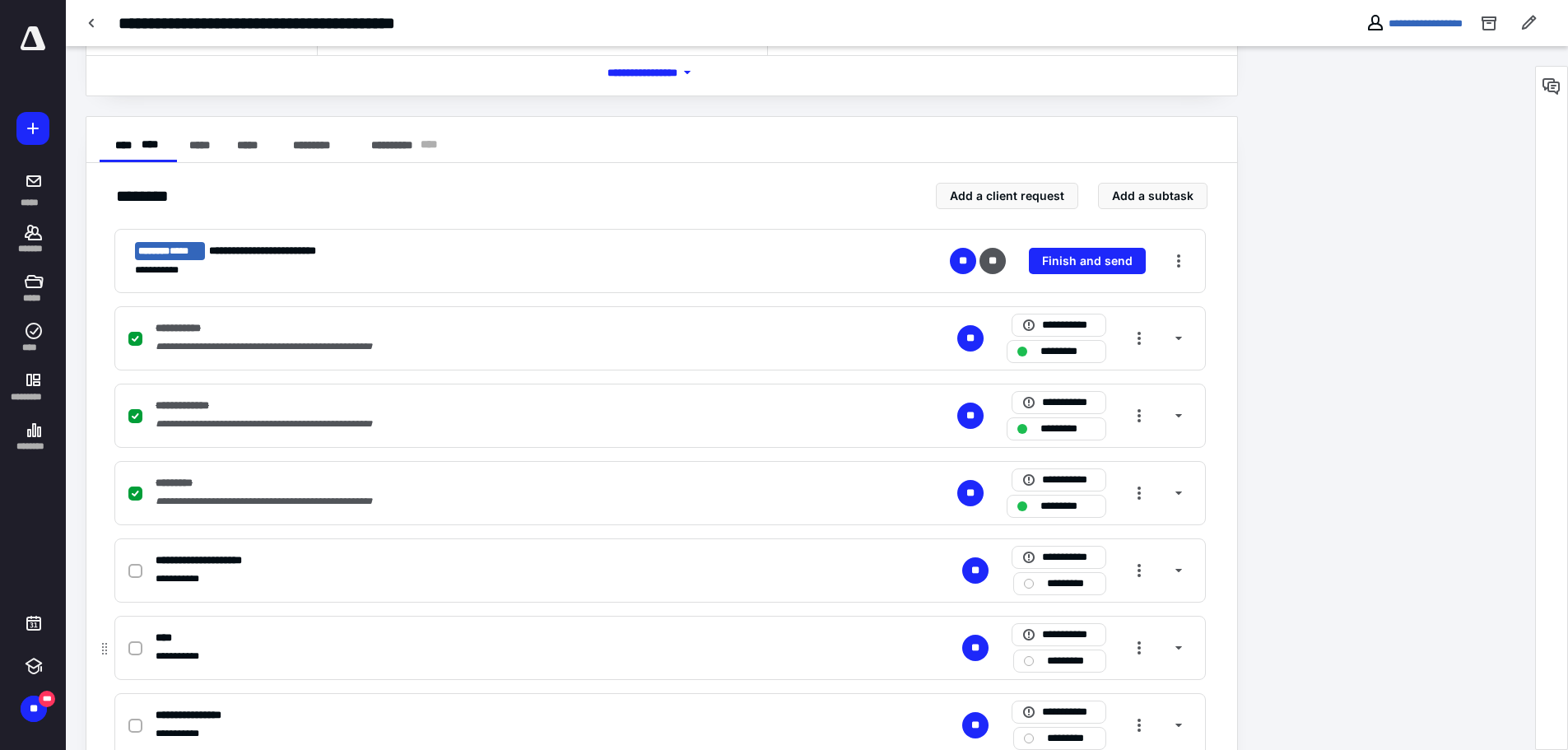 checkbox on "true" 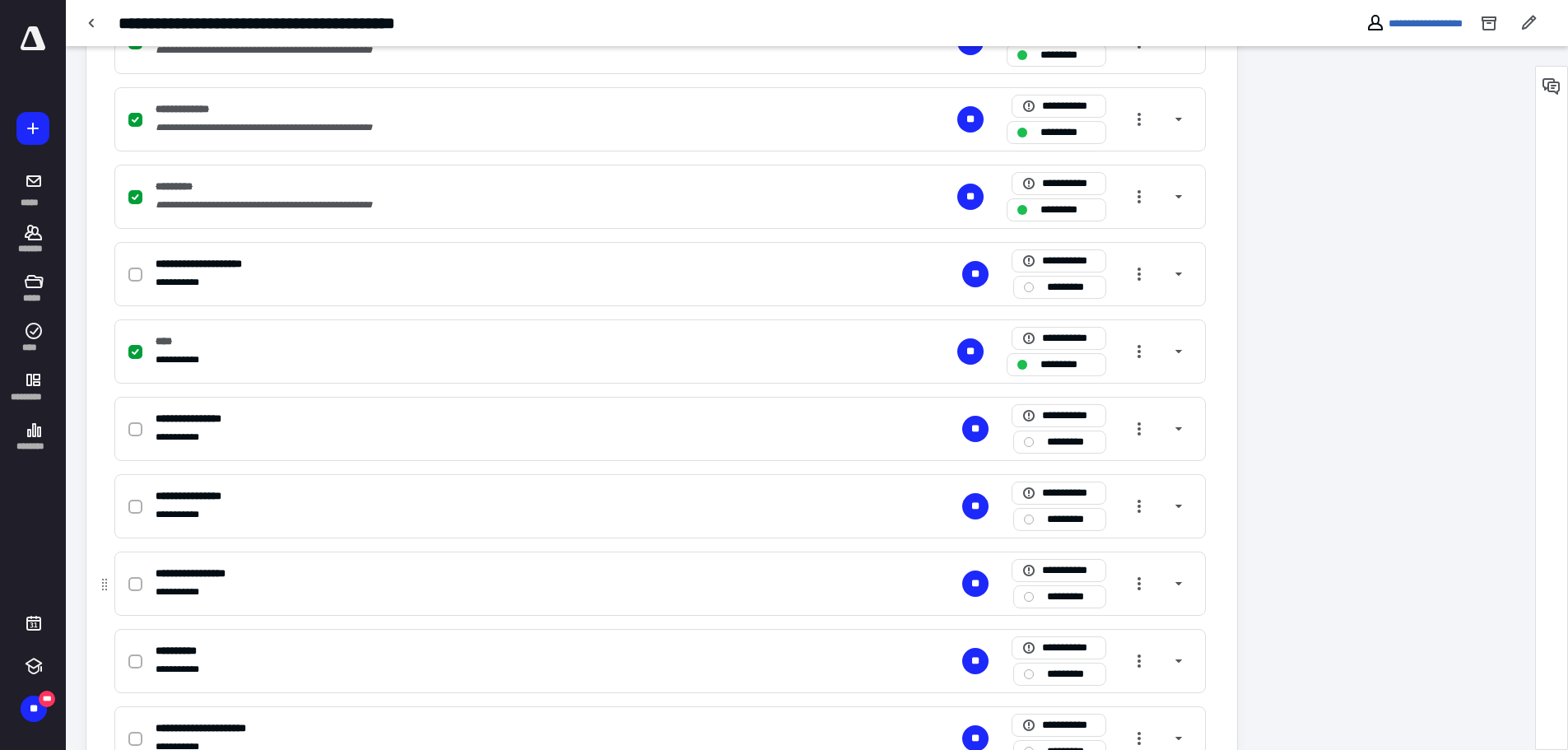 checkbox on "true" 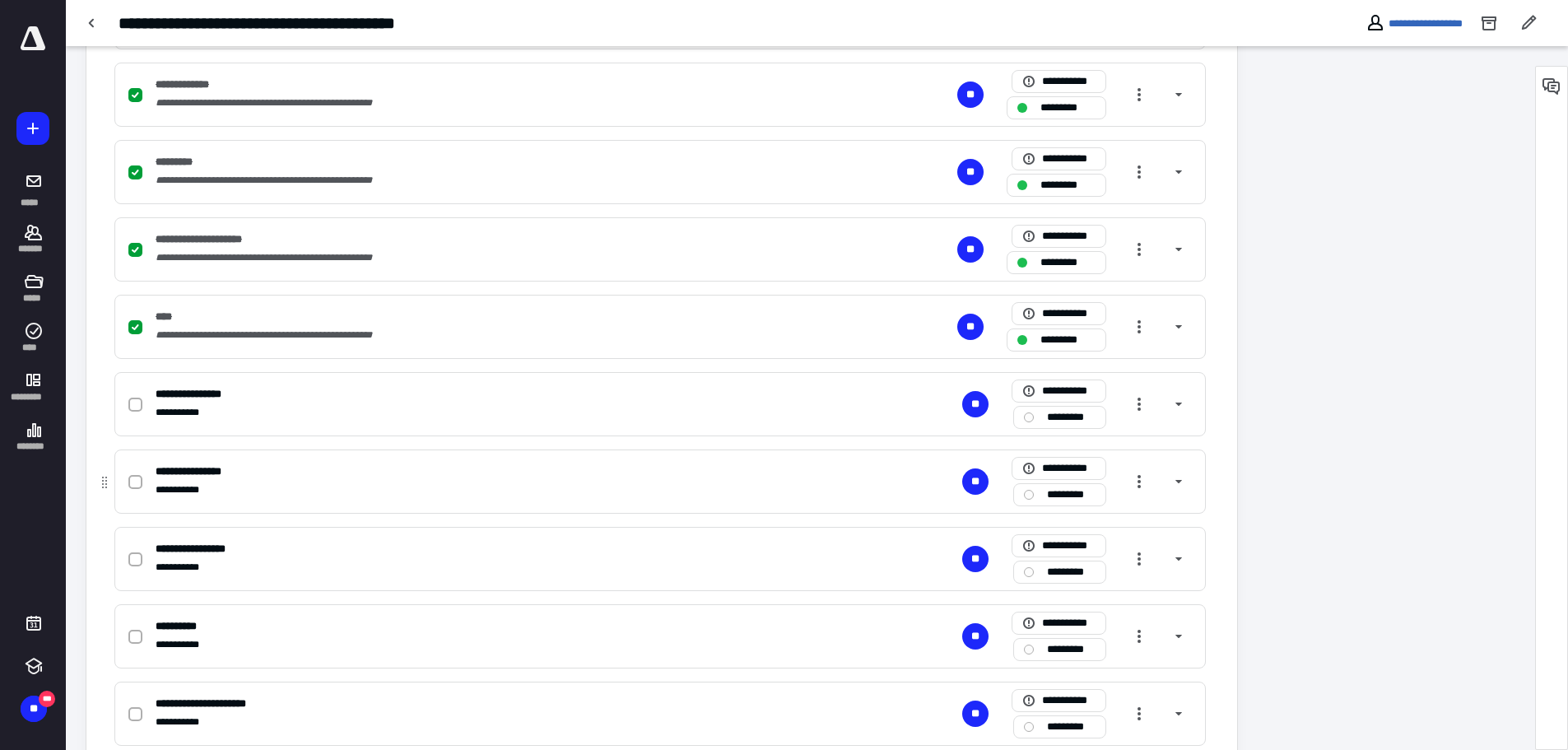 scroll, scrollTop: 576, scrollLeft: 0, axis: vertical 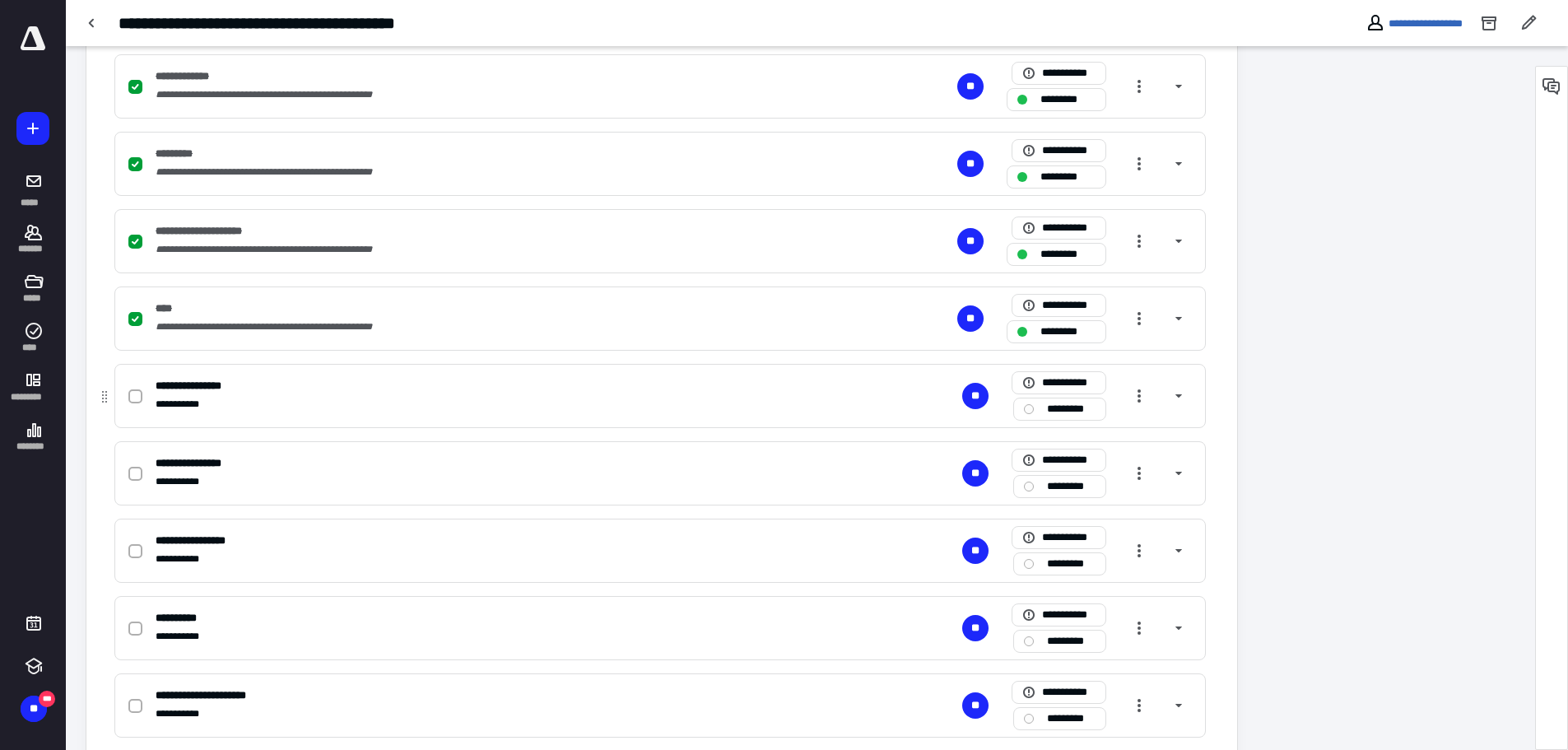 click 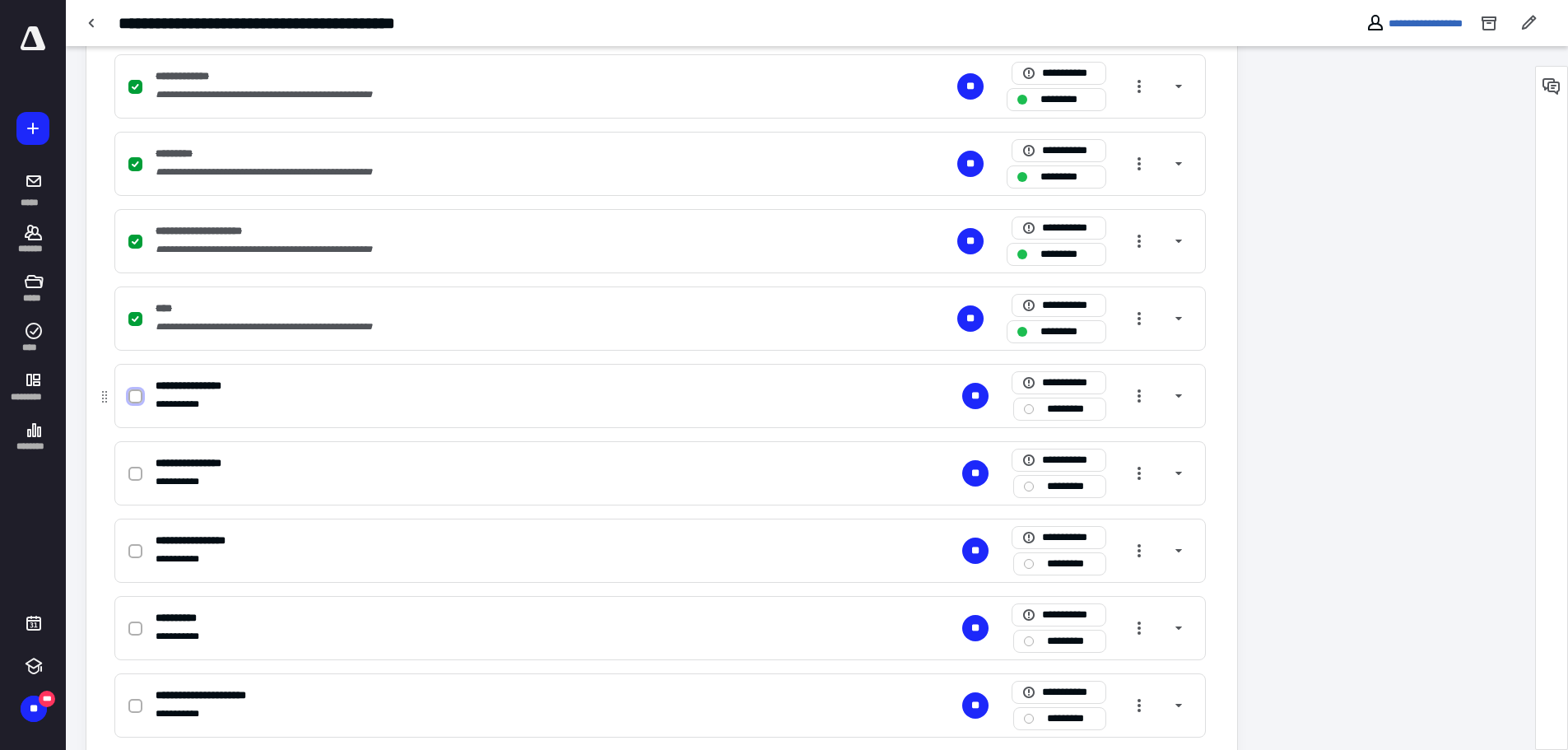 click at bounding box center (135, 397) 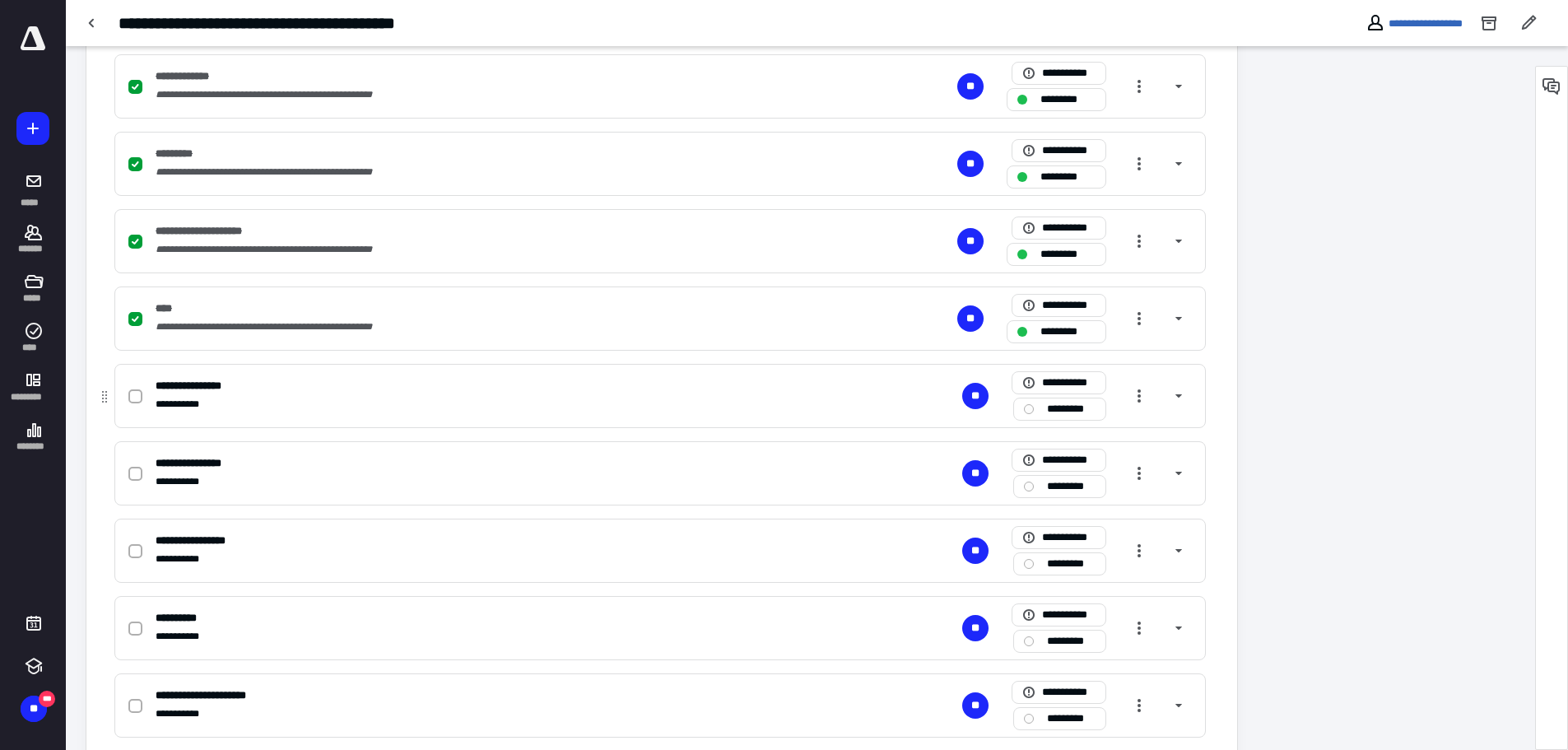 checkbox on "true" 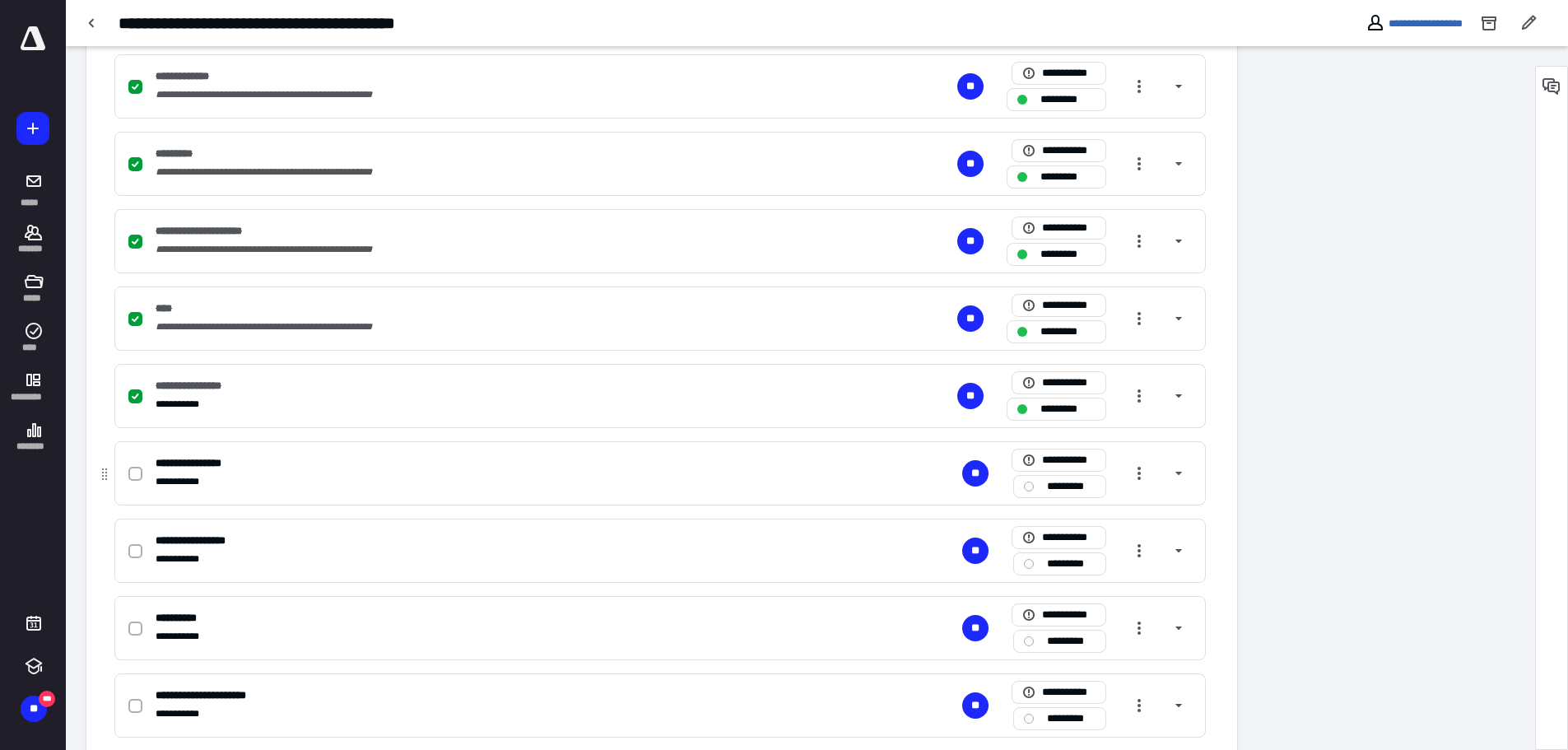 click 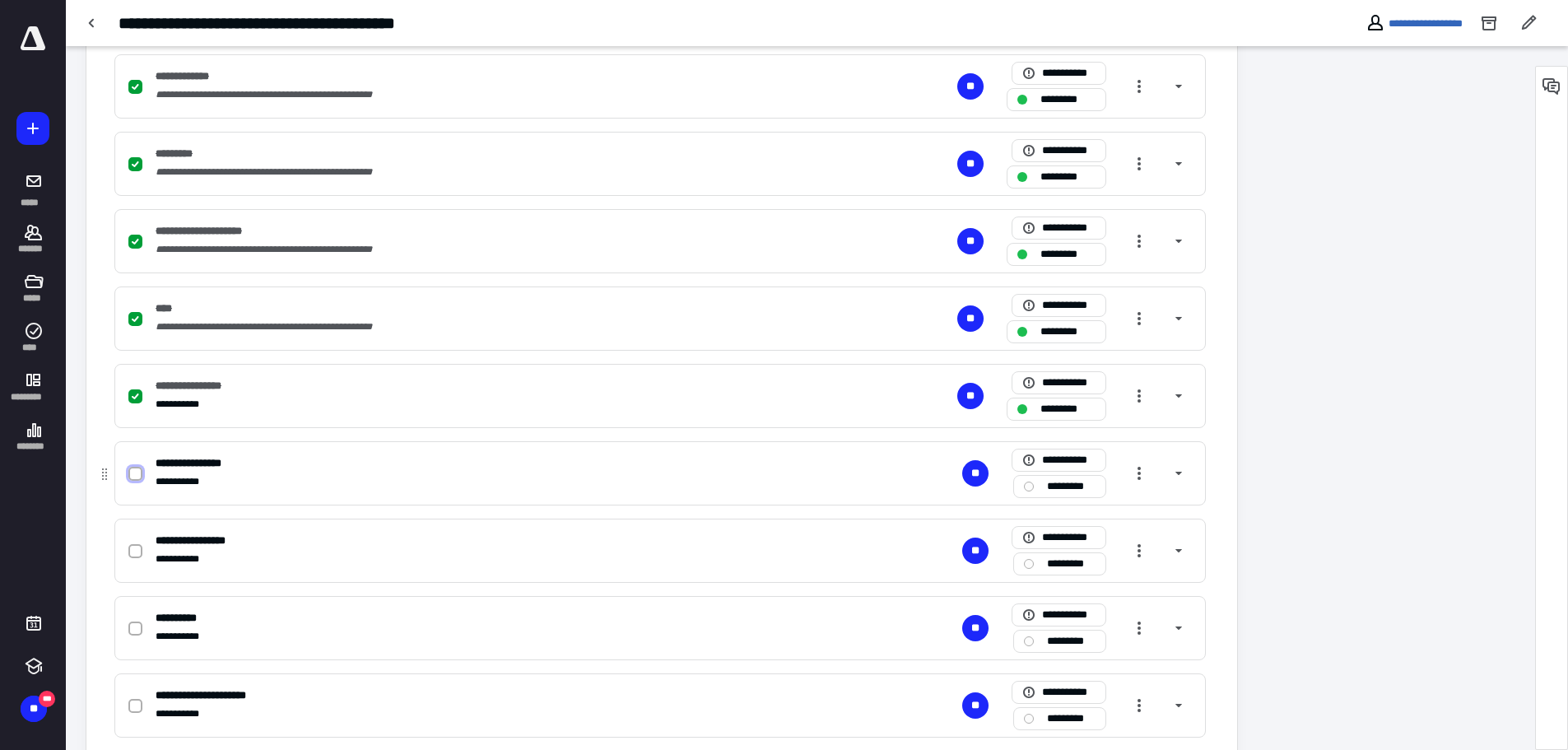 click at bounding box center [135, 474] 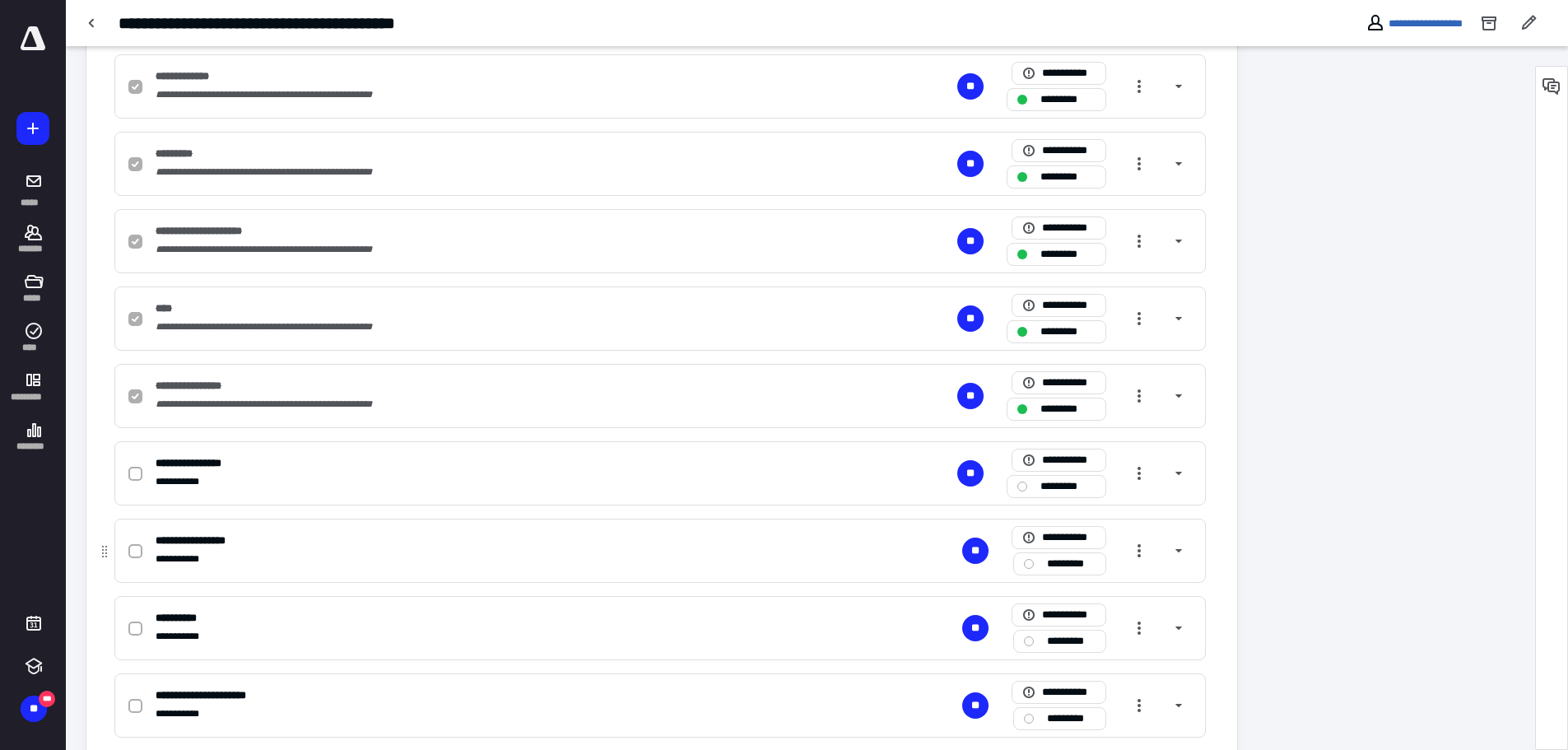 checkbox on "true" 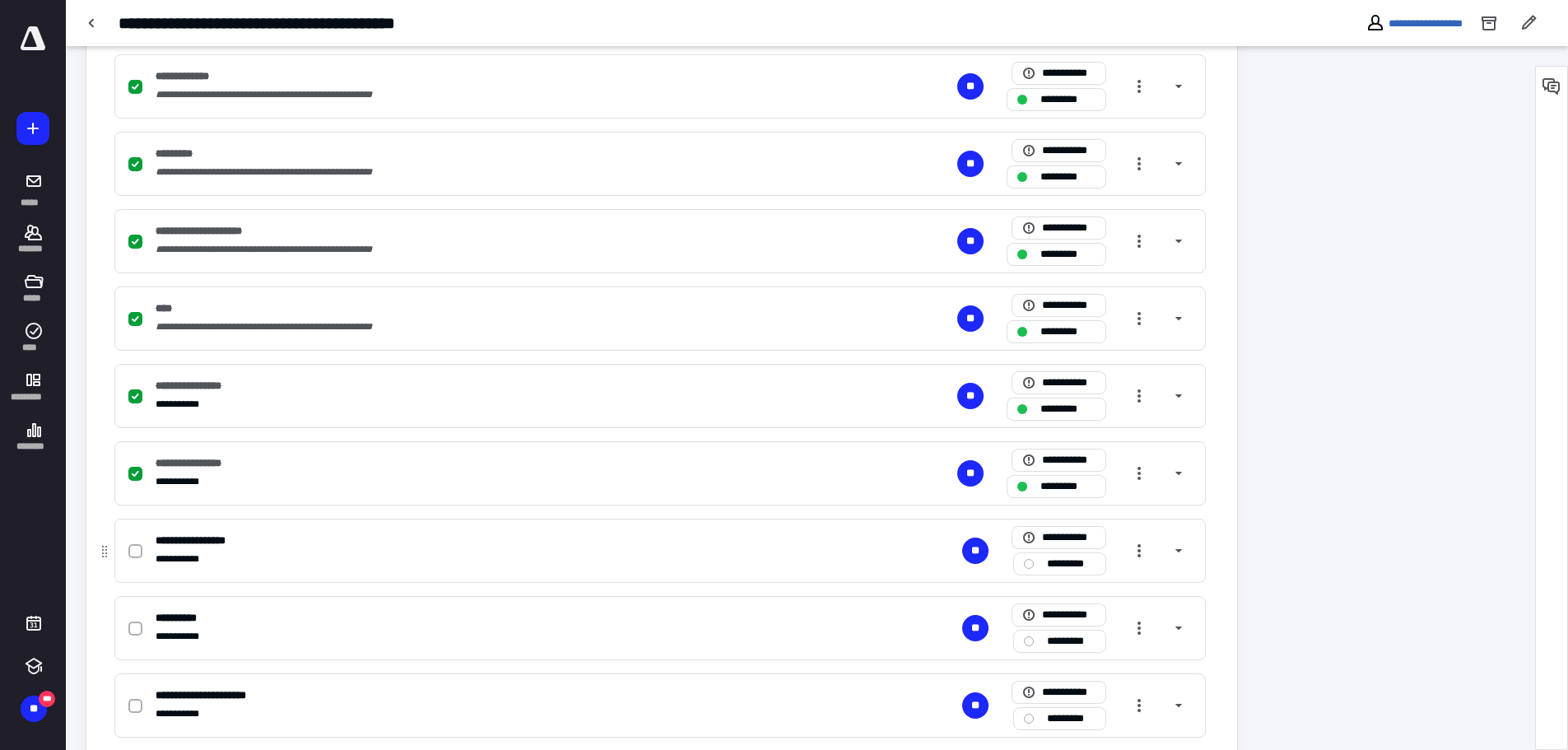 click 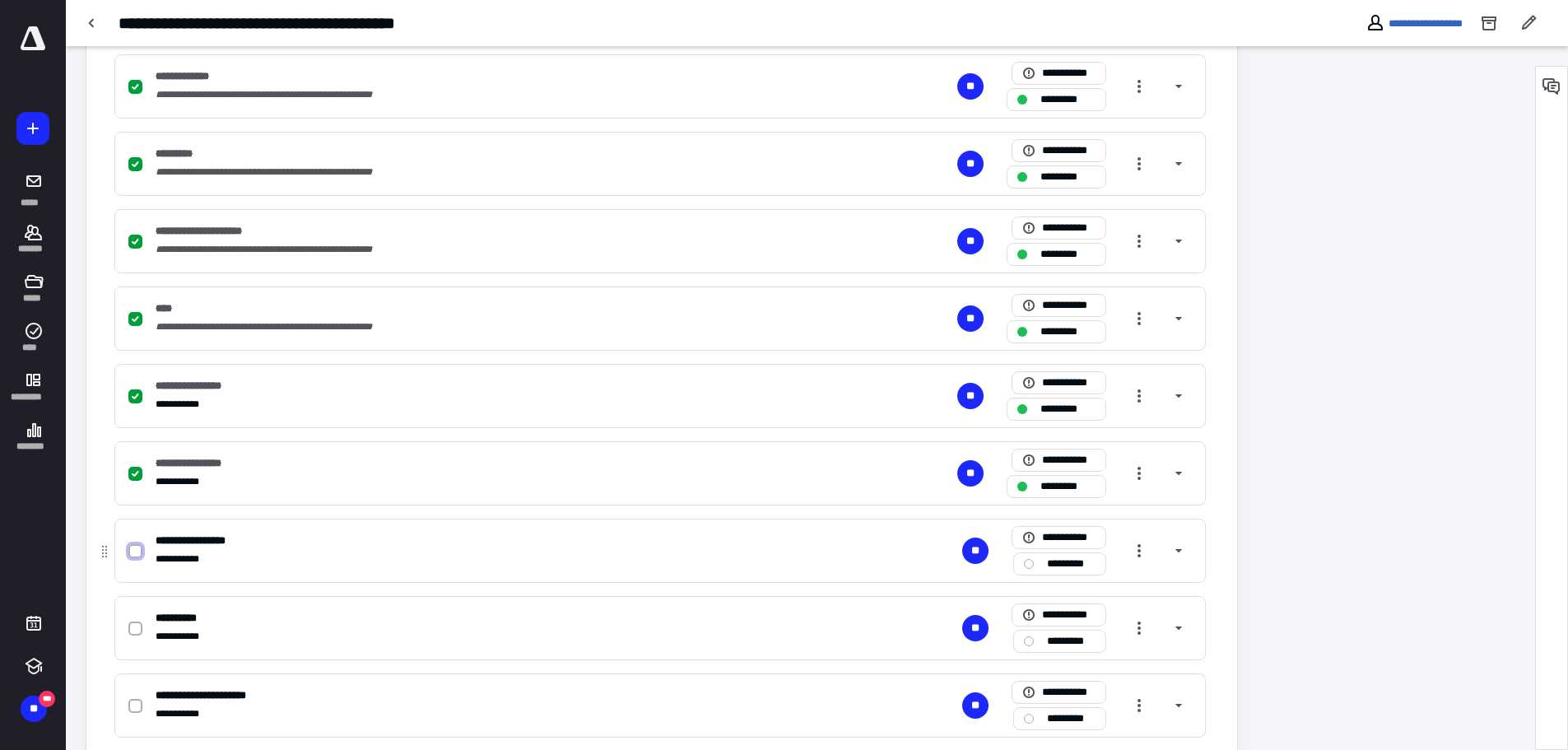 click at bounding box center [135, 552] 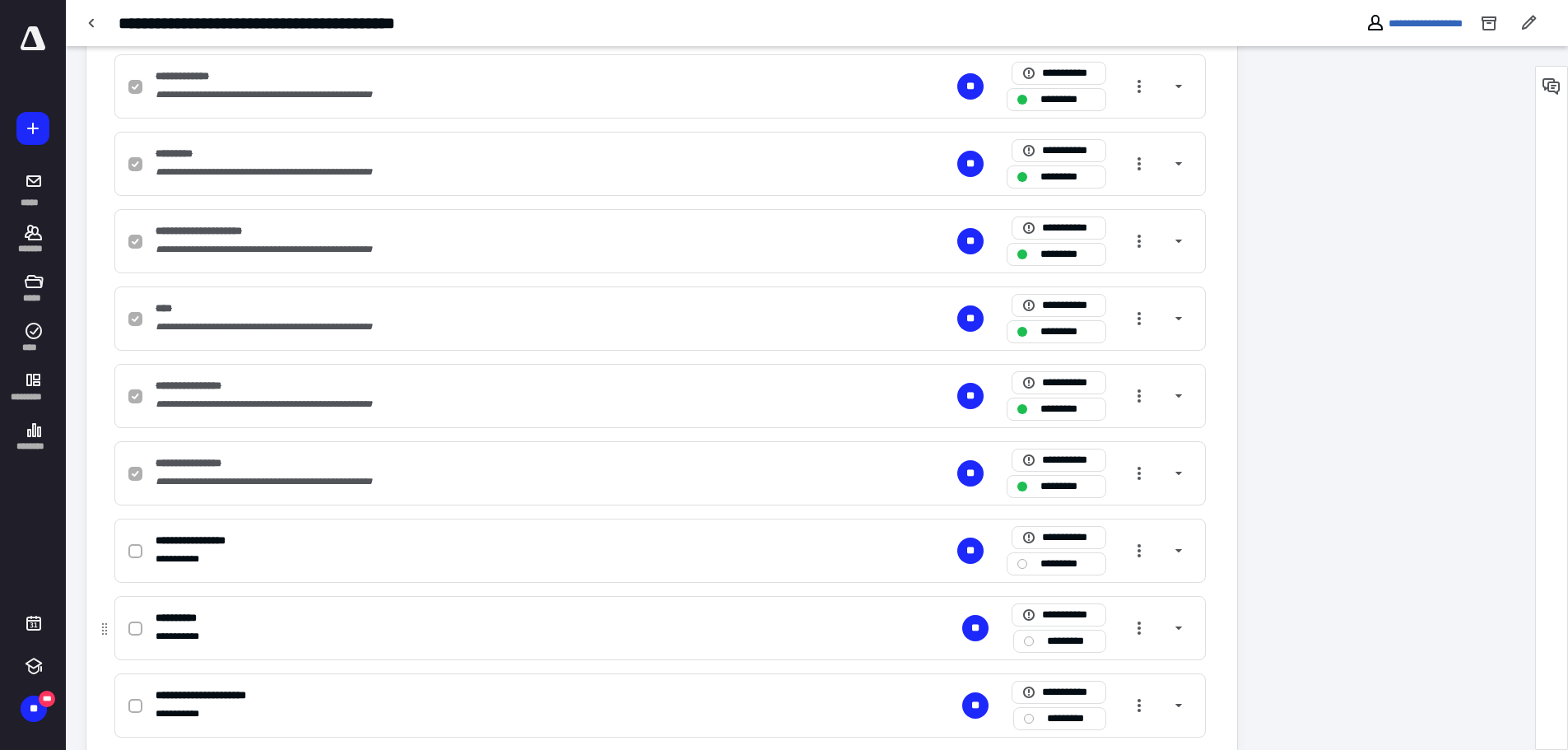 checkbox on "true" 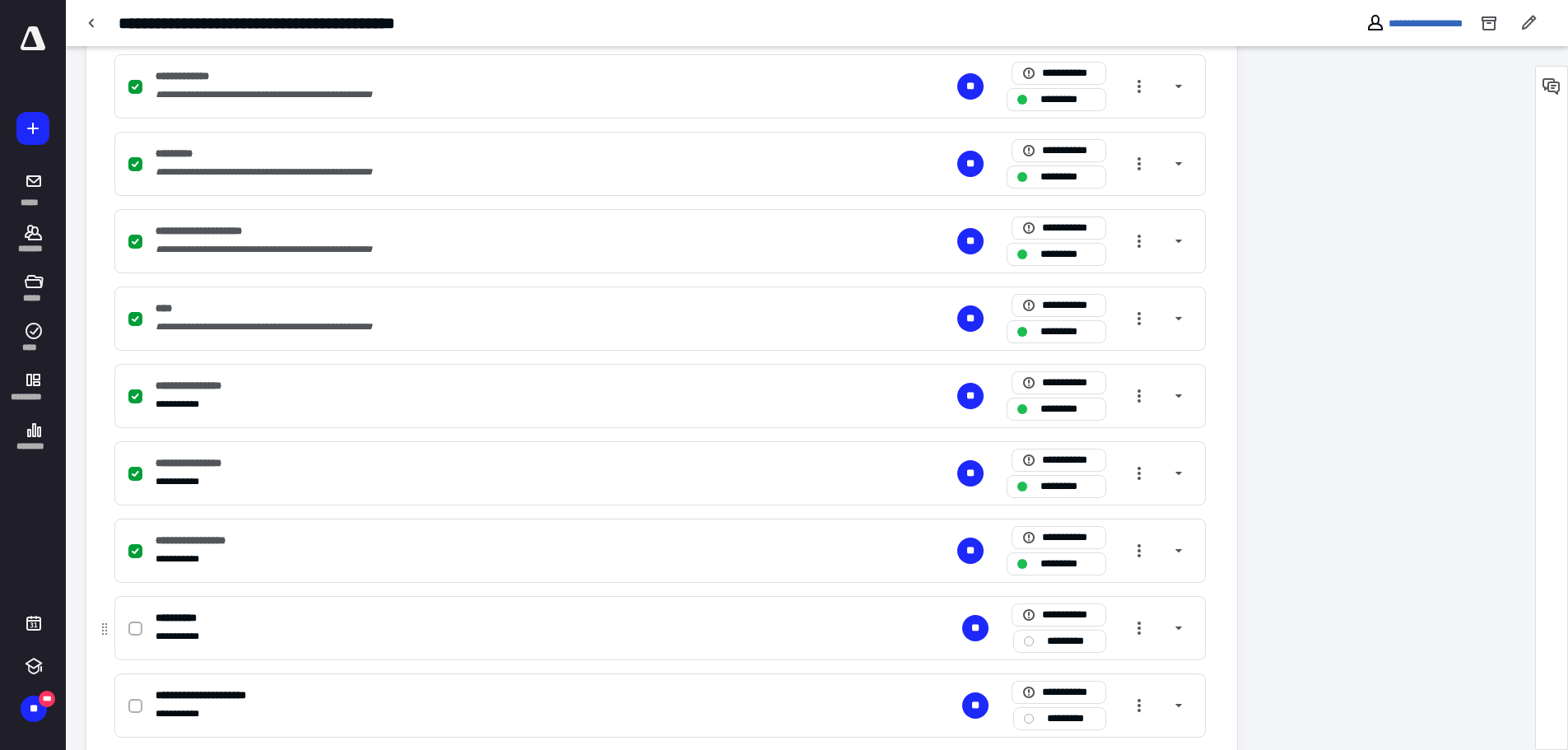 click 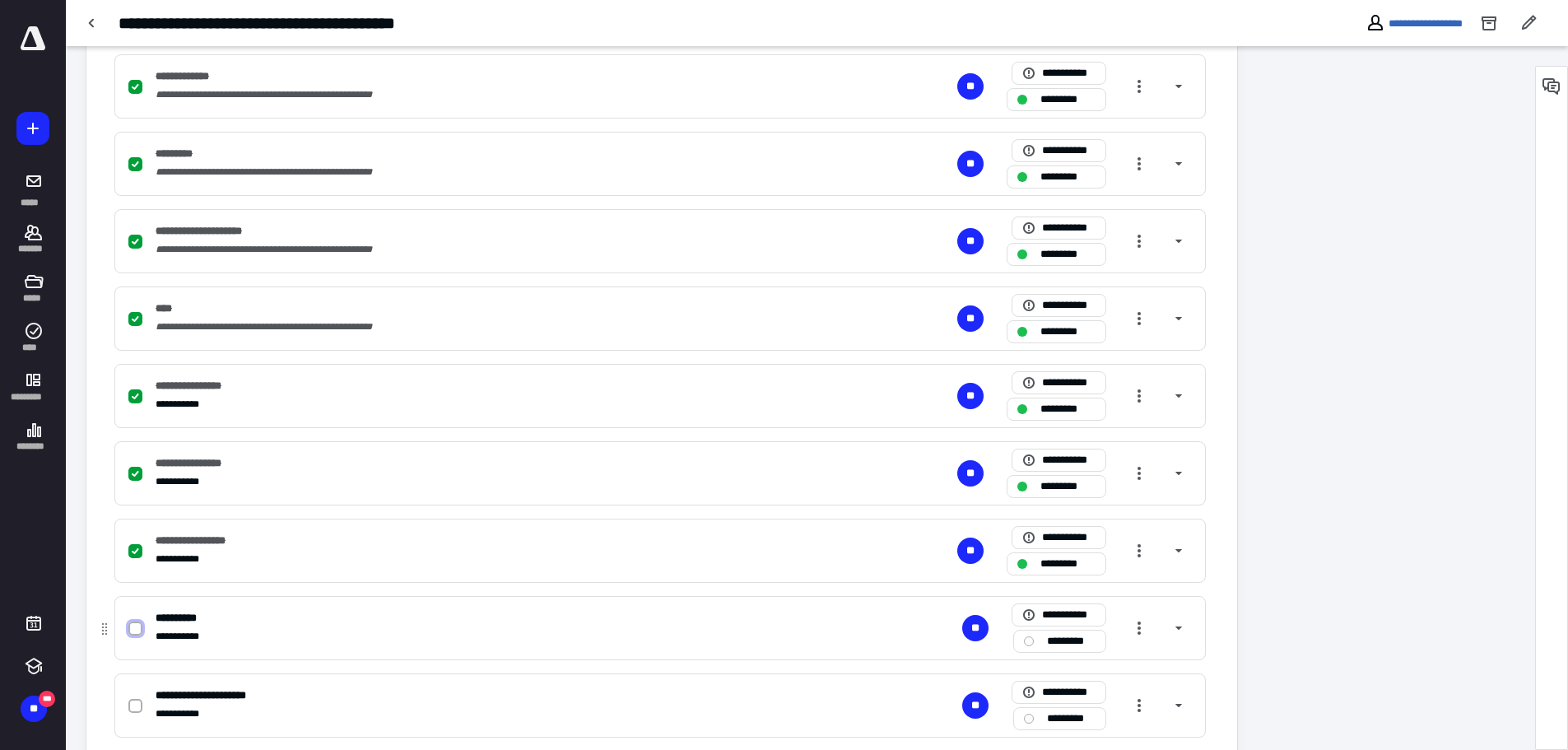 click at bounding box center [135, 629] 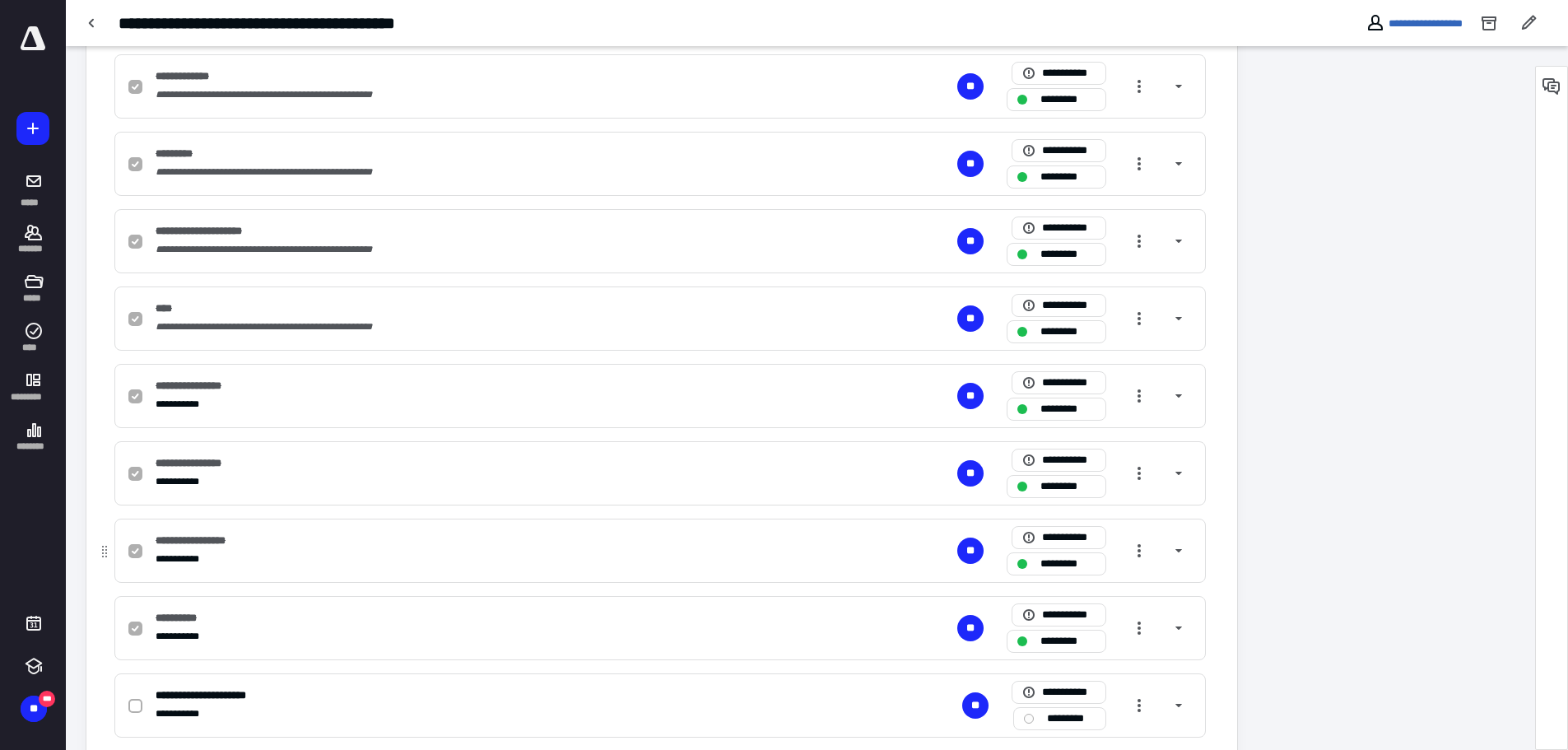 checkbox on "true" 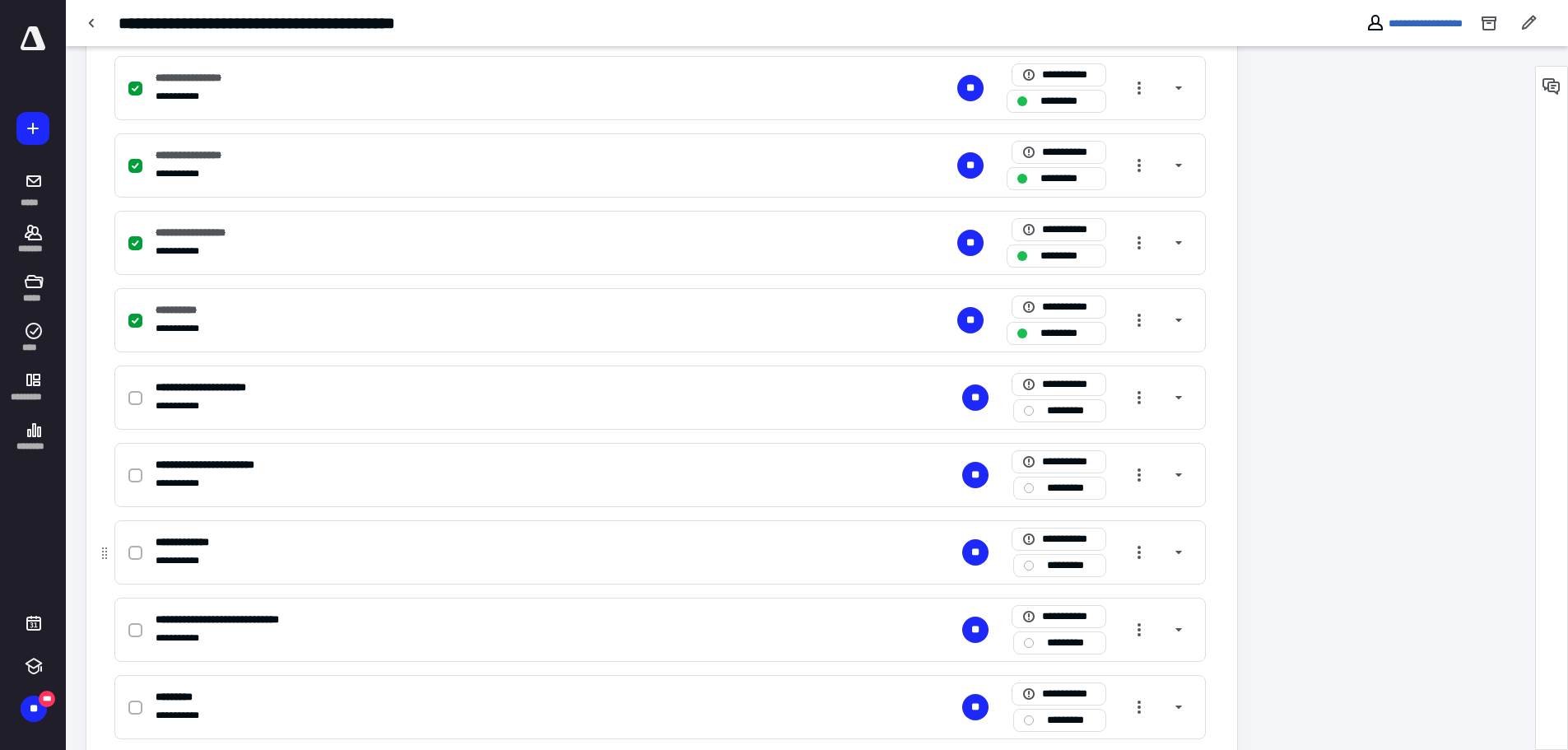 scroll, scrollTop: 906, scrollLeft: 0, axis: vertical 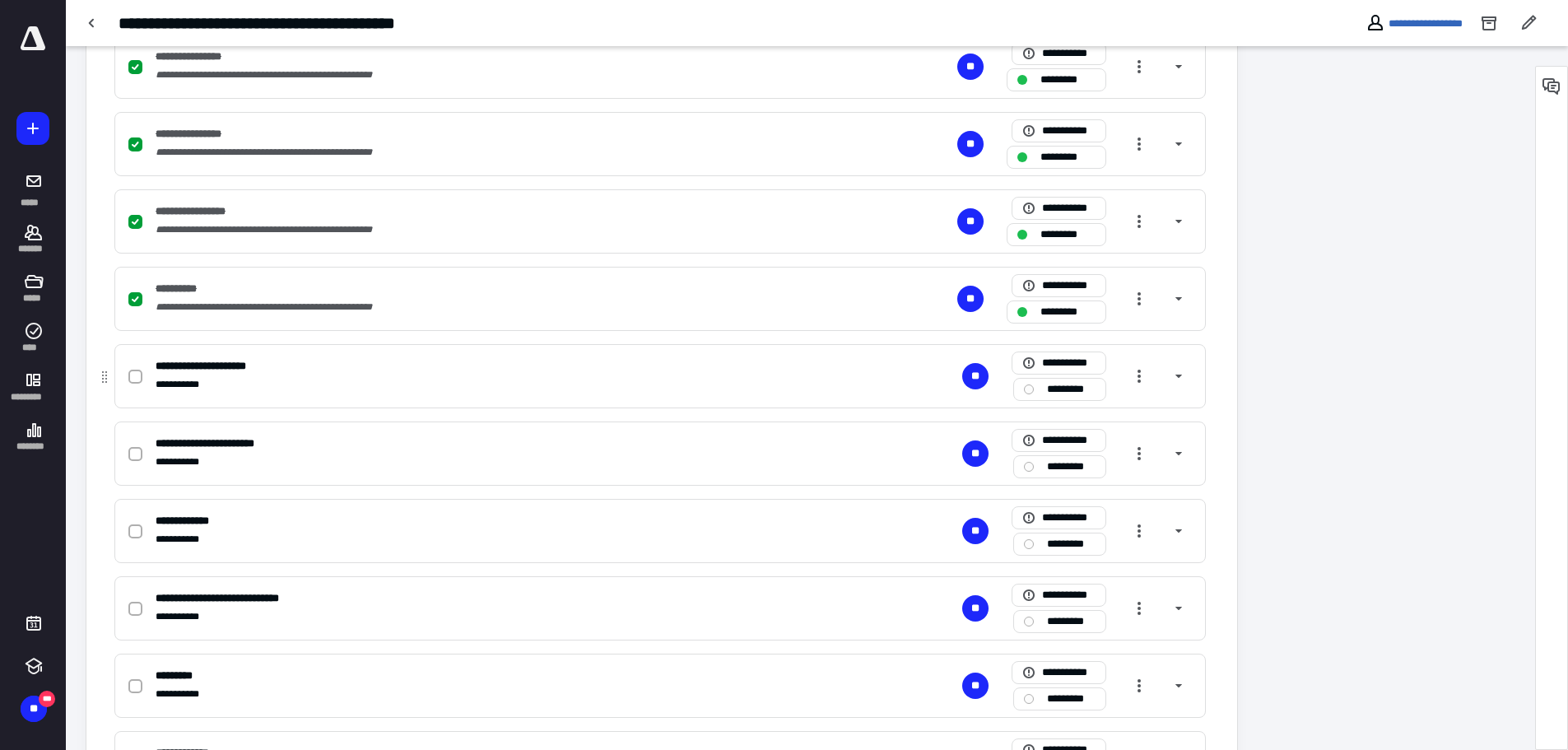 click 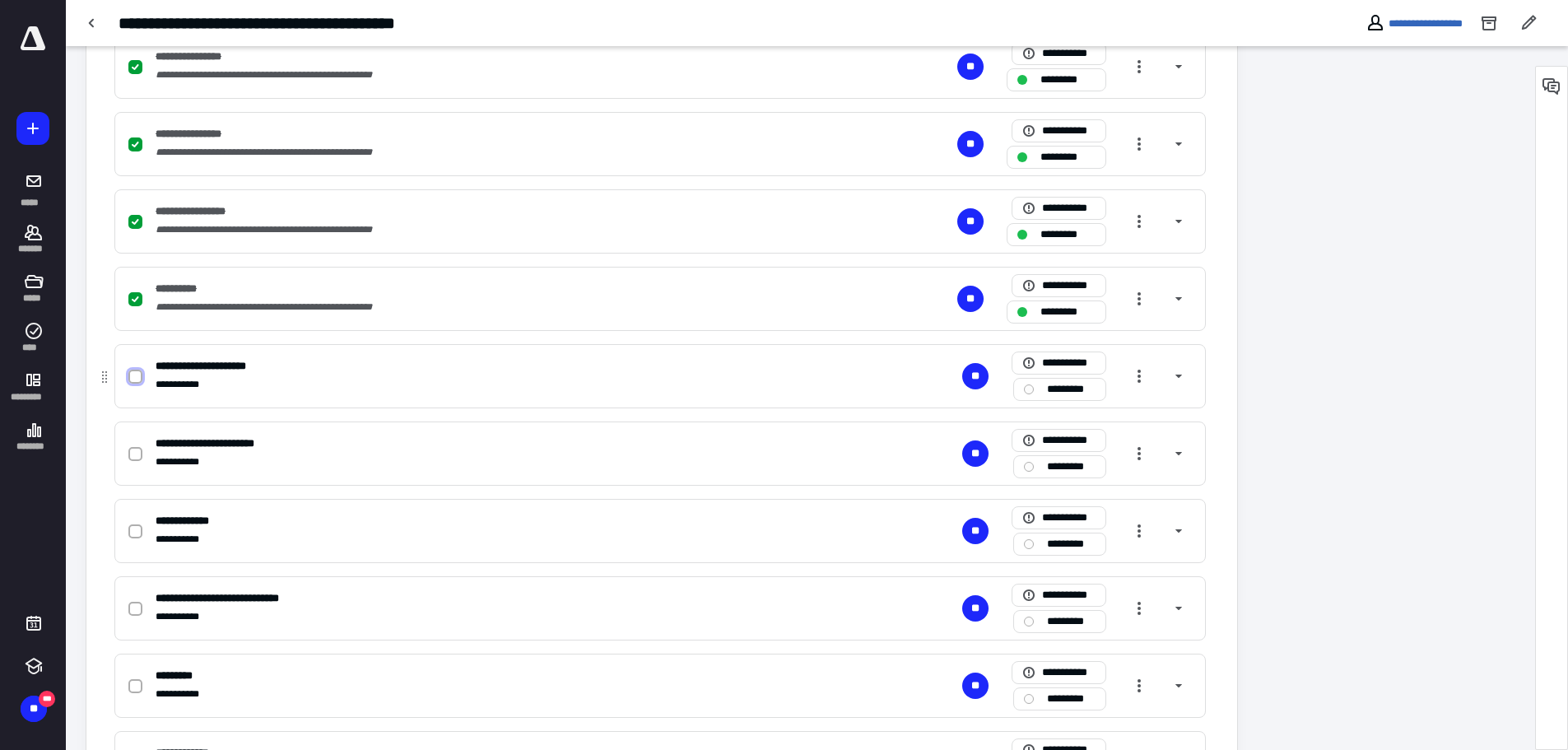 click at bounding box center [135, 377] 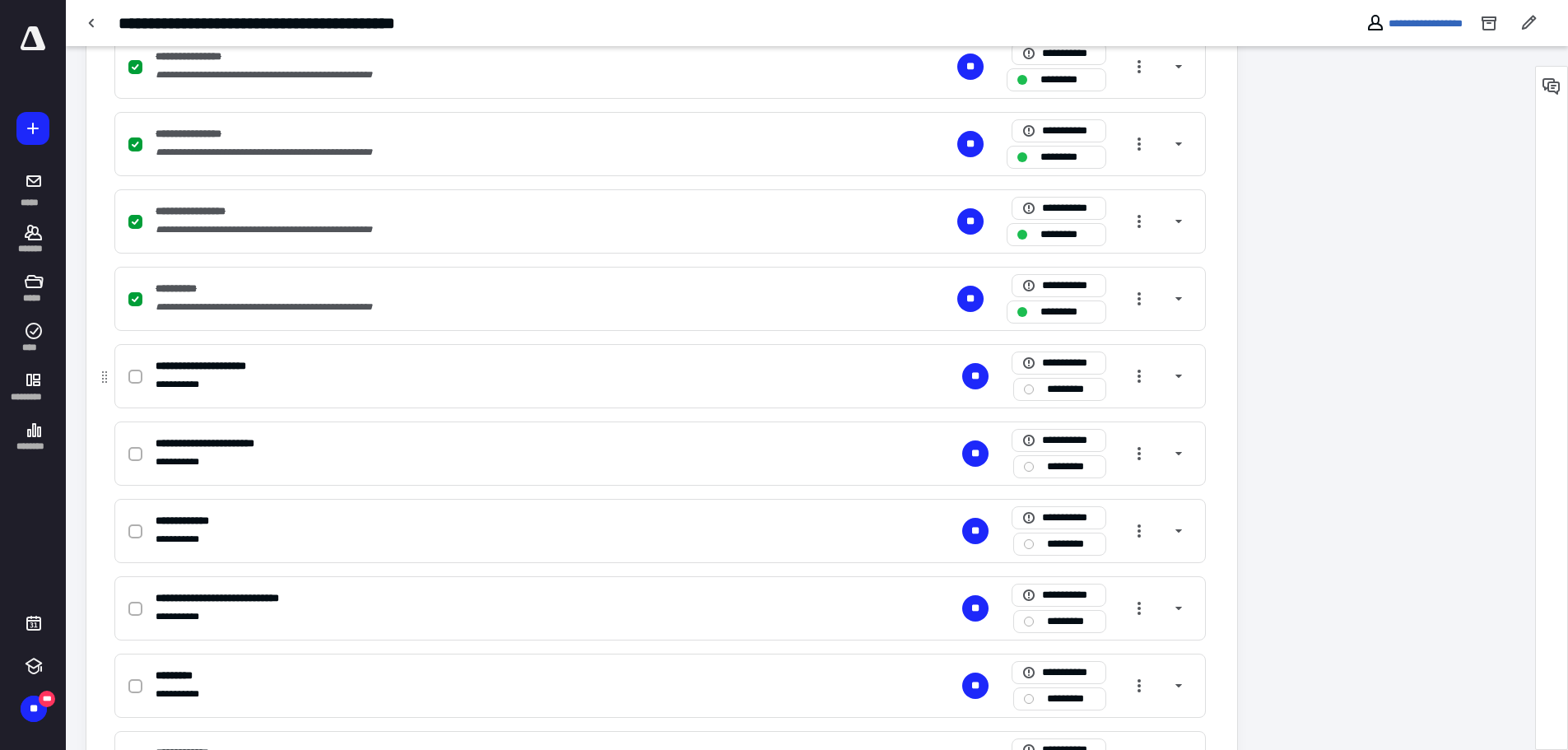 checkbox on "true" 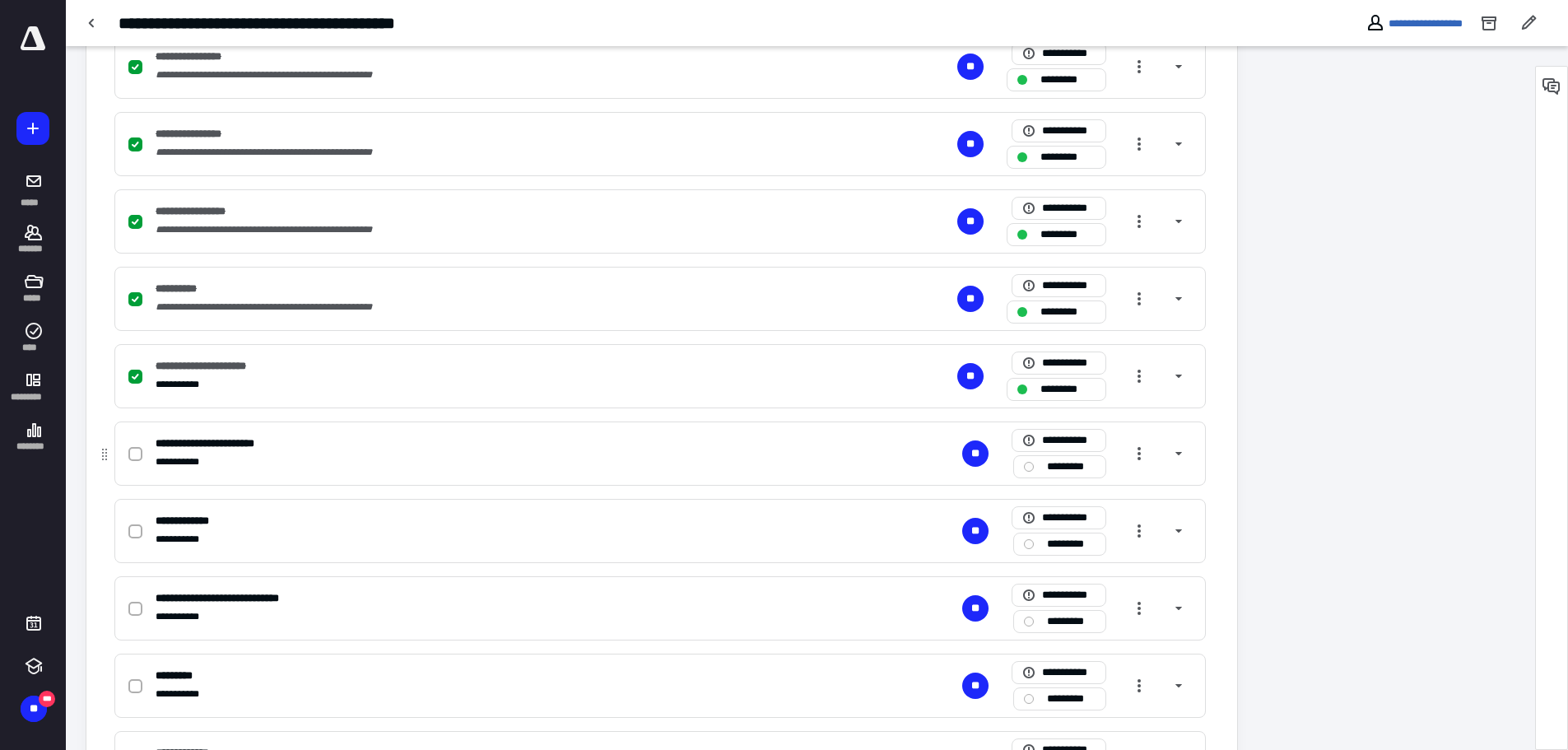 click 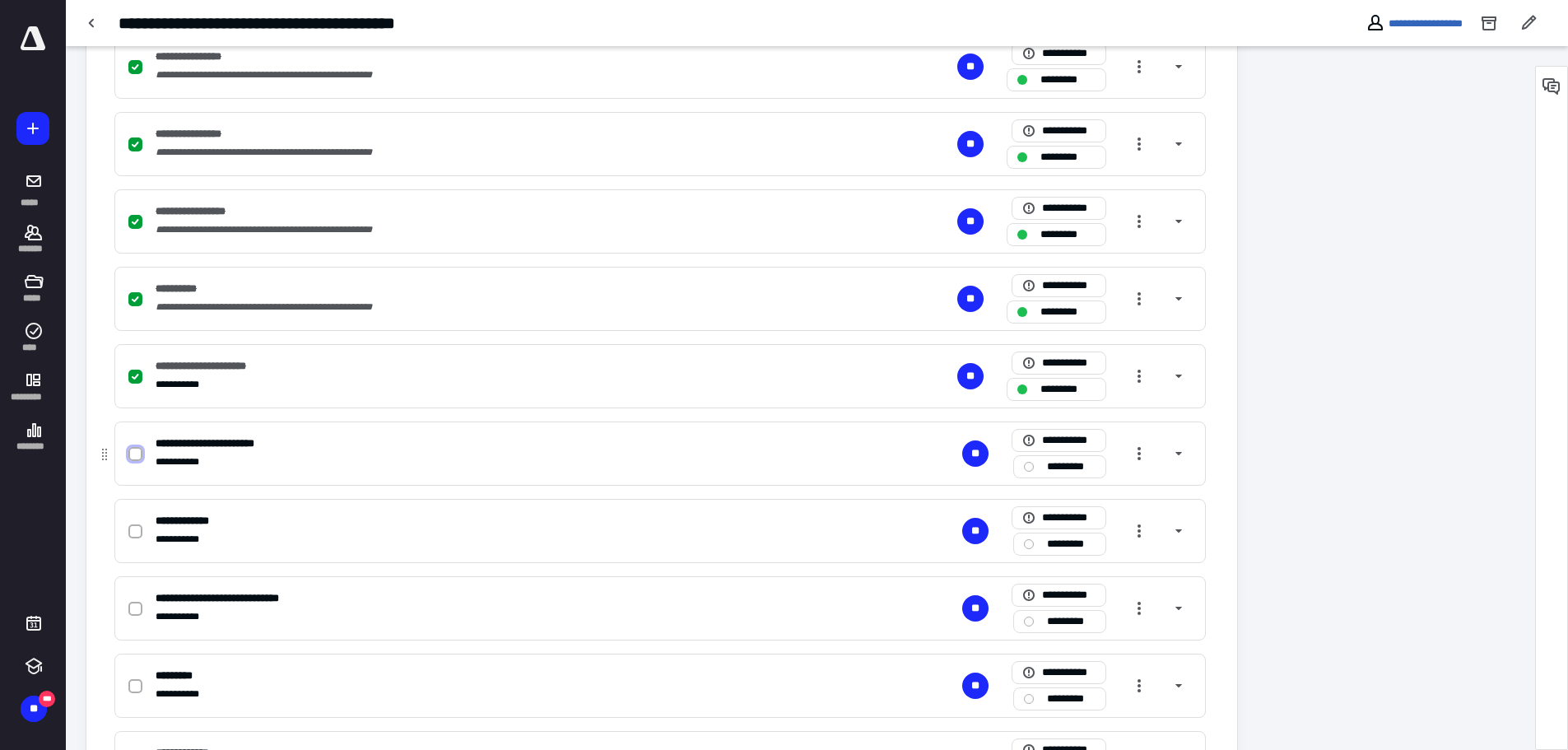 click at bounding box center (135, 454) 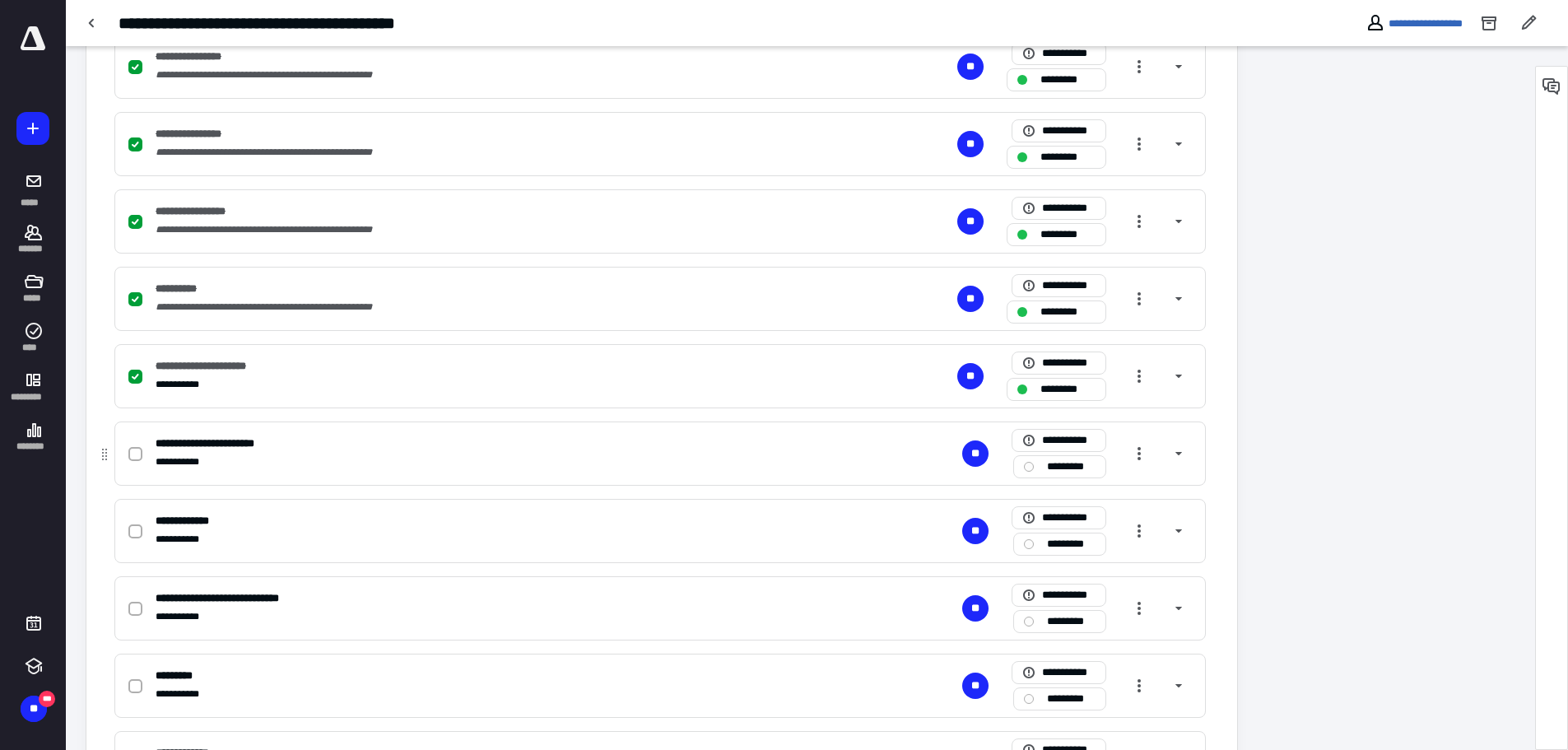 checkbox on "true" 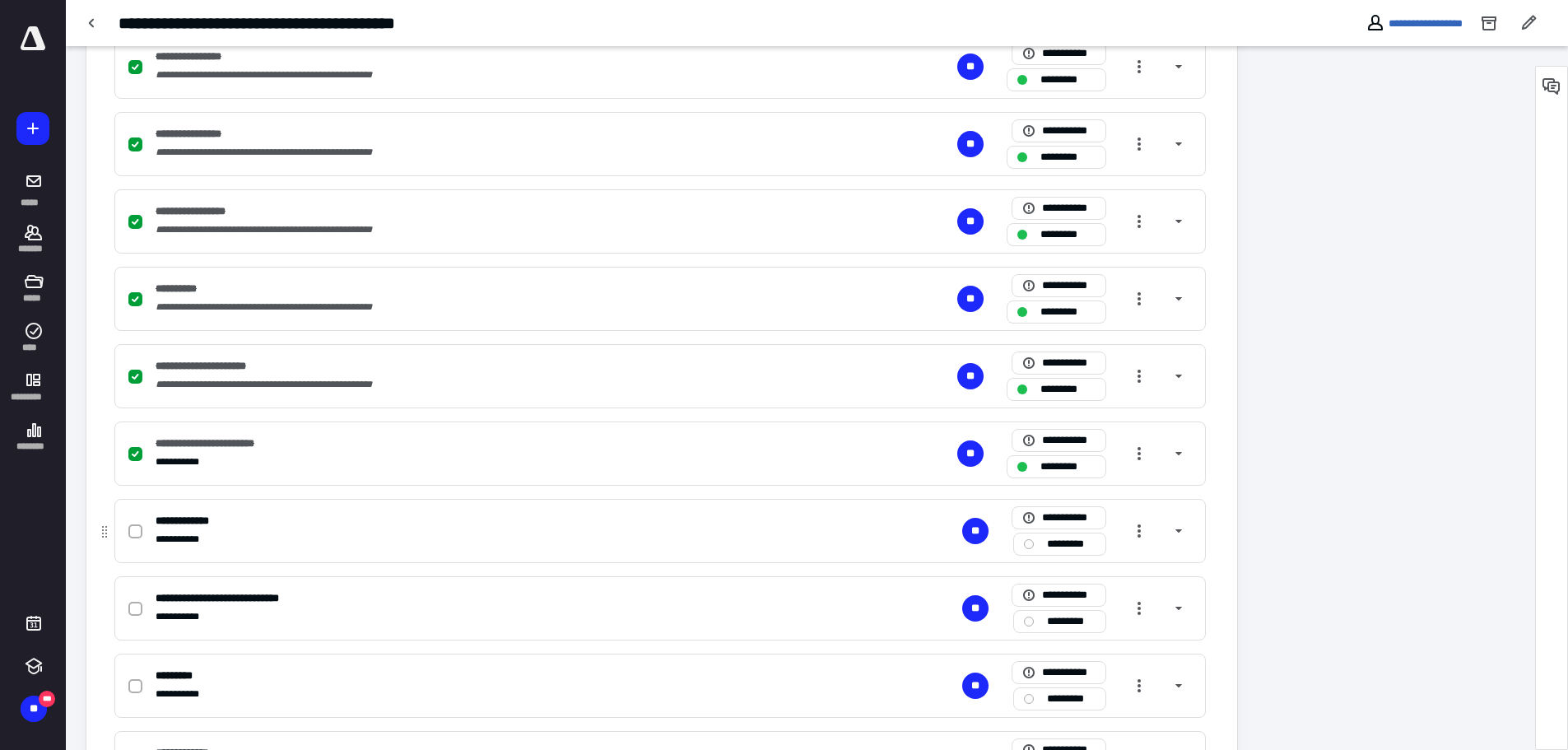 click 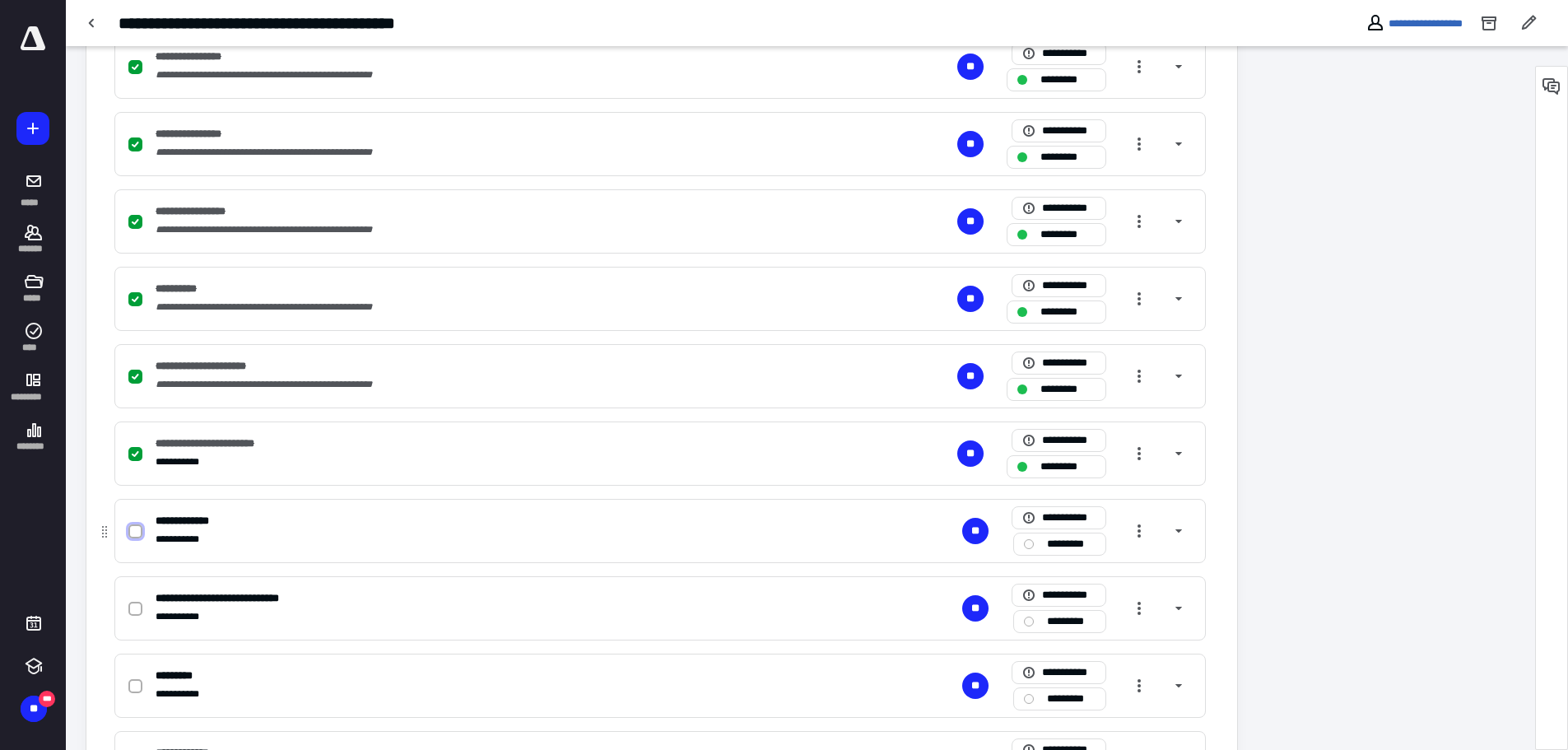 click at bounding box center (135, 532) 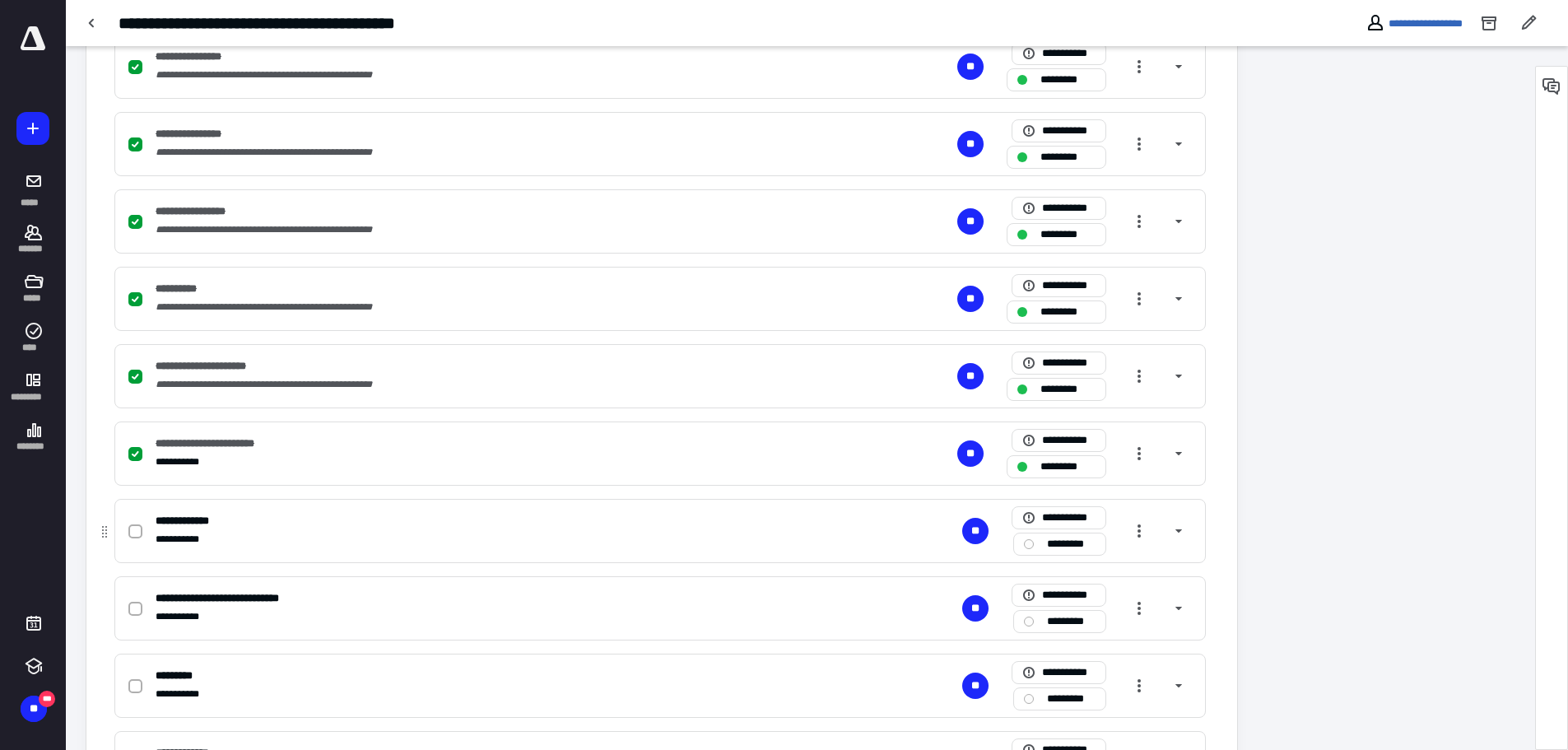 checkbox on "true" 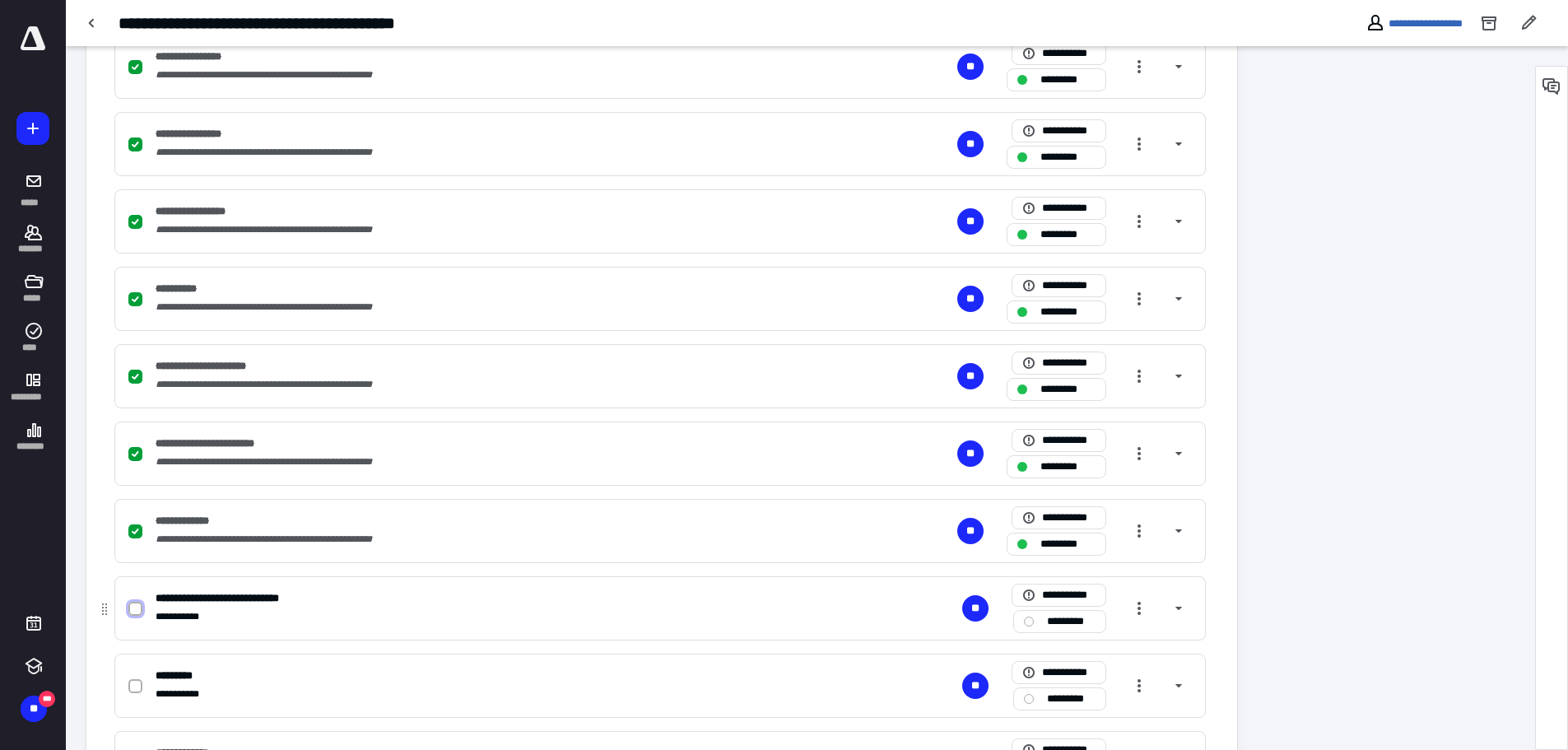 click at bounding box center (135, 609) 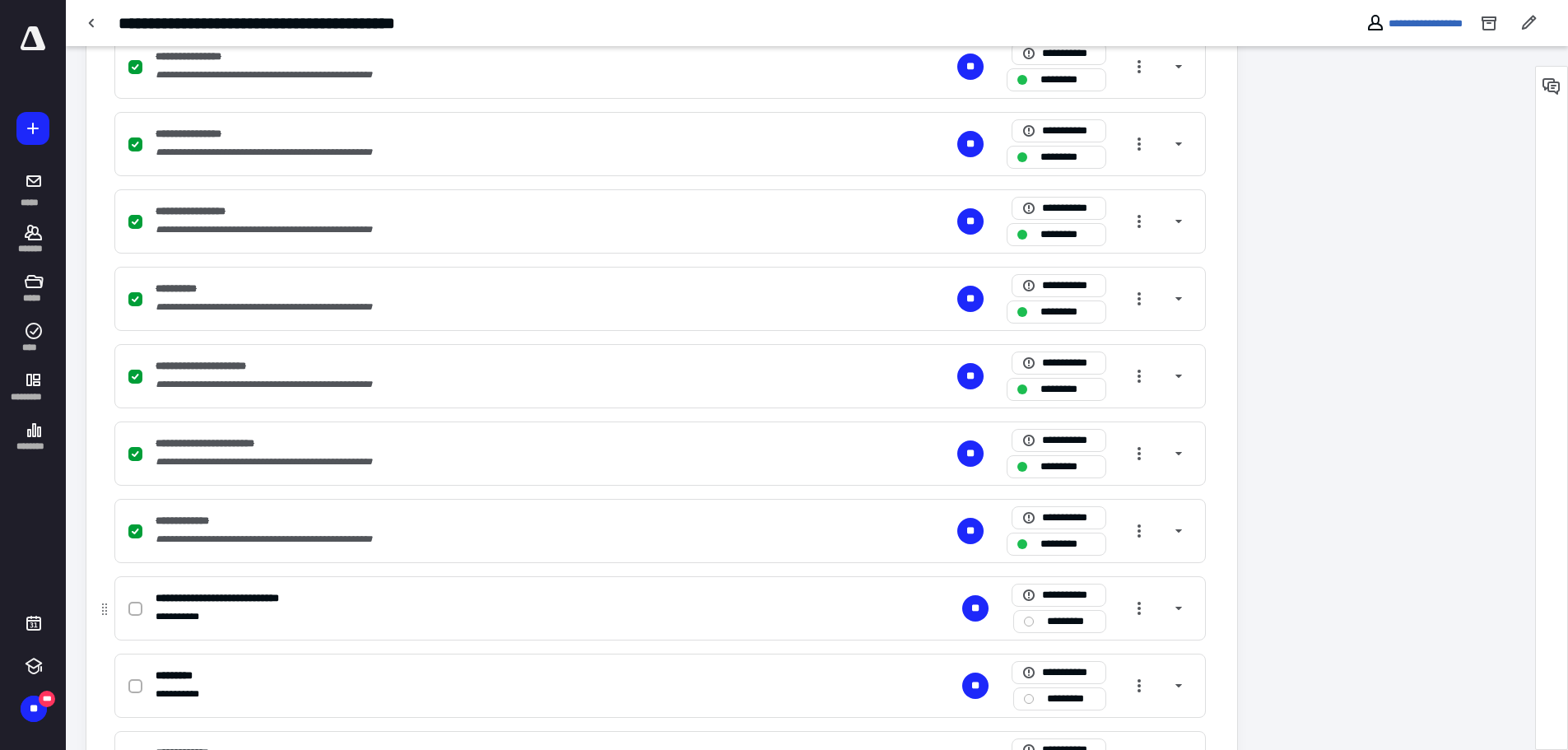 checkbox on "true" 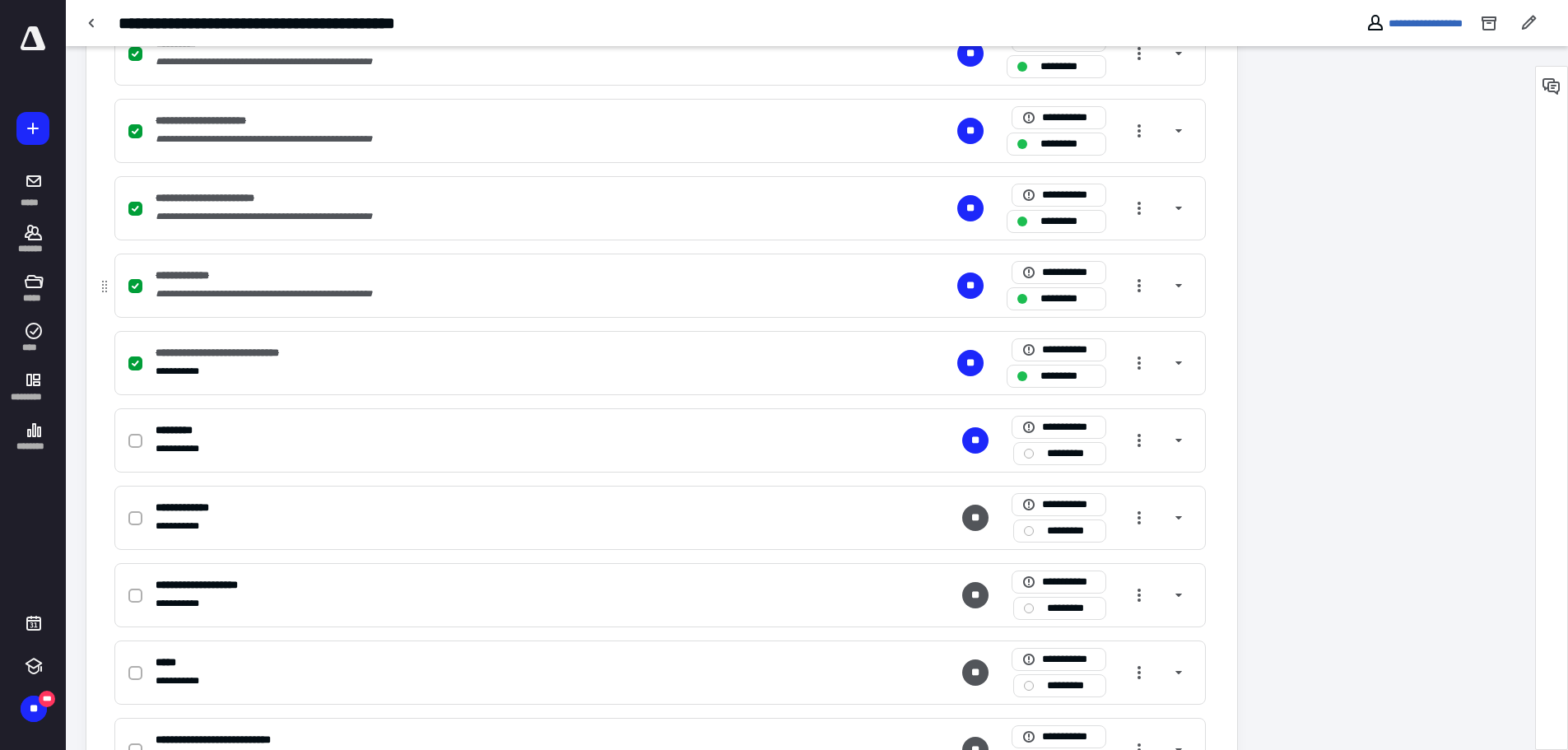 scroll, scrollTop: 1153, scrollLeft: 0, axis: vertical 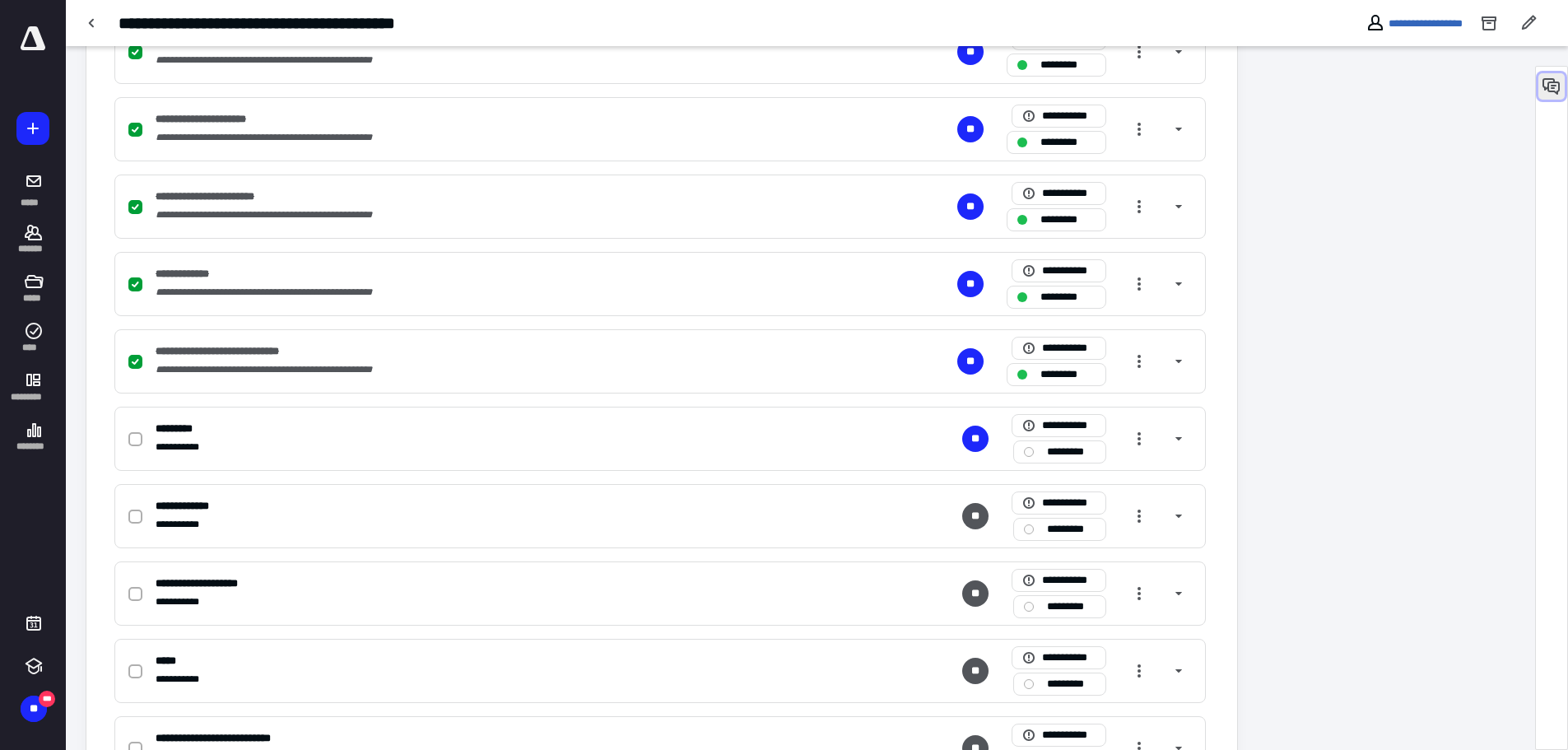 click at bounding box center [1552, 86] 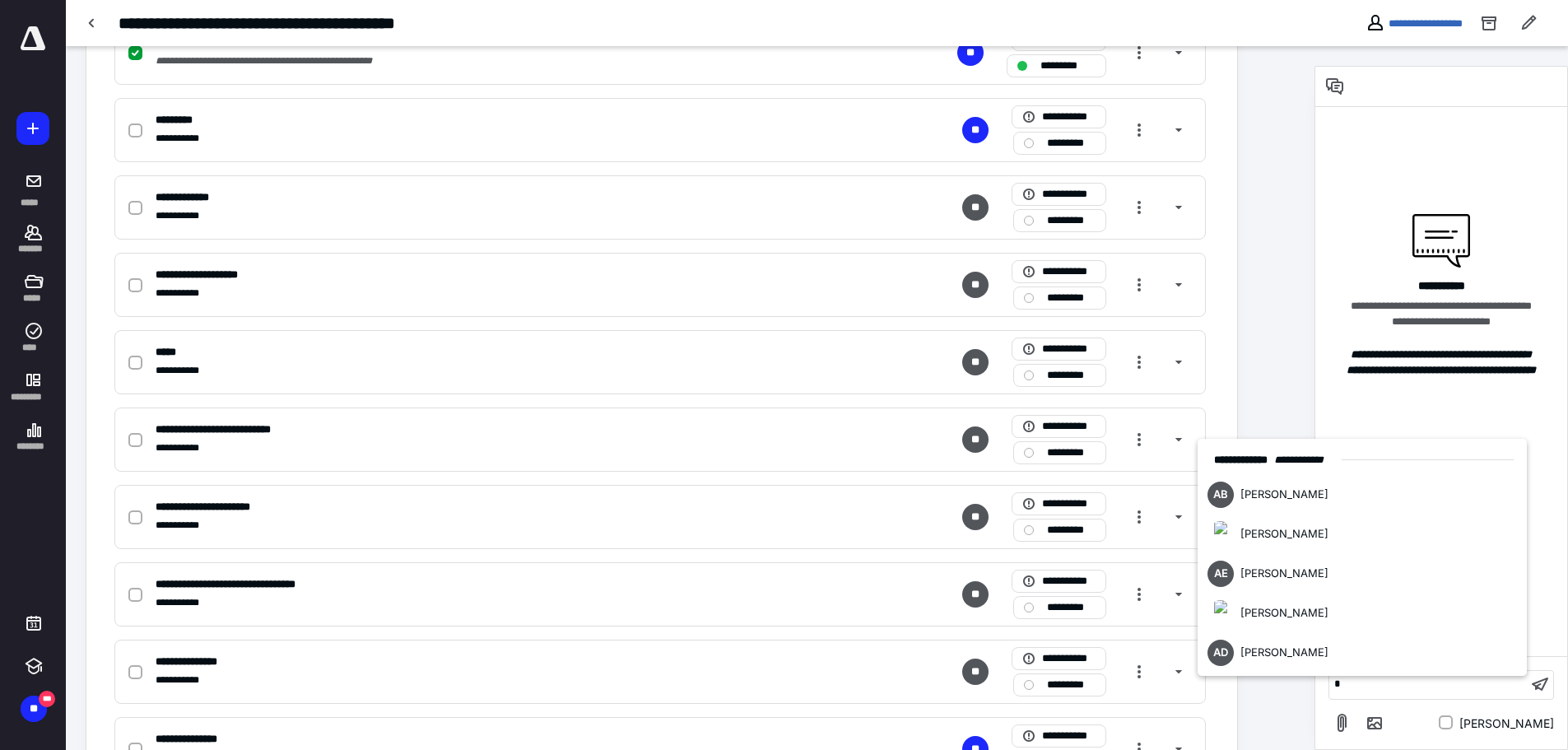 type 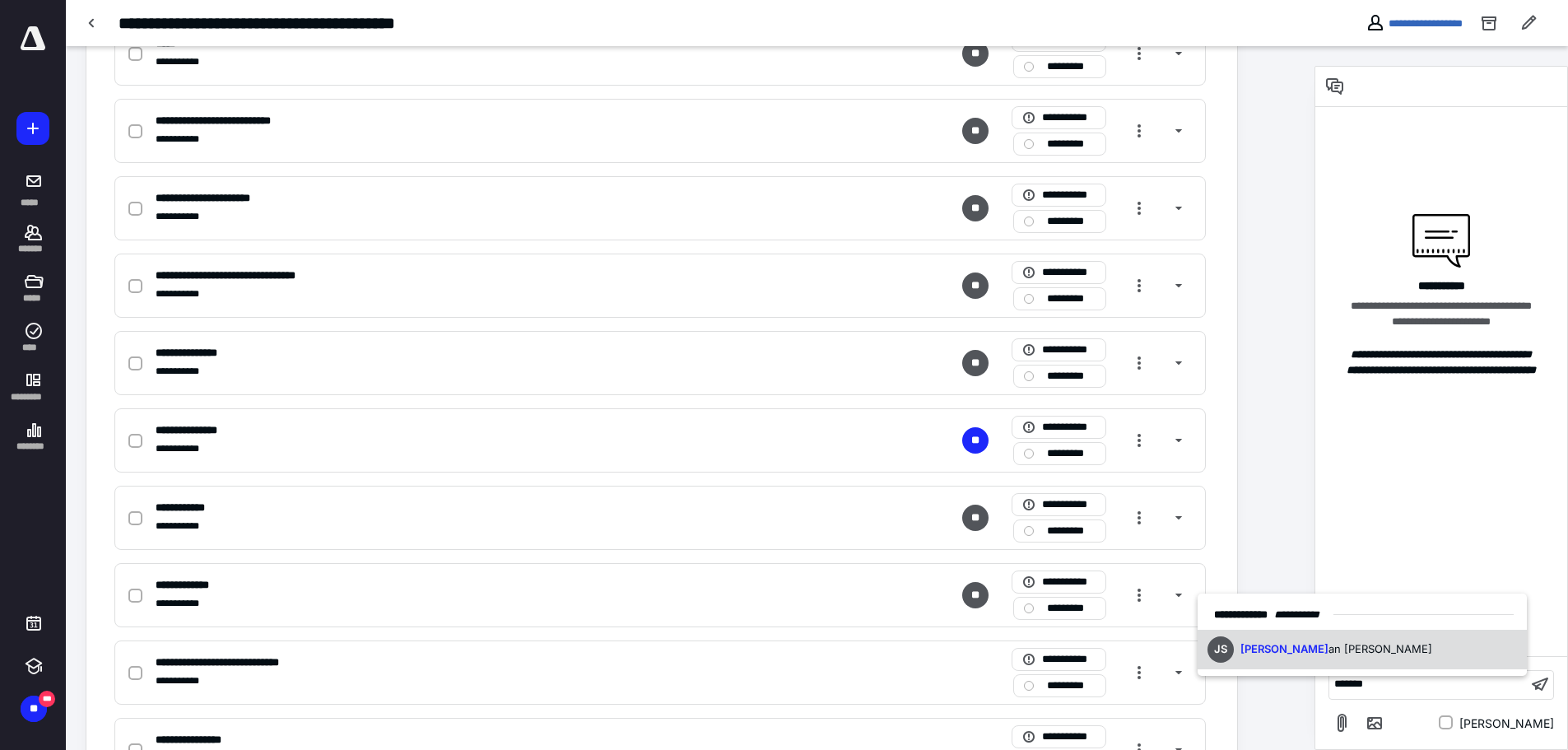 click on "JS Jonath an Smith" at bounding box center (1362, 650) 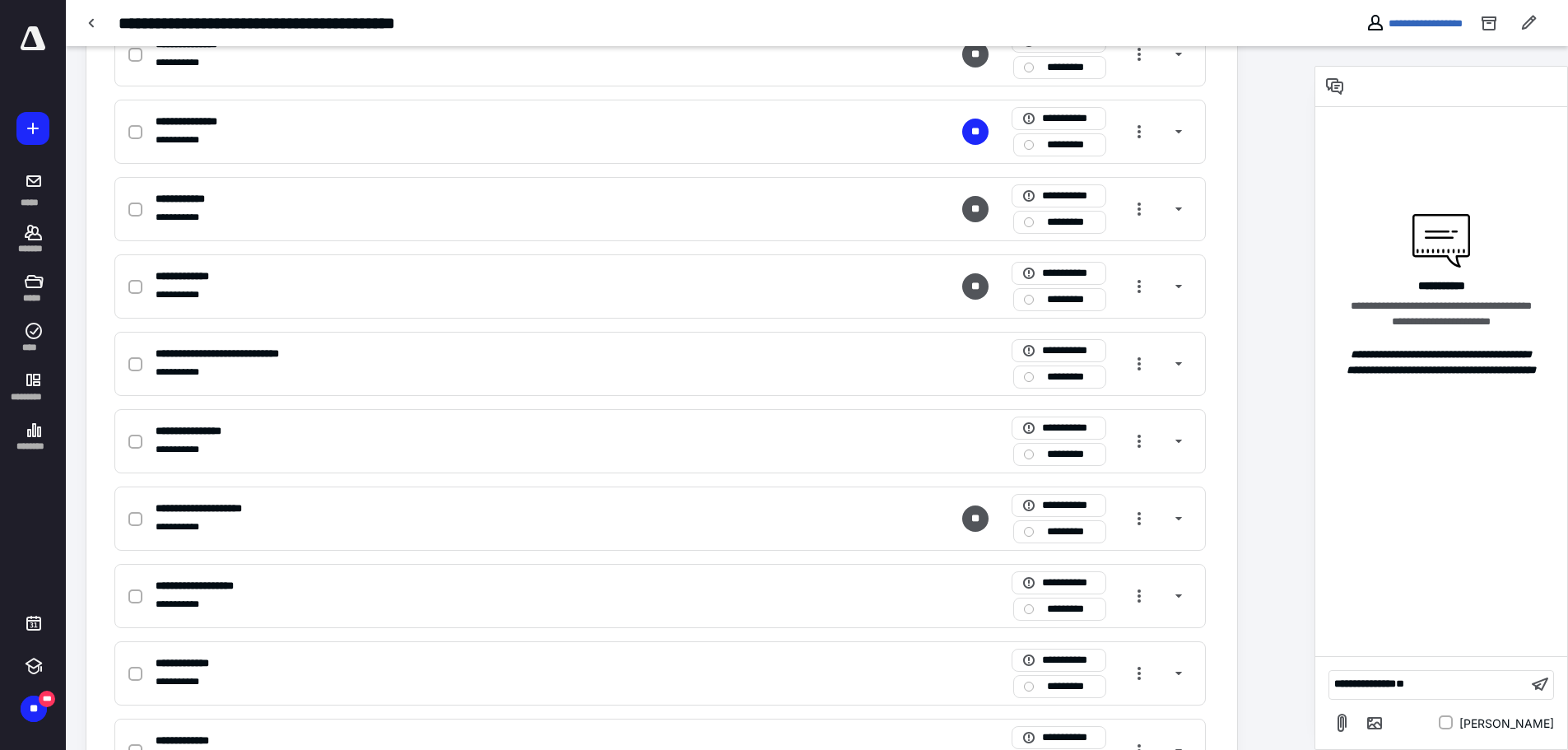 scroll, scrollTop: 2229, scrollLeft: 0, axis: vertical 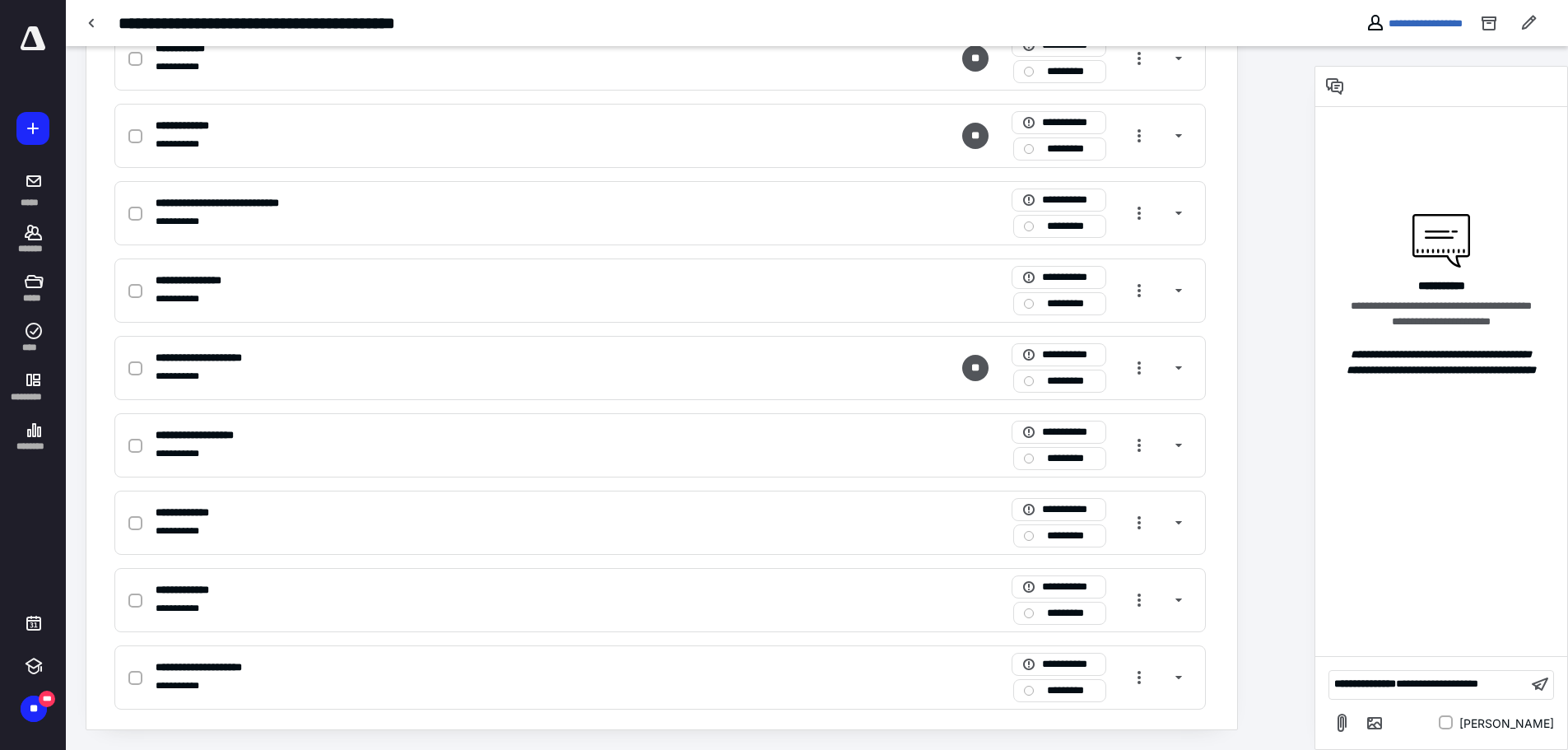 click on "**********" at bounding box center (1437, 683) 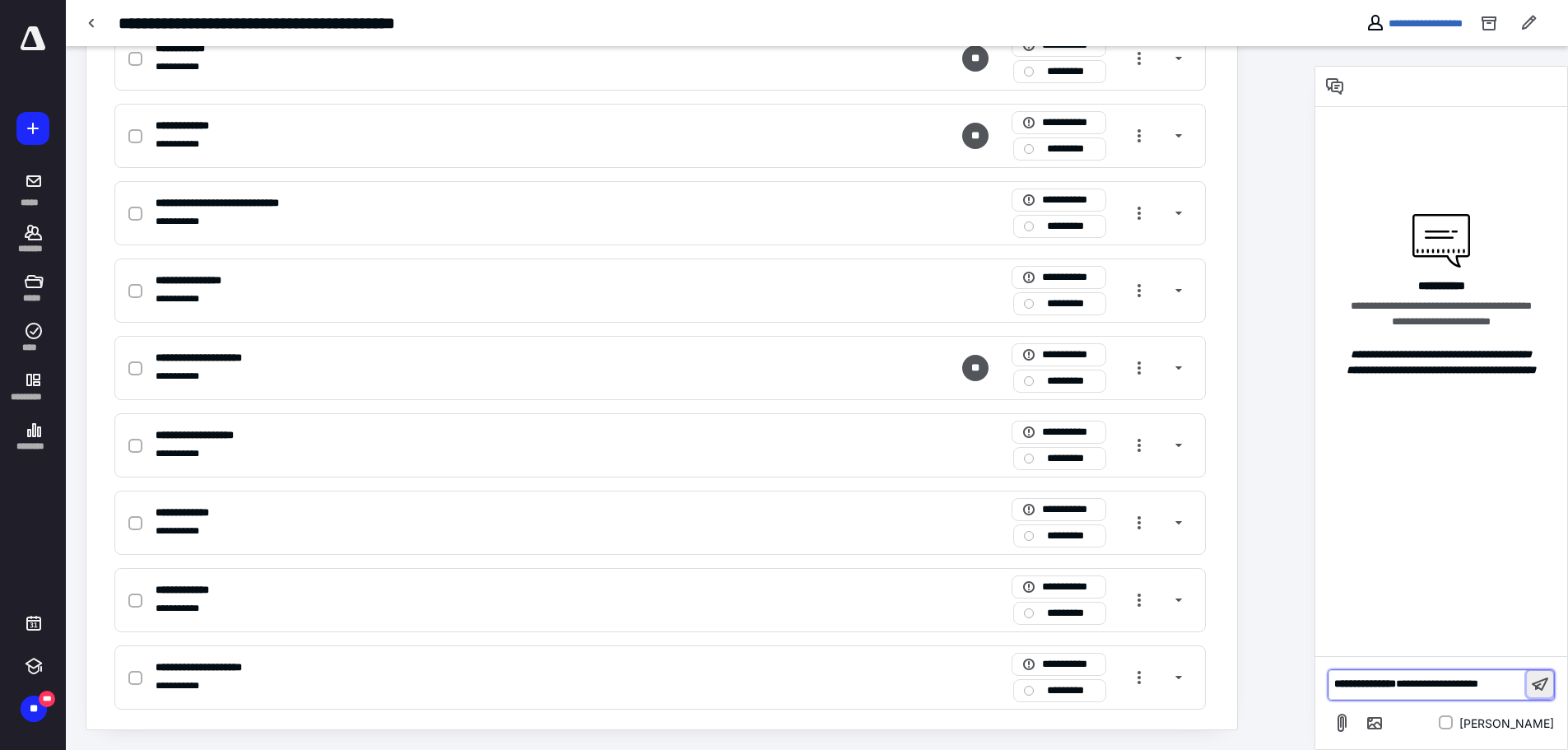 click at bounding box center [1540, 684] 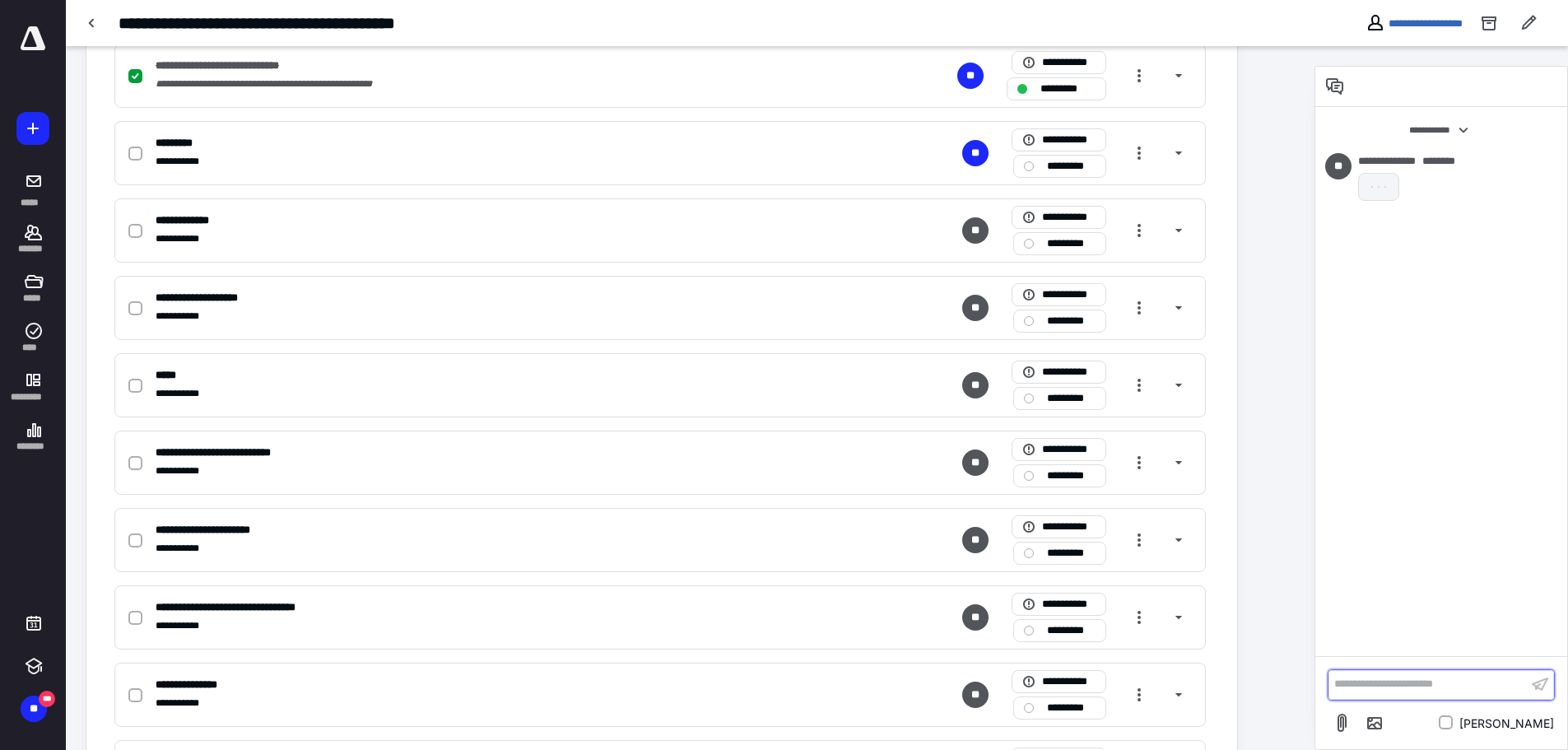 scroll, scrollTop: 1241, scrollLeft: 0, axis: vertical 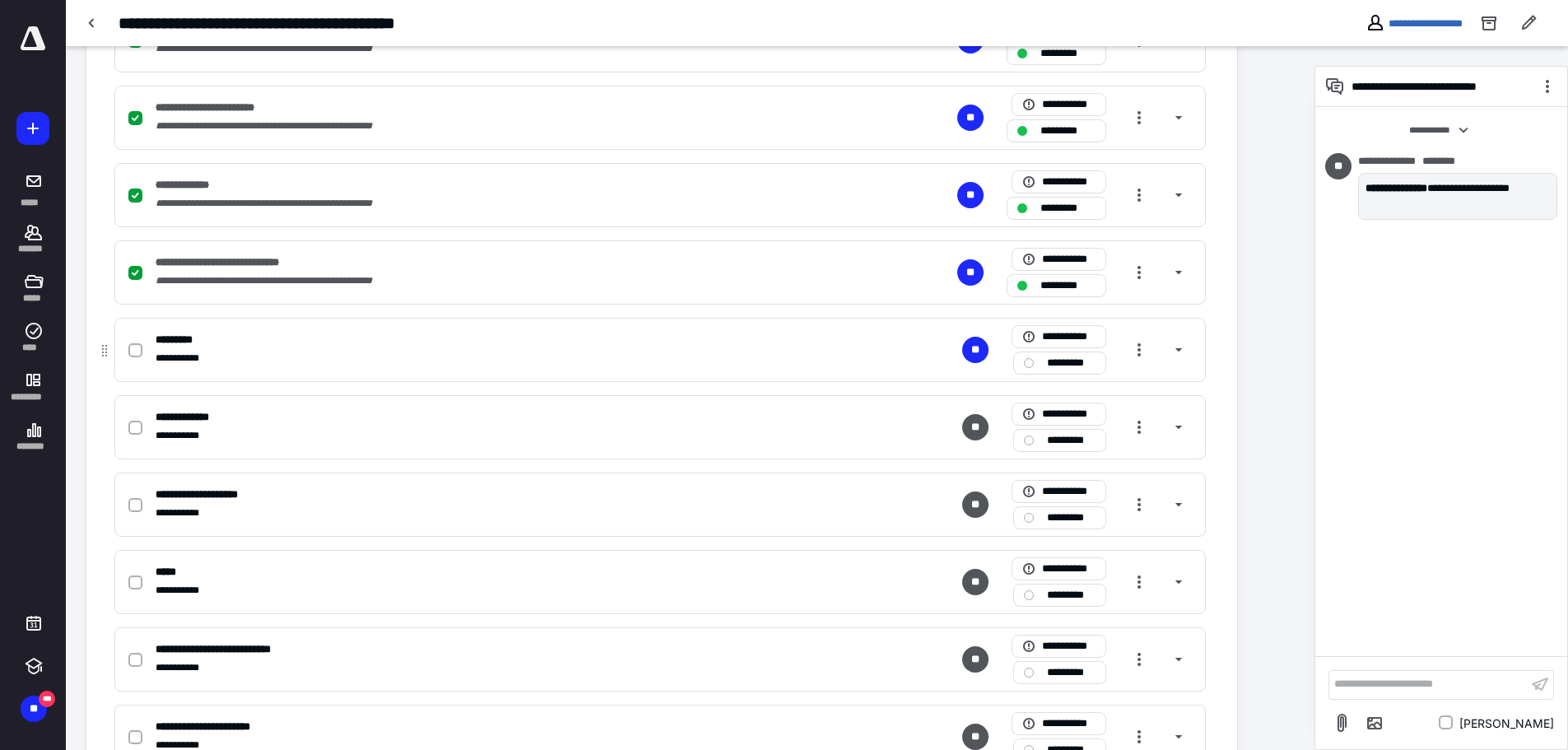 click 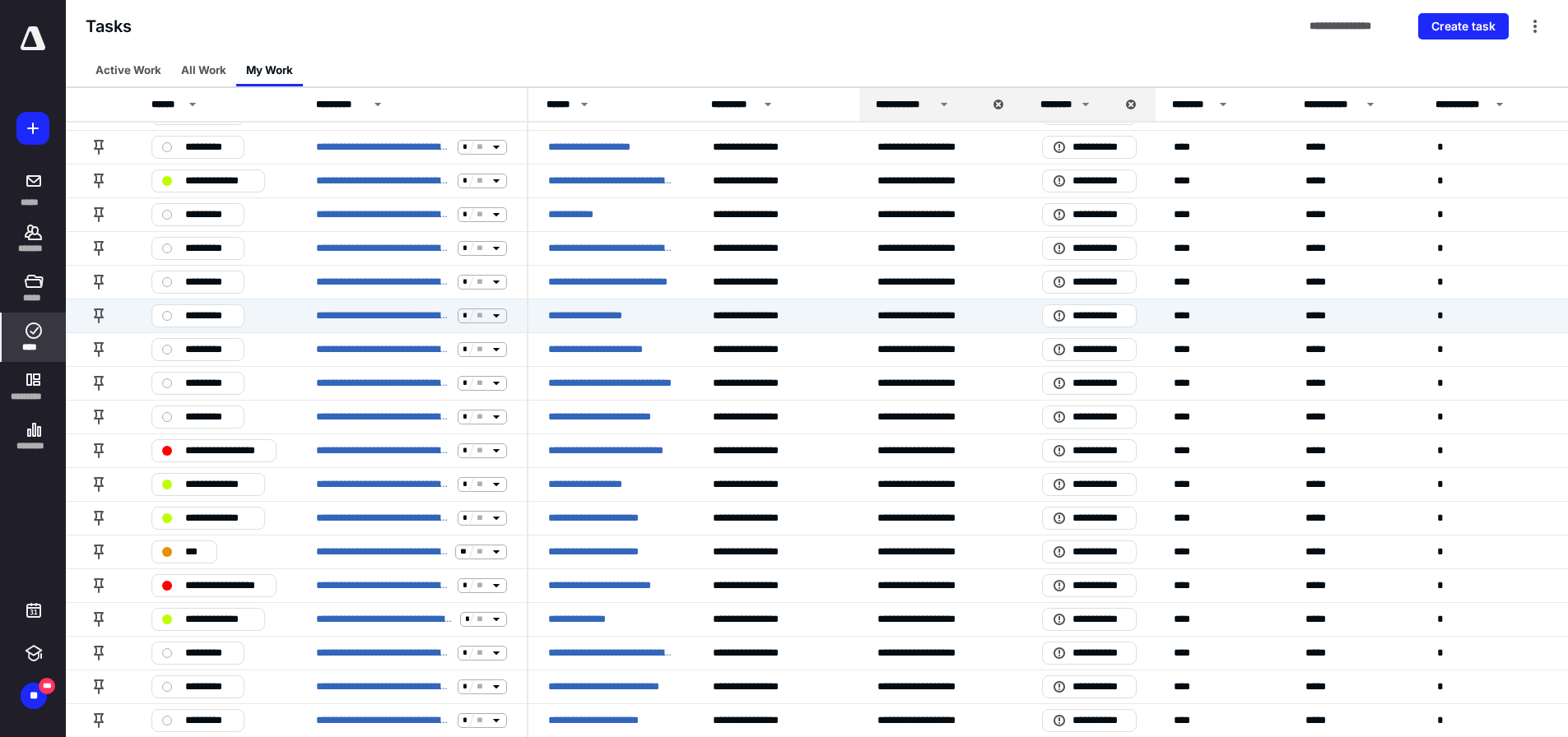 scroll, scrollTop: 0, scrollLeft: 0, axis: both 